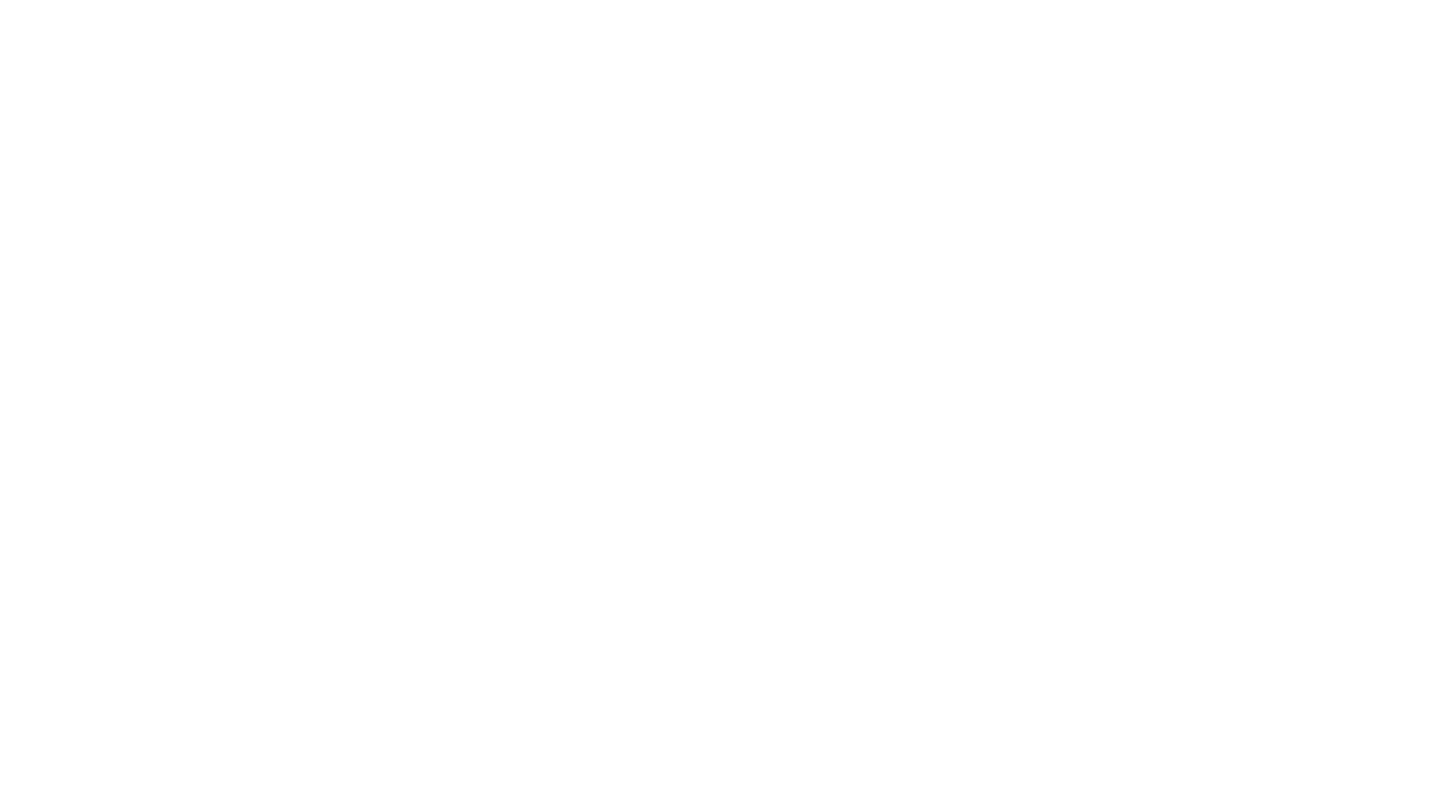 scroll, scrollTop: 0, scrollLeft: 0, axis: both 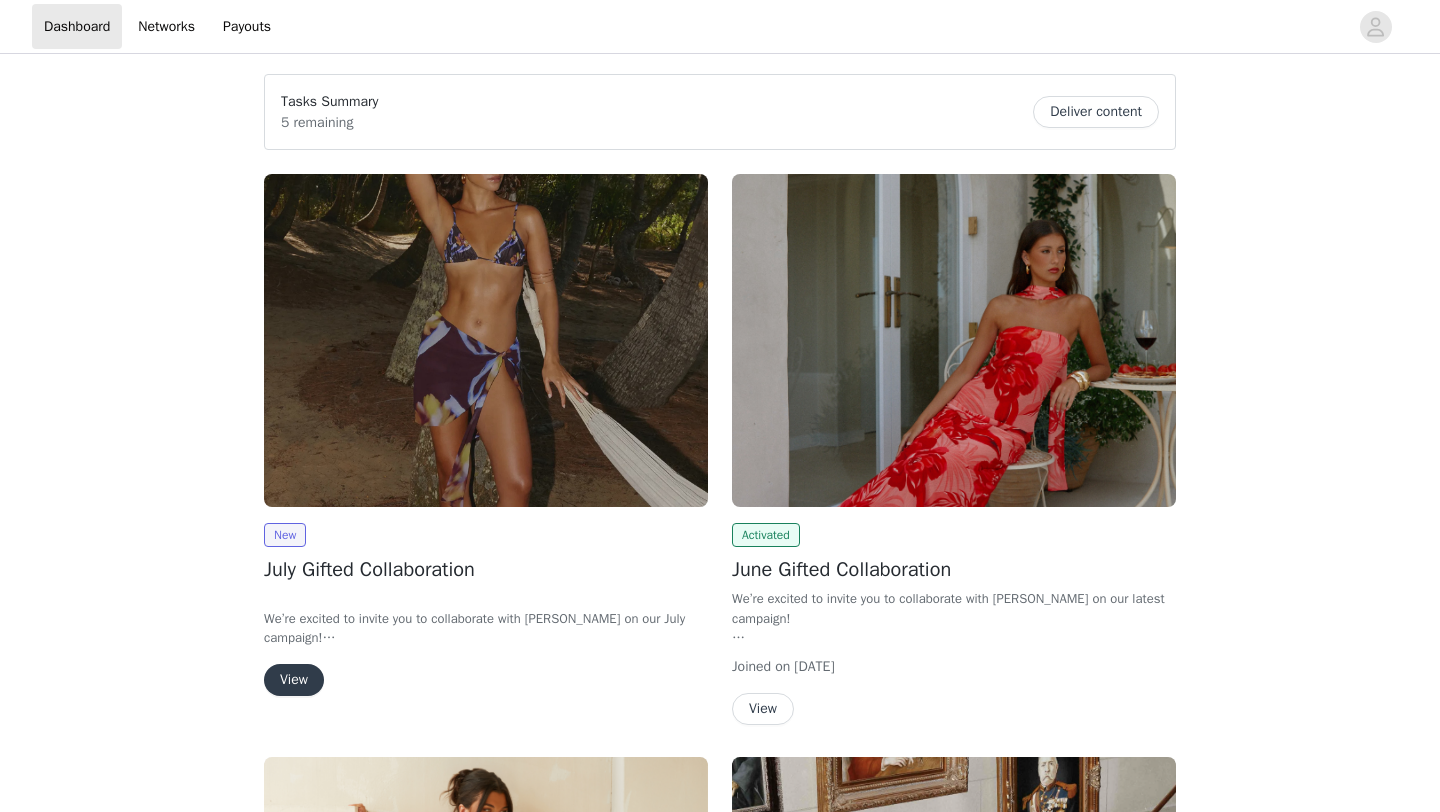 click on "View" at bounding box center (294, 680) 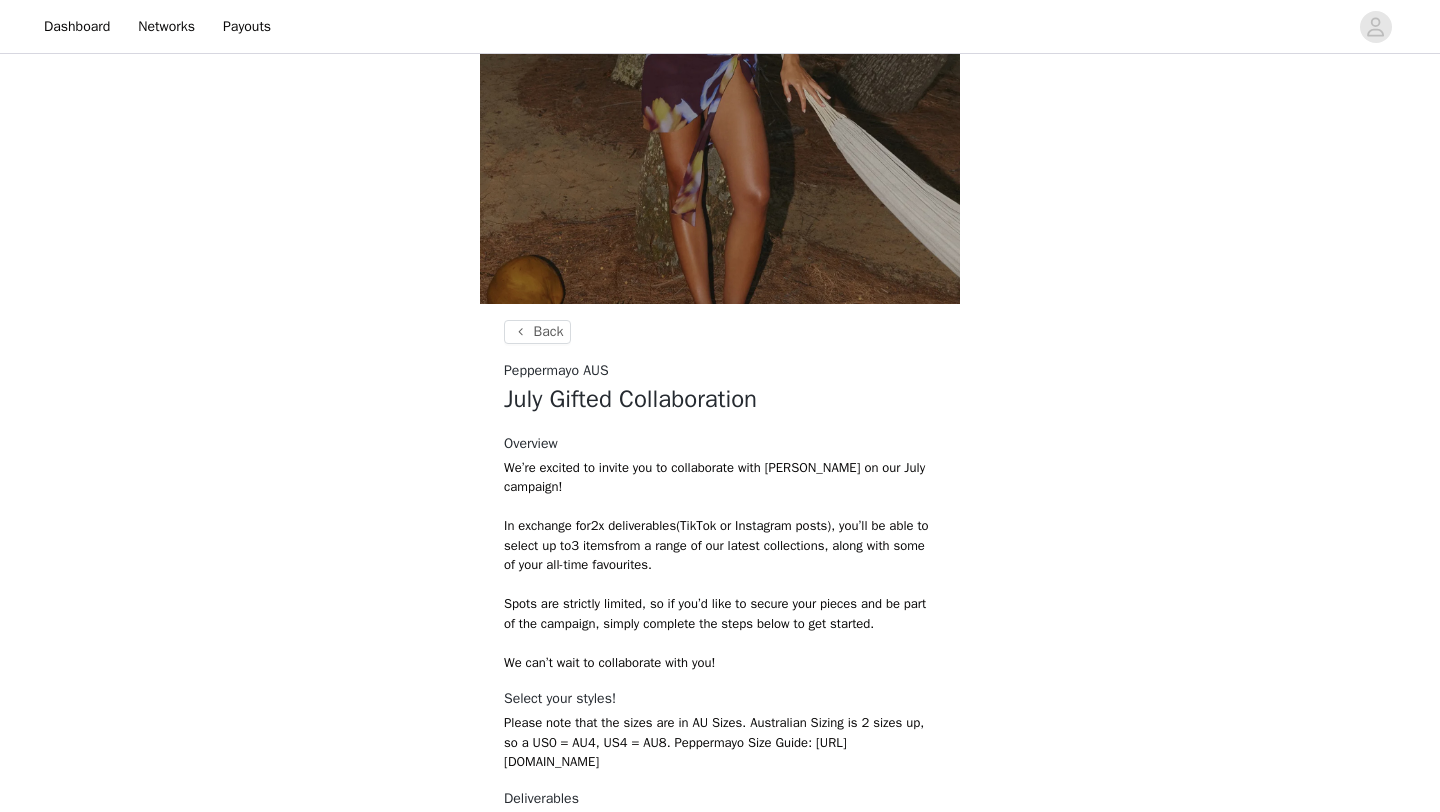 scroll, scrollTop: 491, scrollLeft: 0, axis: vertical 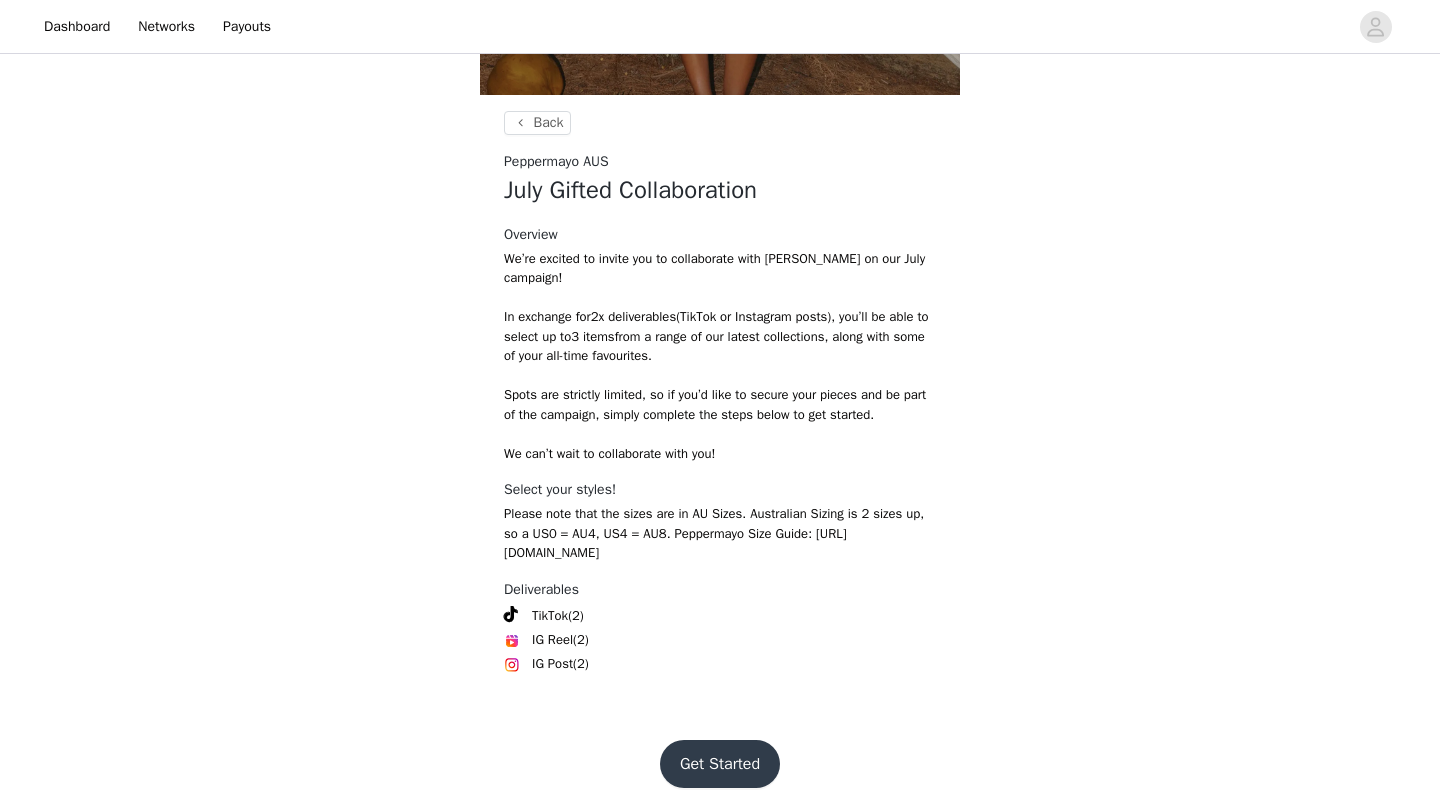 click on "Get Started" at bounding box center (720, 764) 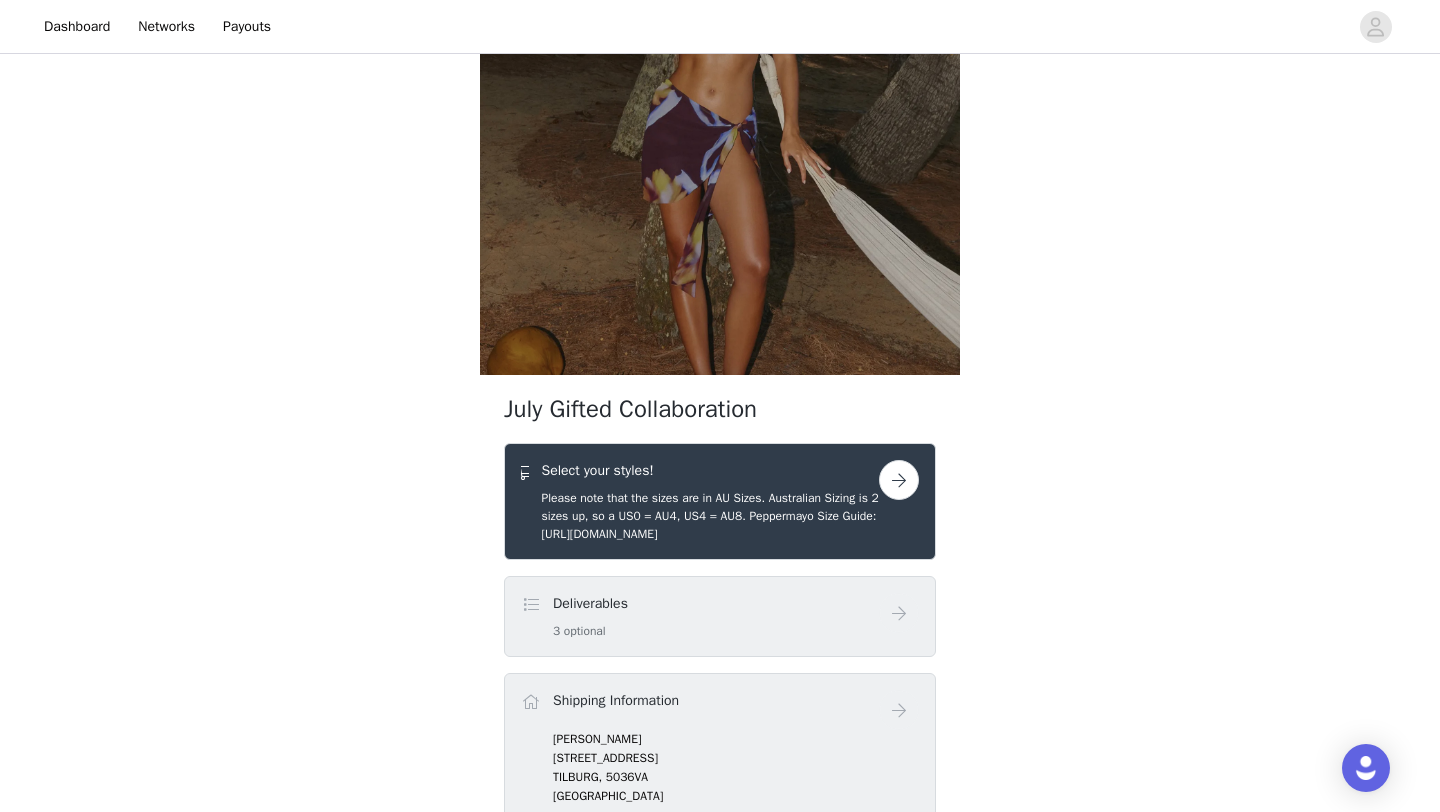scroll, scrollTop: 288, scrollLeft: 0, axis: vertical 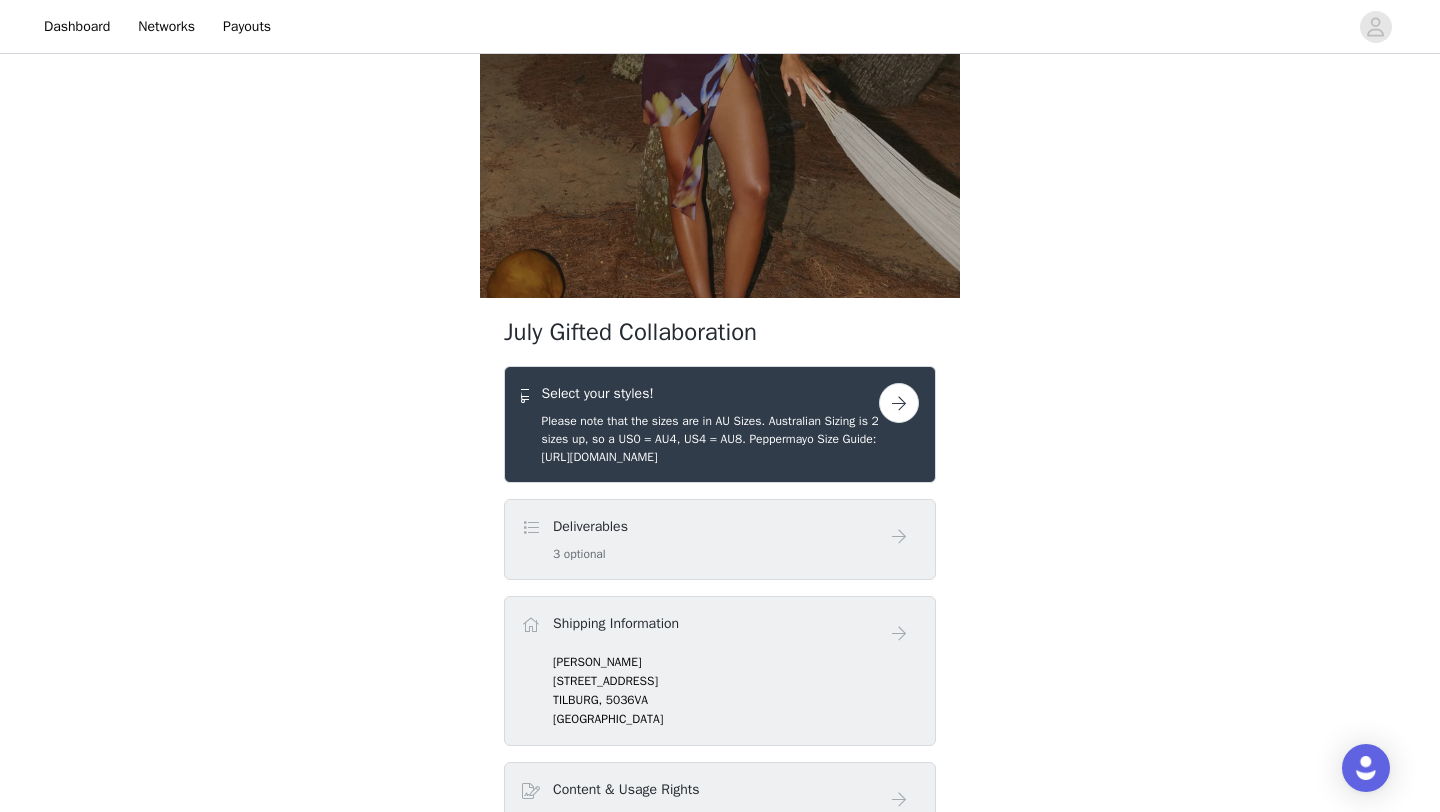click at bounding box center (899, 403) 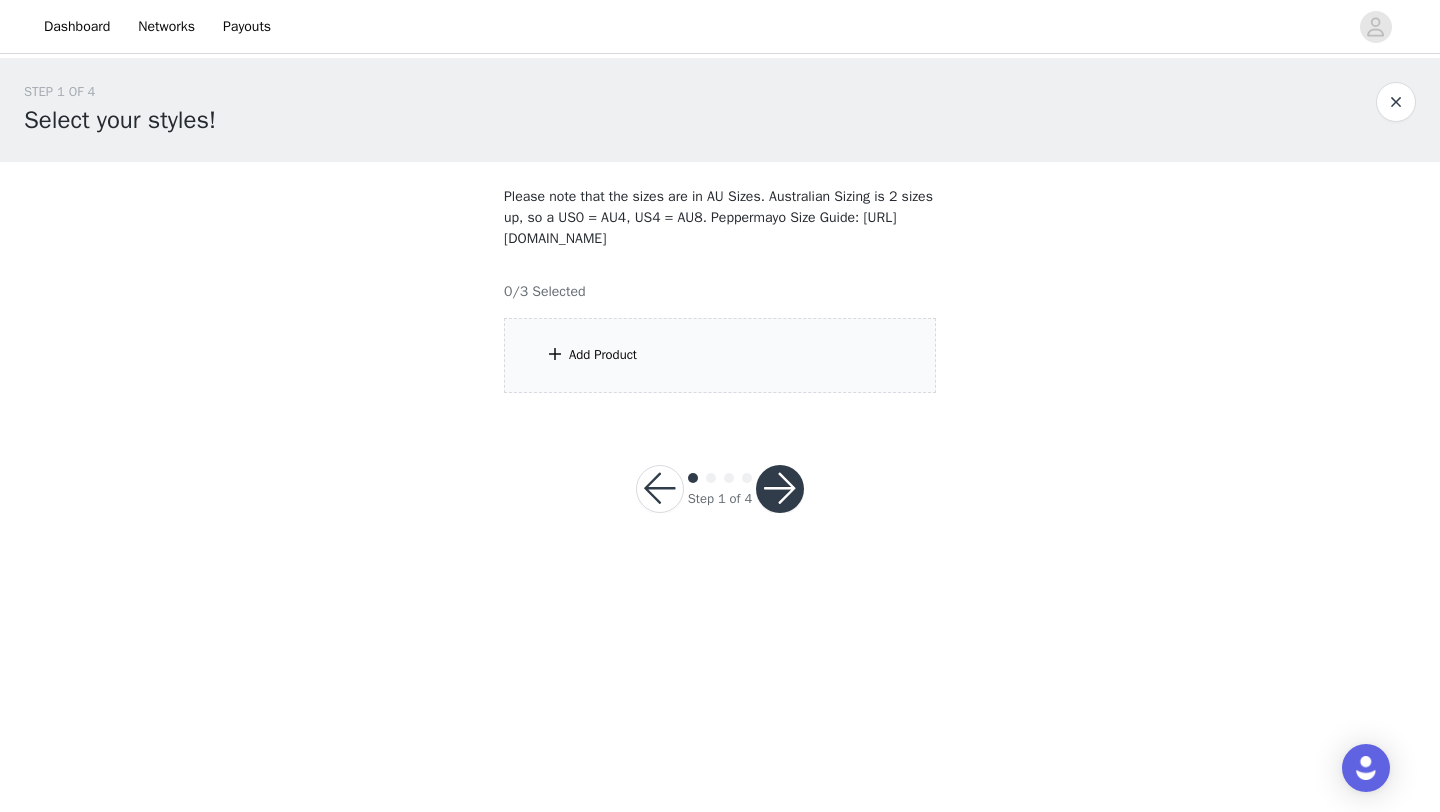 click on "Add Product" at bounding box center (720, 355) 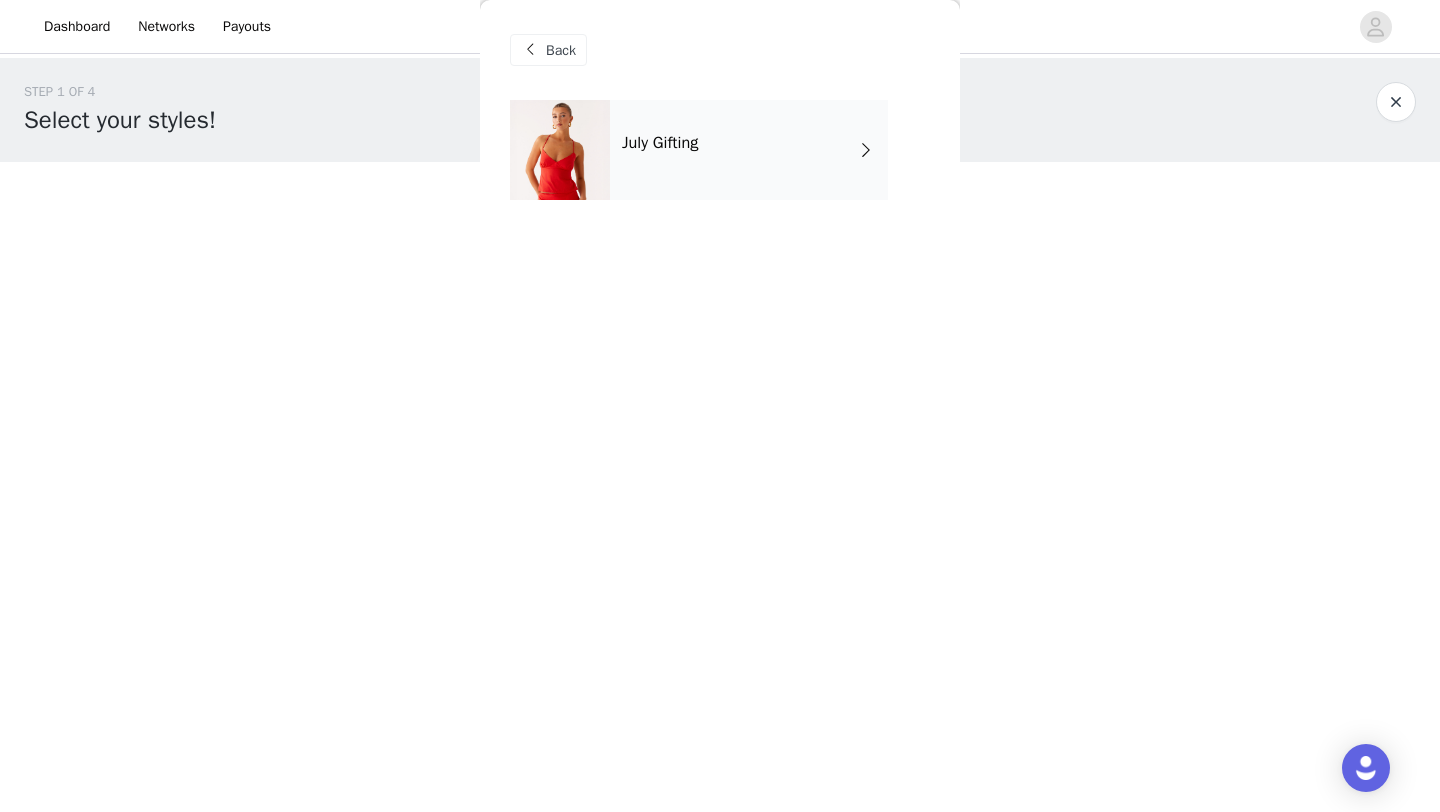 click on "July Gifting" at bounding box center (749, 150) 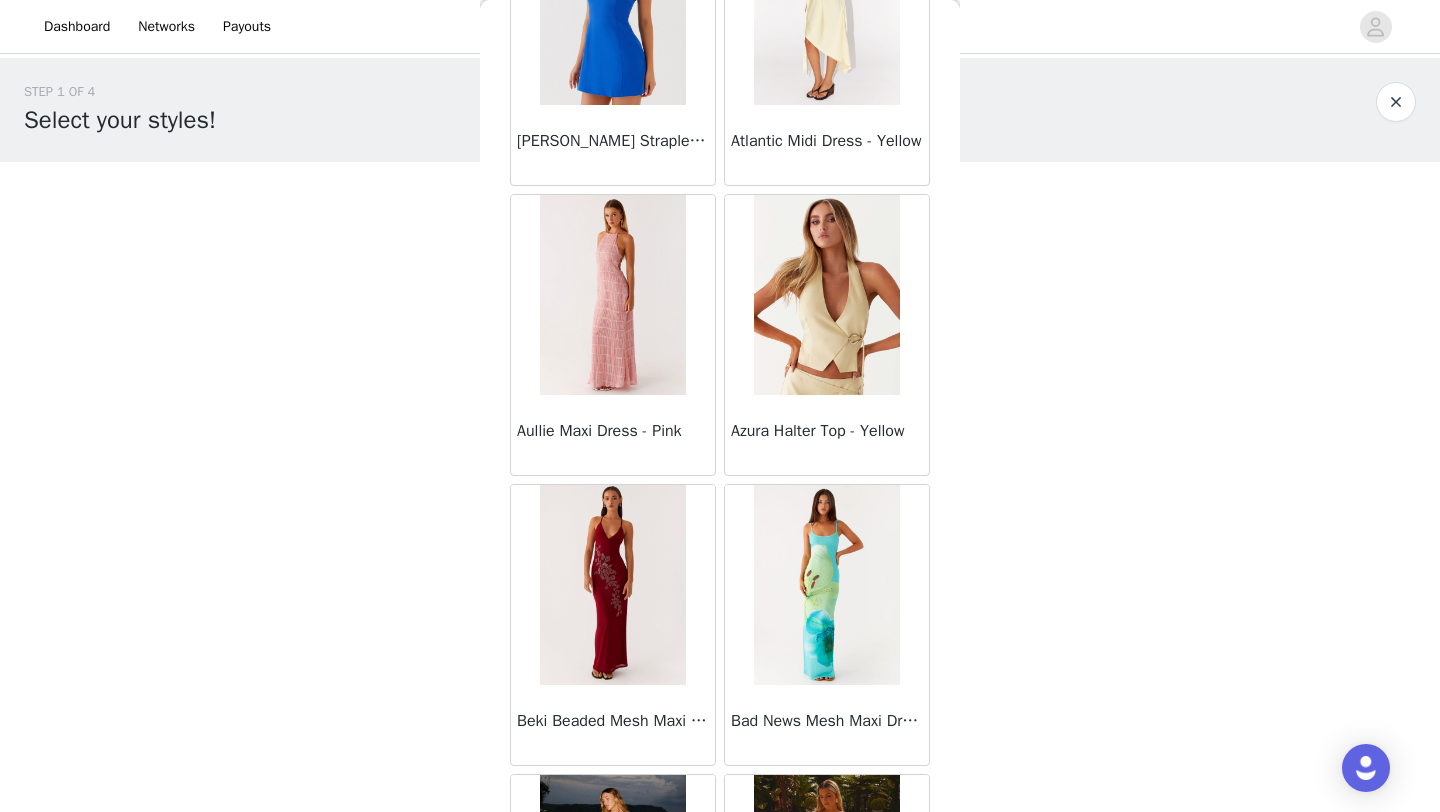 scroll, scrollTop: 2248, scrollLeft: 0, axis: vertical 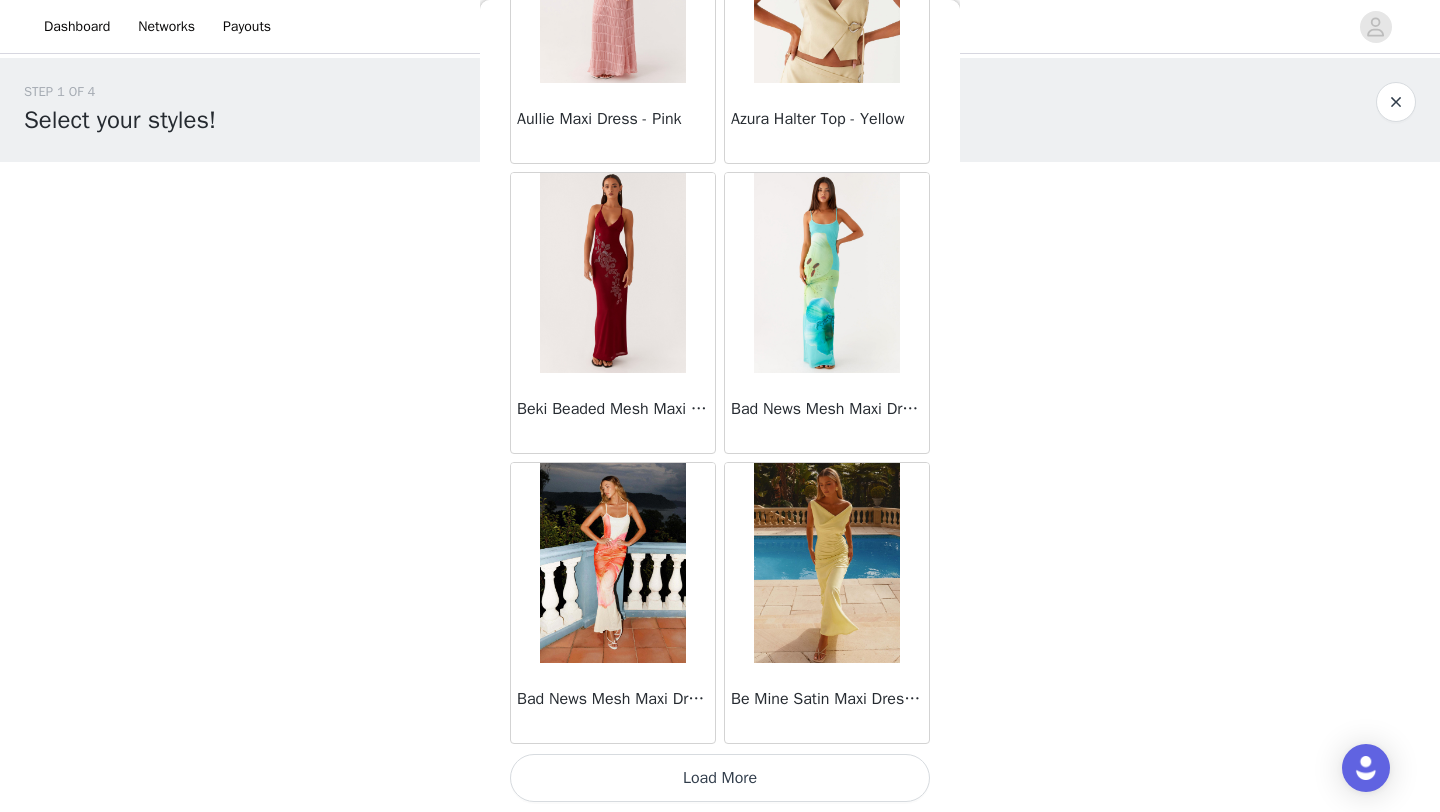 click on "Load More" at bounding box center [720, 778] 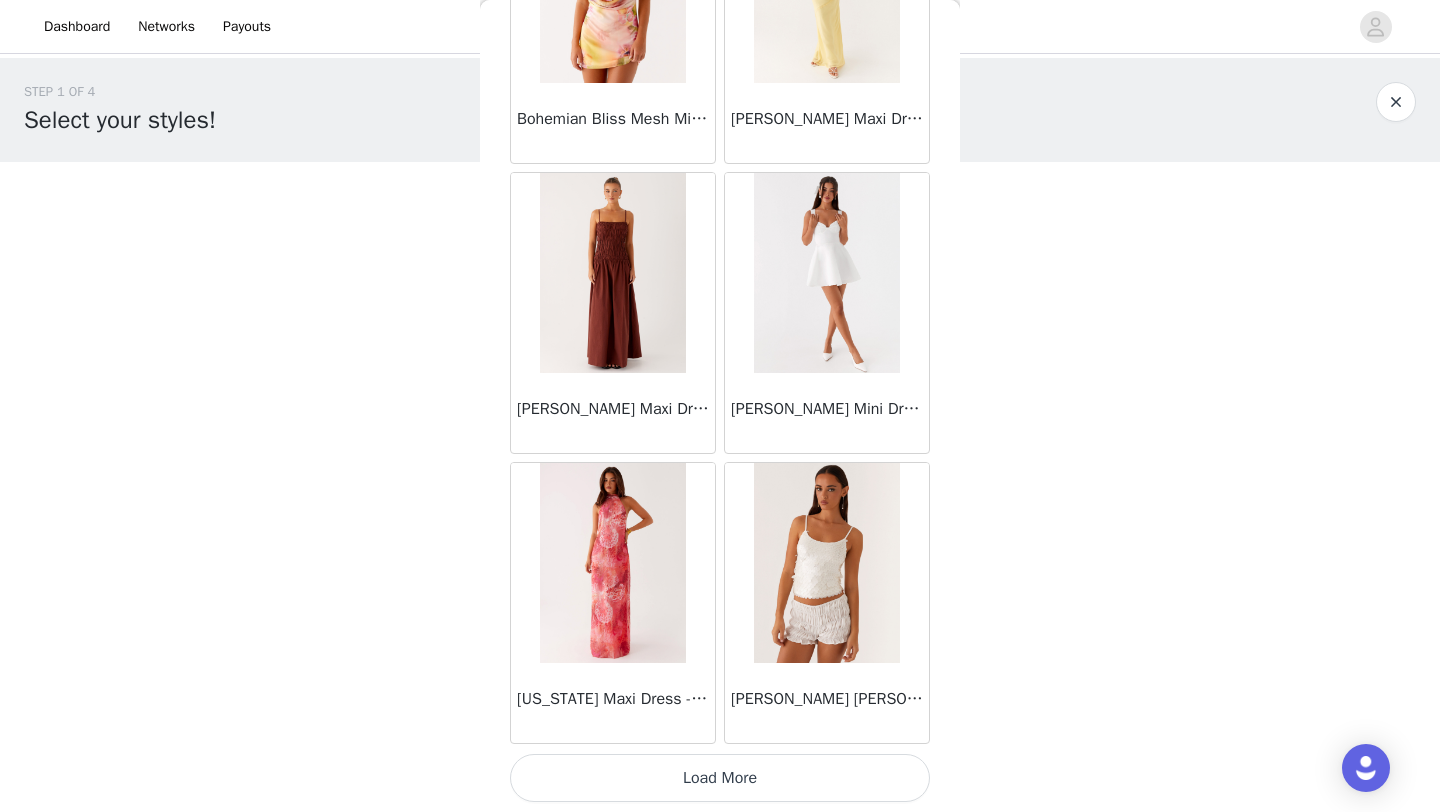 click on "Load More" at bounding box center [720, 778] 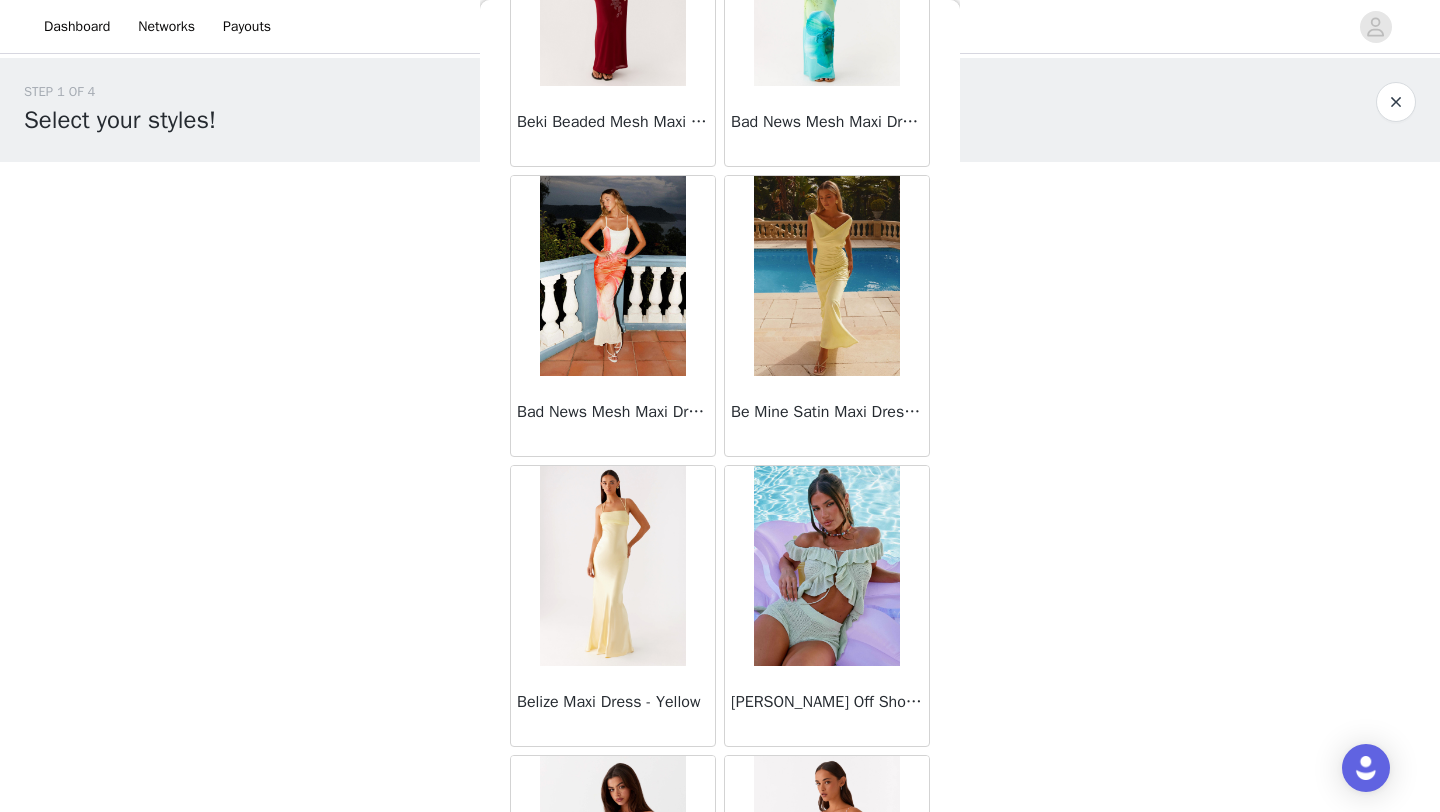 scroll, scrollTop: 2534, scrollLeft: 0, axis: vertical 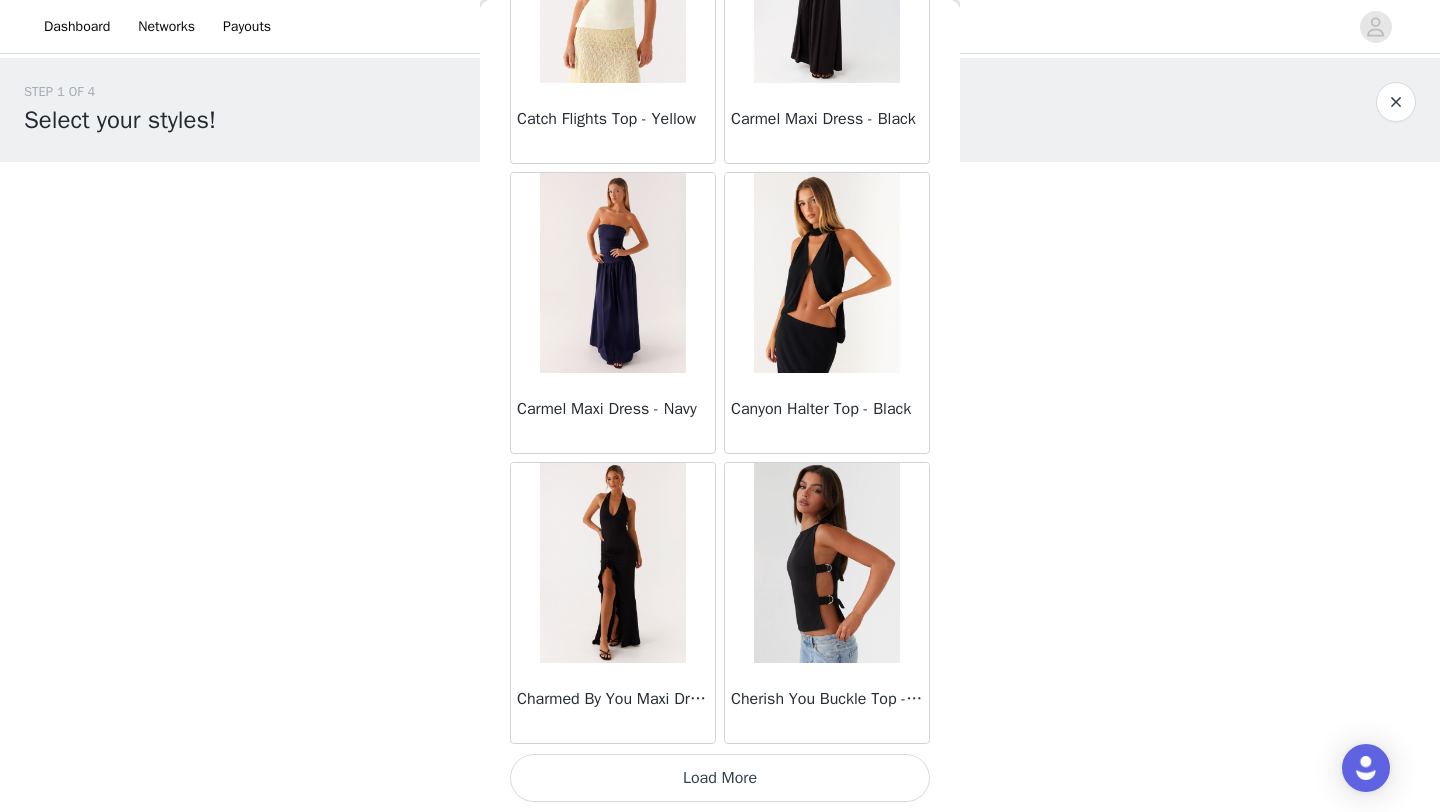 click on "Load More" at bounding box center [720, 778] 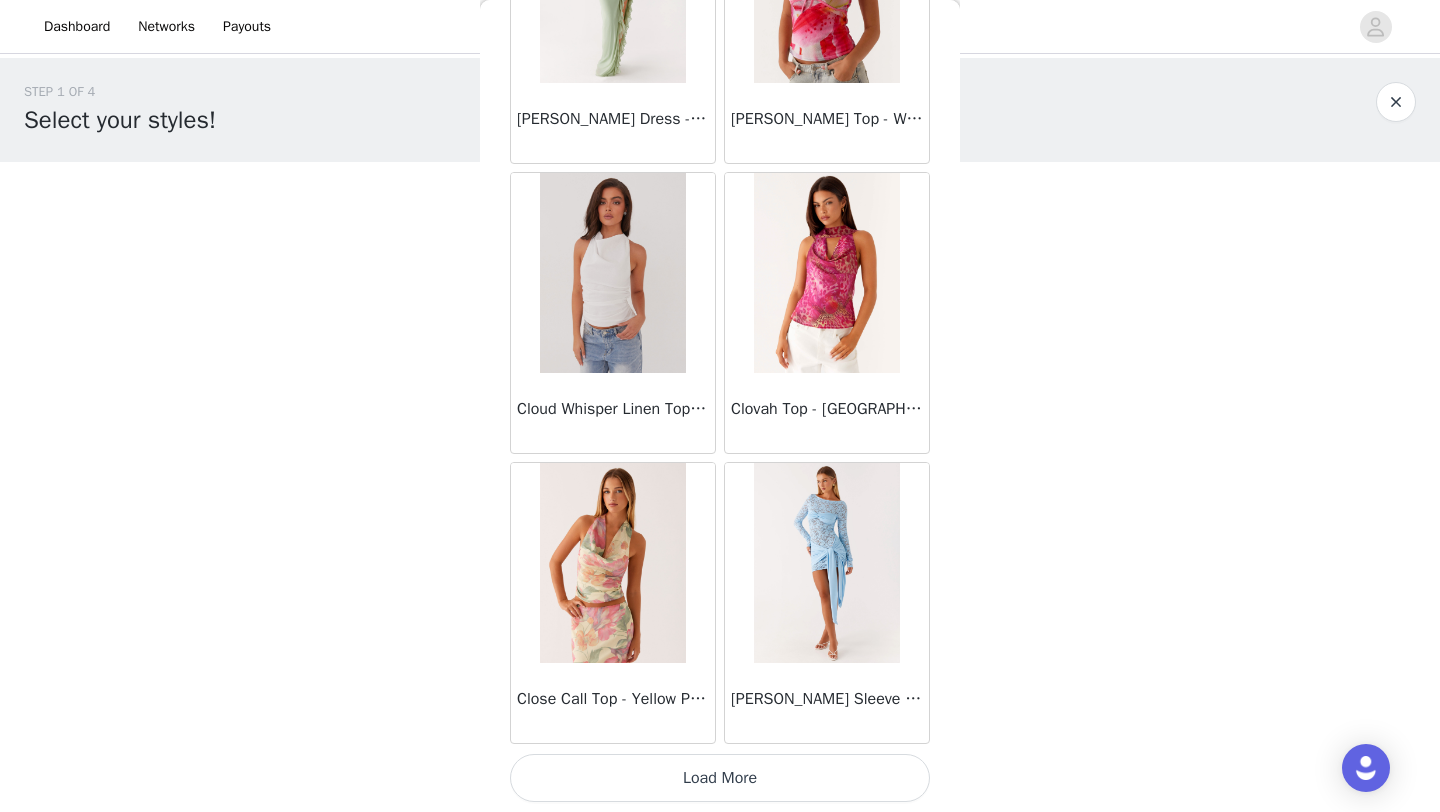 click on "Load More" at bounding box center [720, 778] 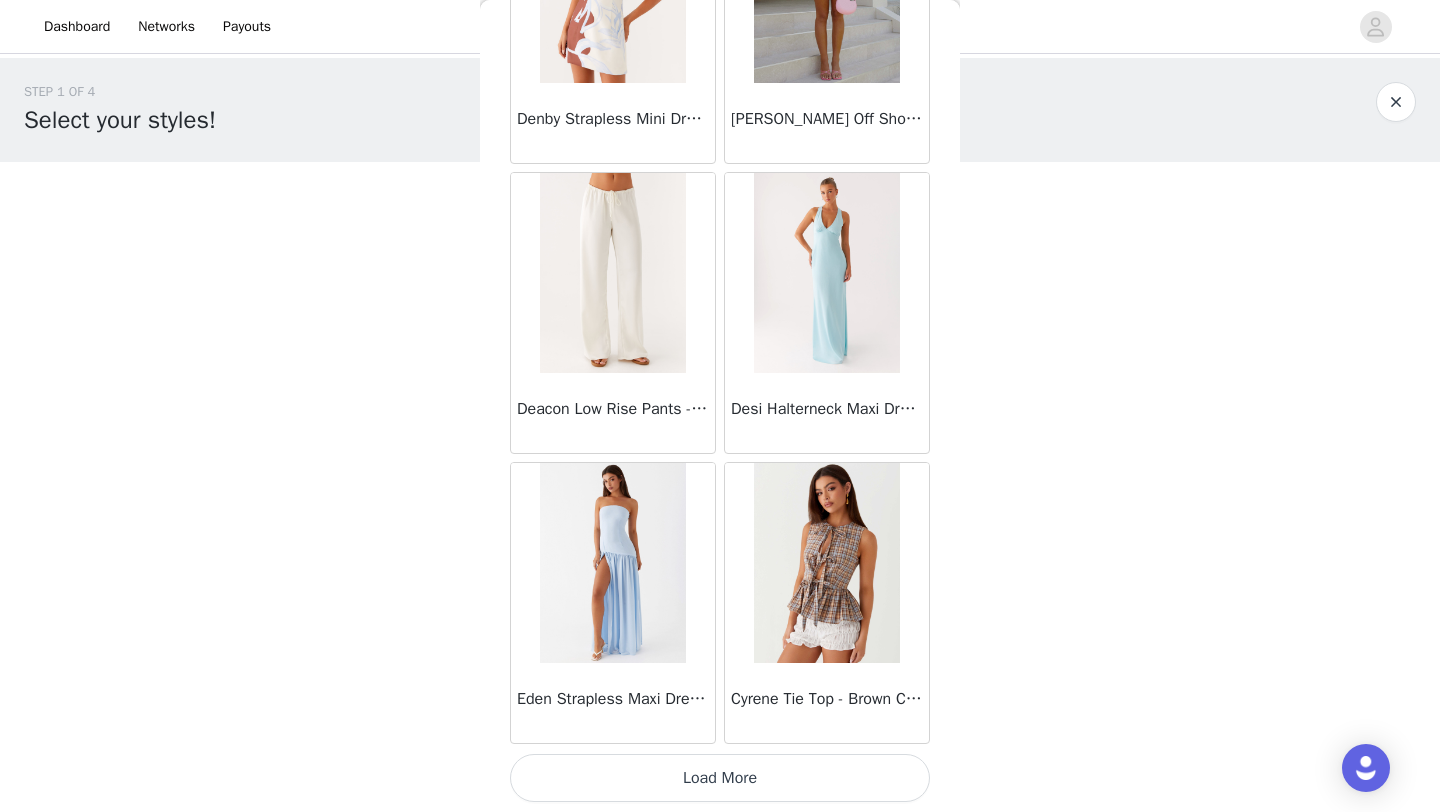 click on "Load More" at bounding box center (720, 778) 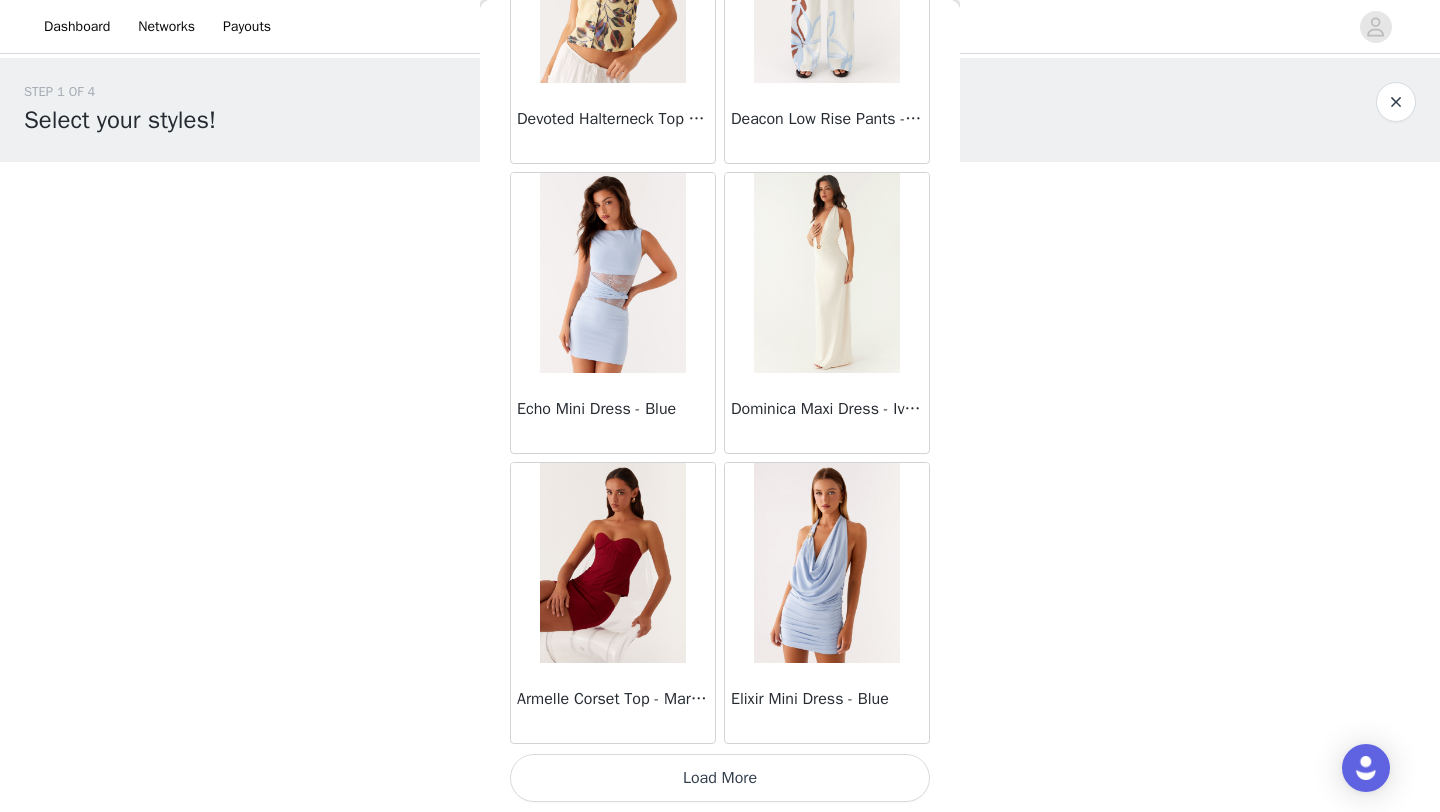 click on "Load More" at bounding box center [720, 778] 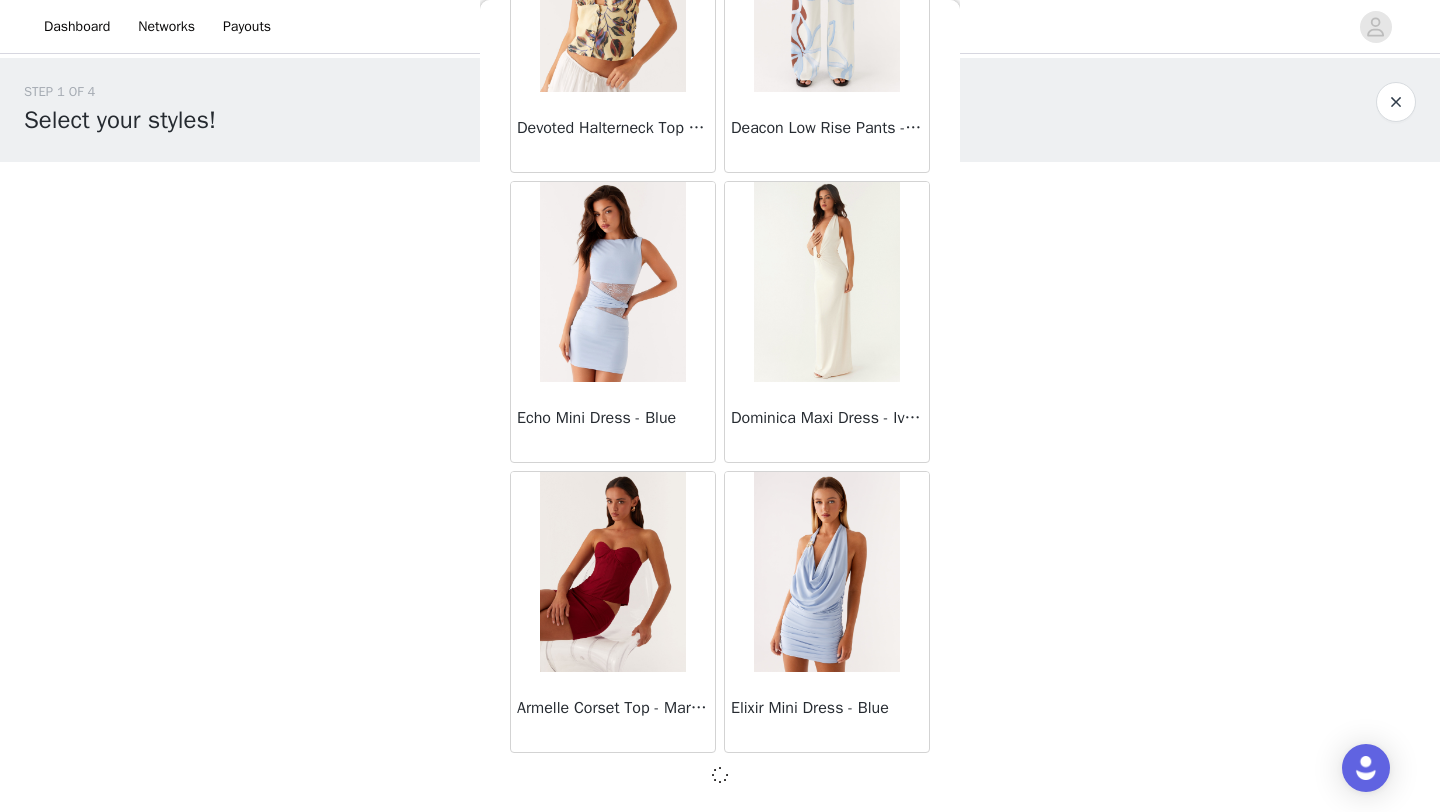 scroll, scrollTop: 16739, scrollLeft: 0, axis: vertical 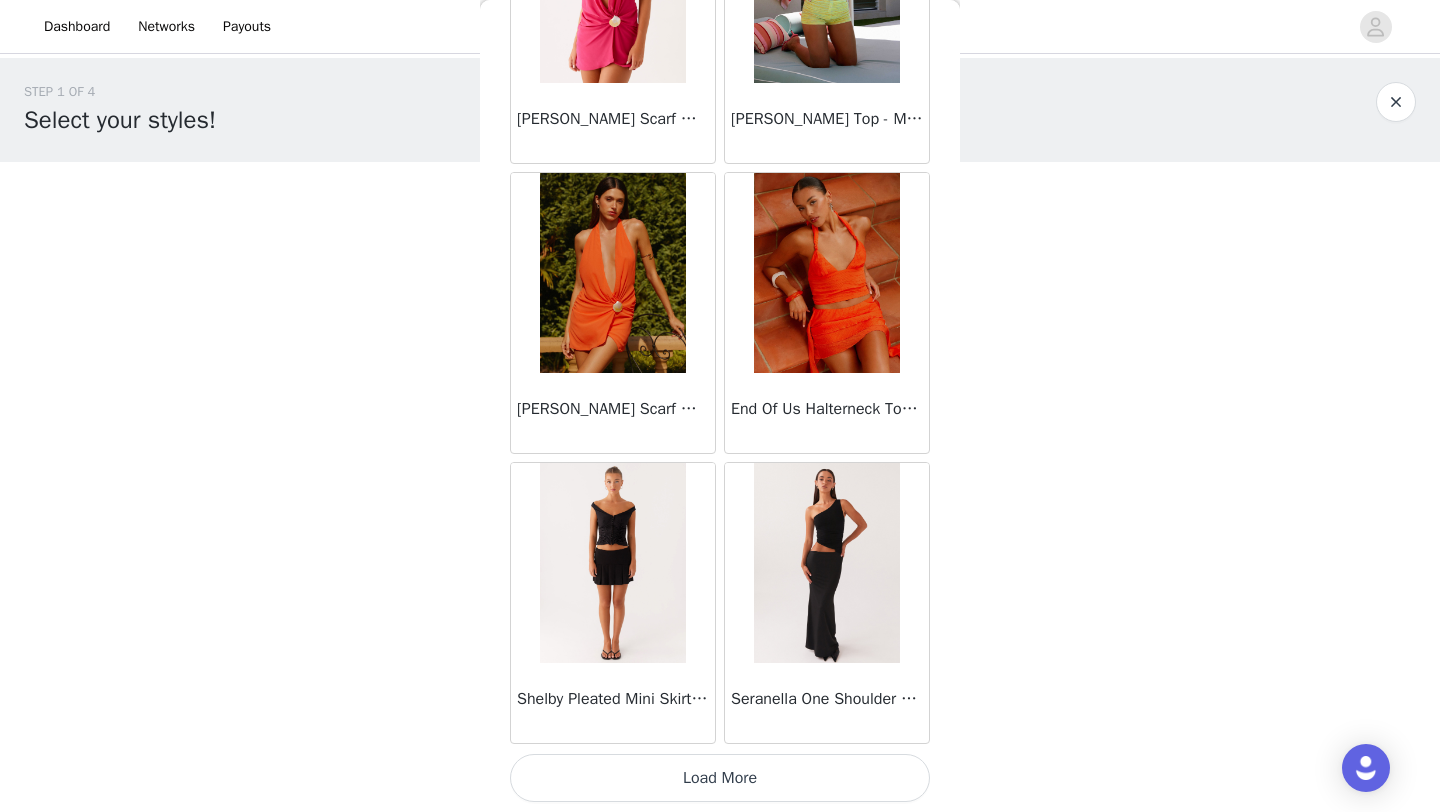 click on "Load More" at bounding box center (720, 778) 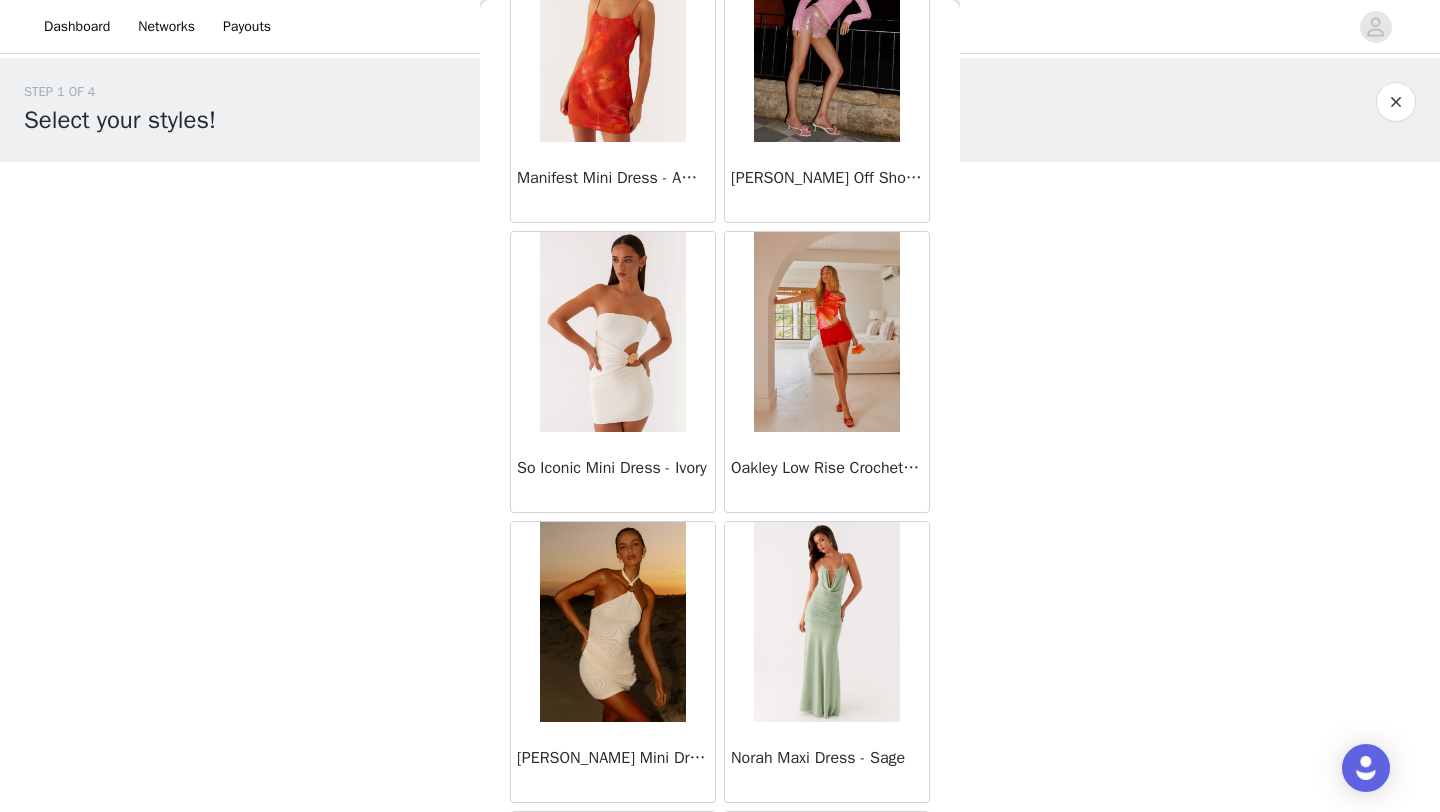 scroll, scrollTop: 22548, scrollLeft: 0, axis: vertical 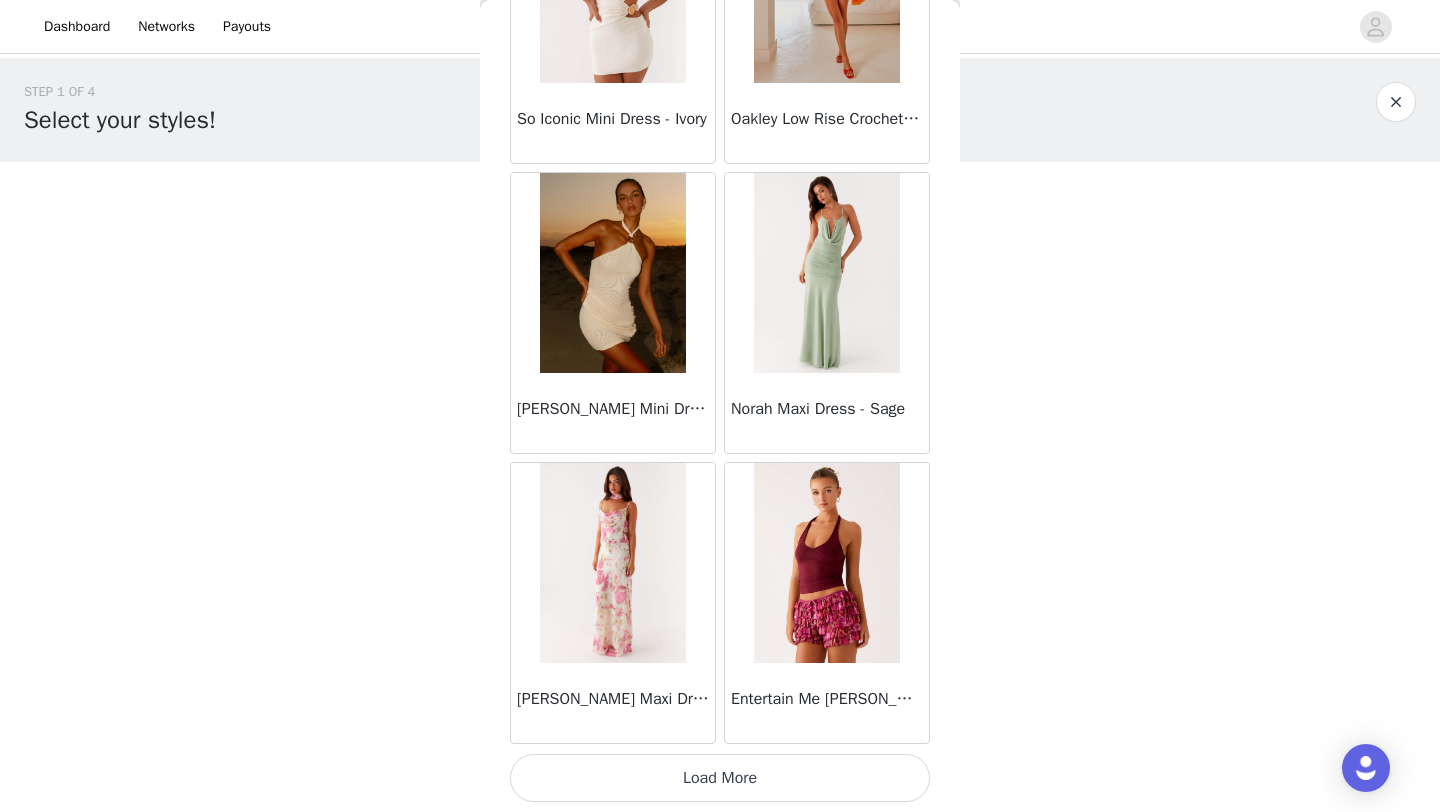 click on "Load More" at bounding box center [720, 778] 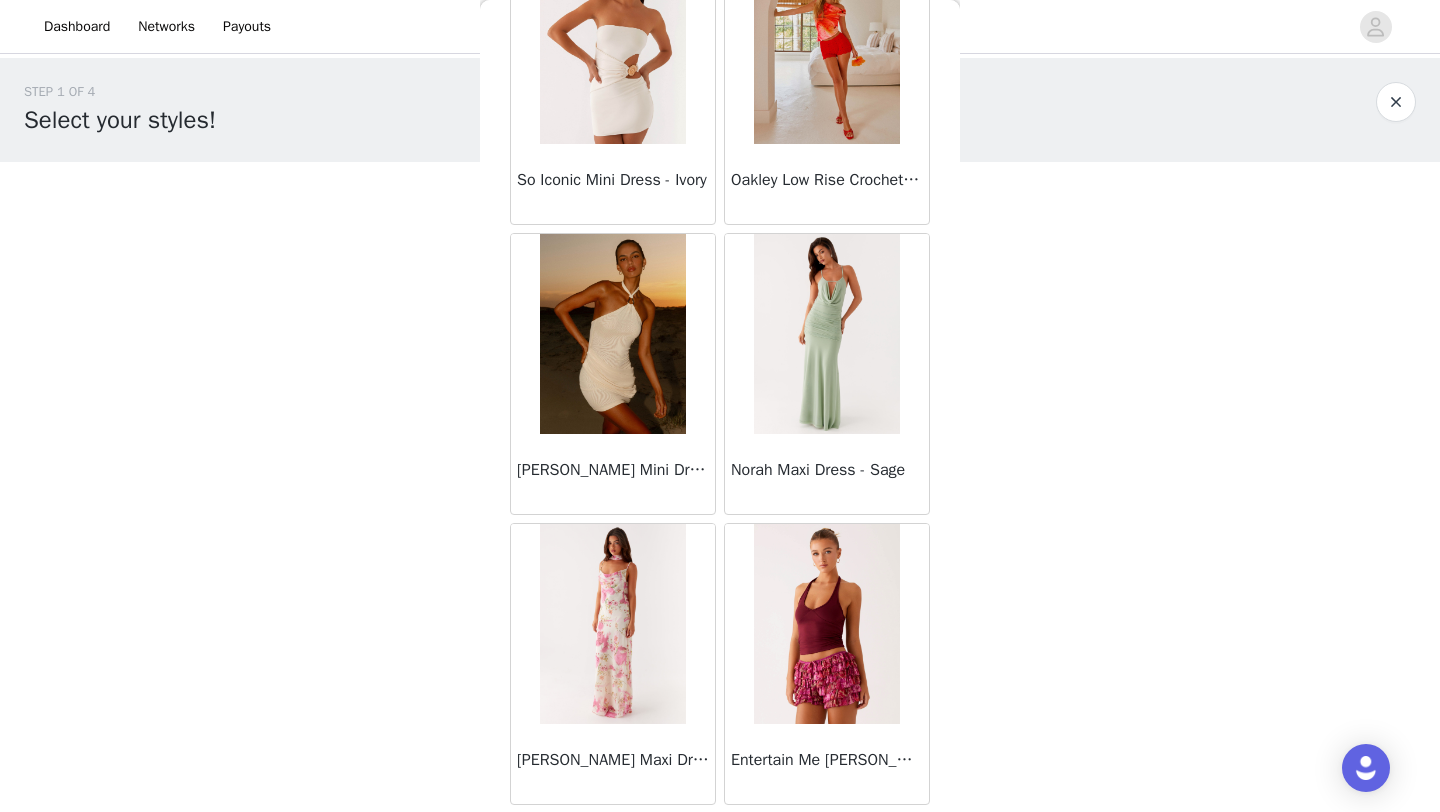scroll, scrollTop: 22539, scrollLeft: 0, axis: vertical 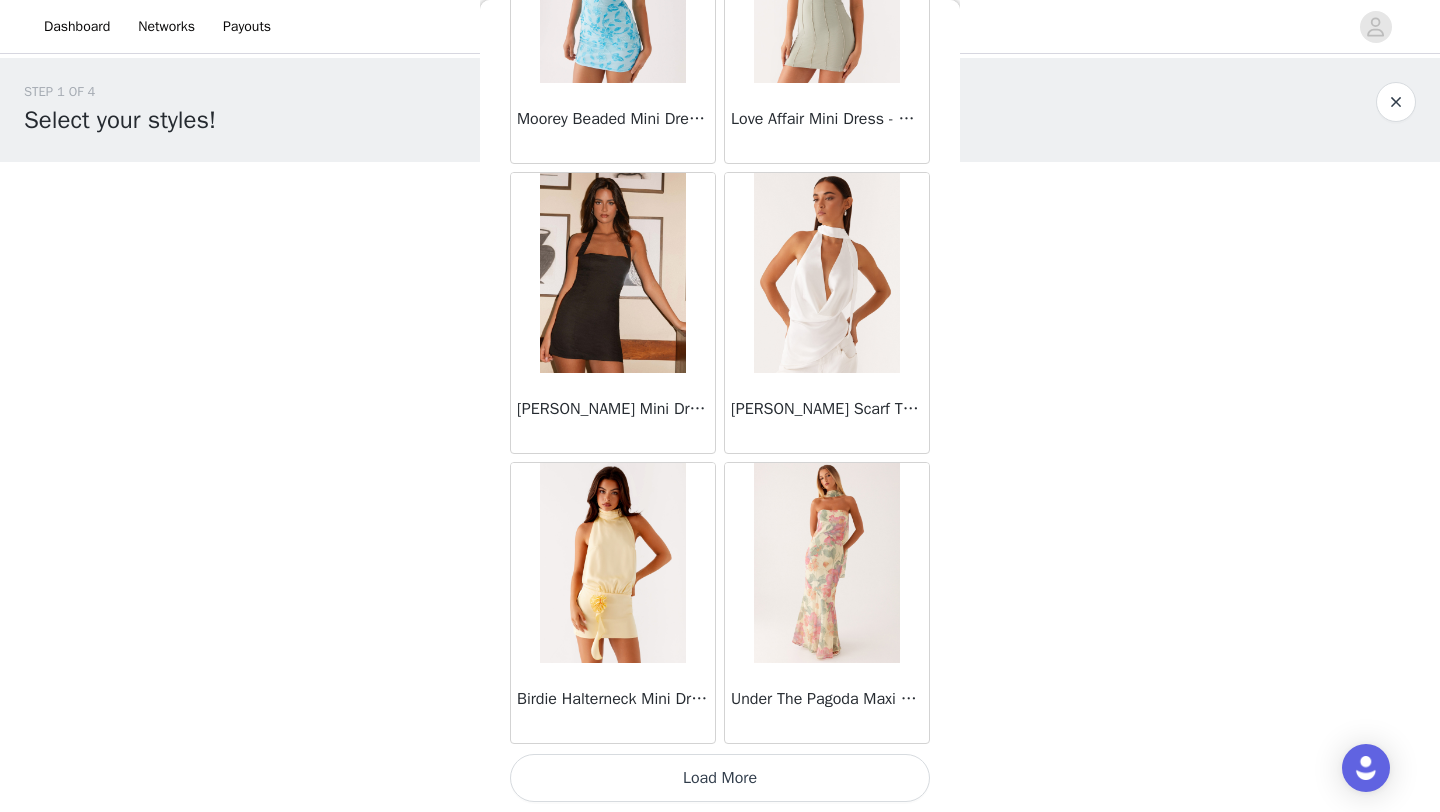 click on "Load More" at bounding box center [720, 778] 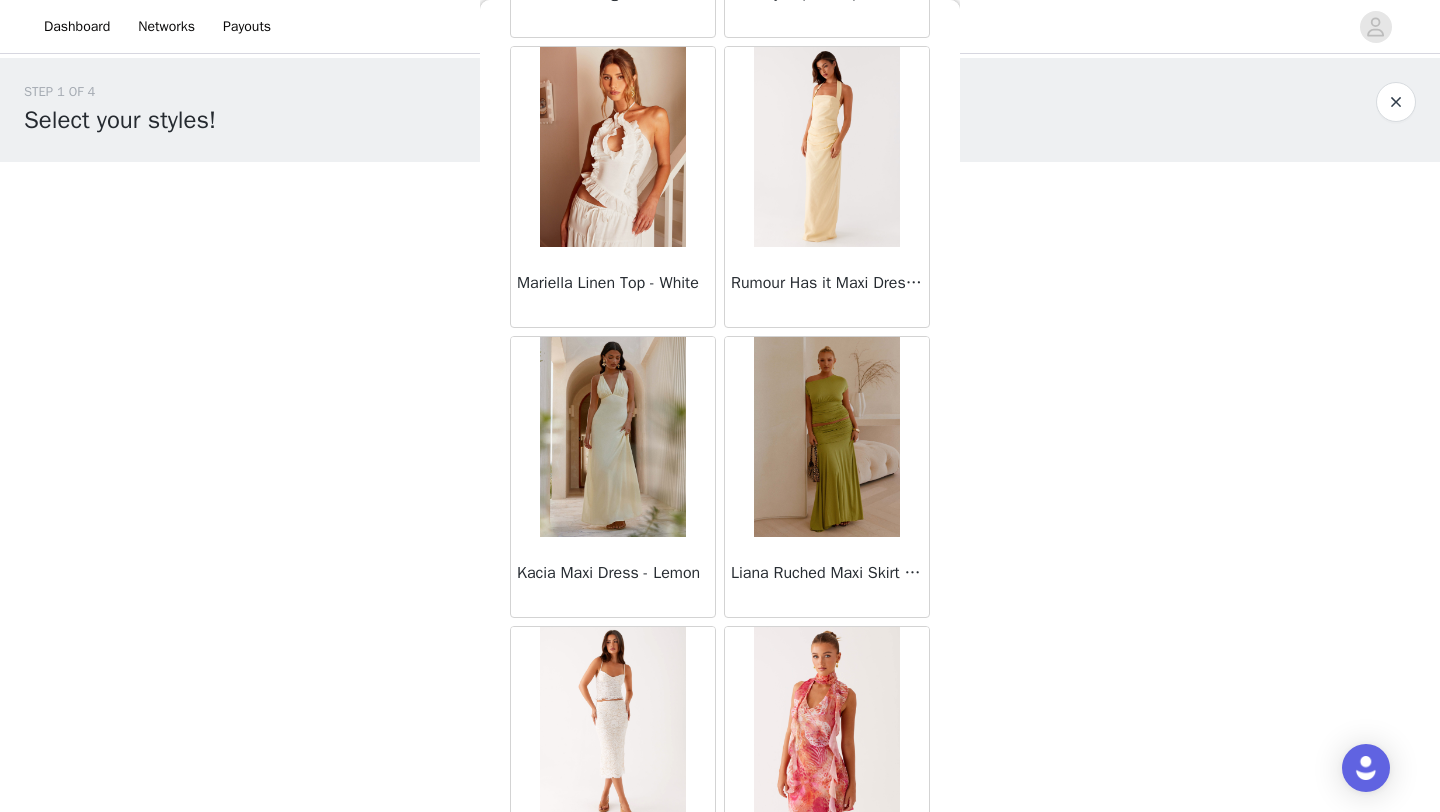 scroll, scrollTop: 28348, scrollLeft: 0, axis: vertical 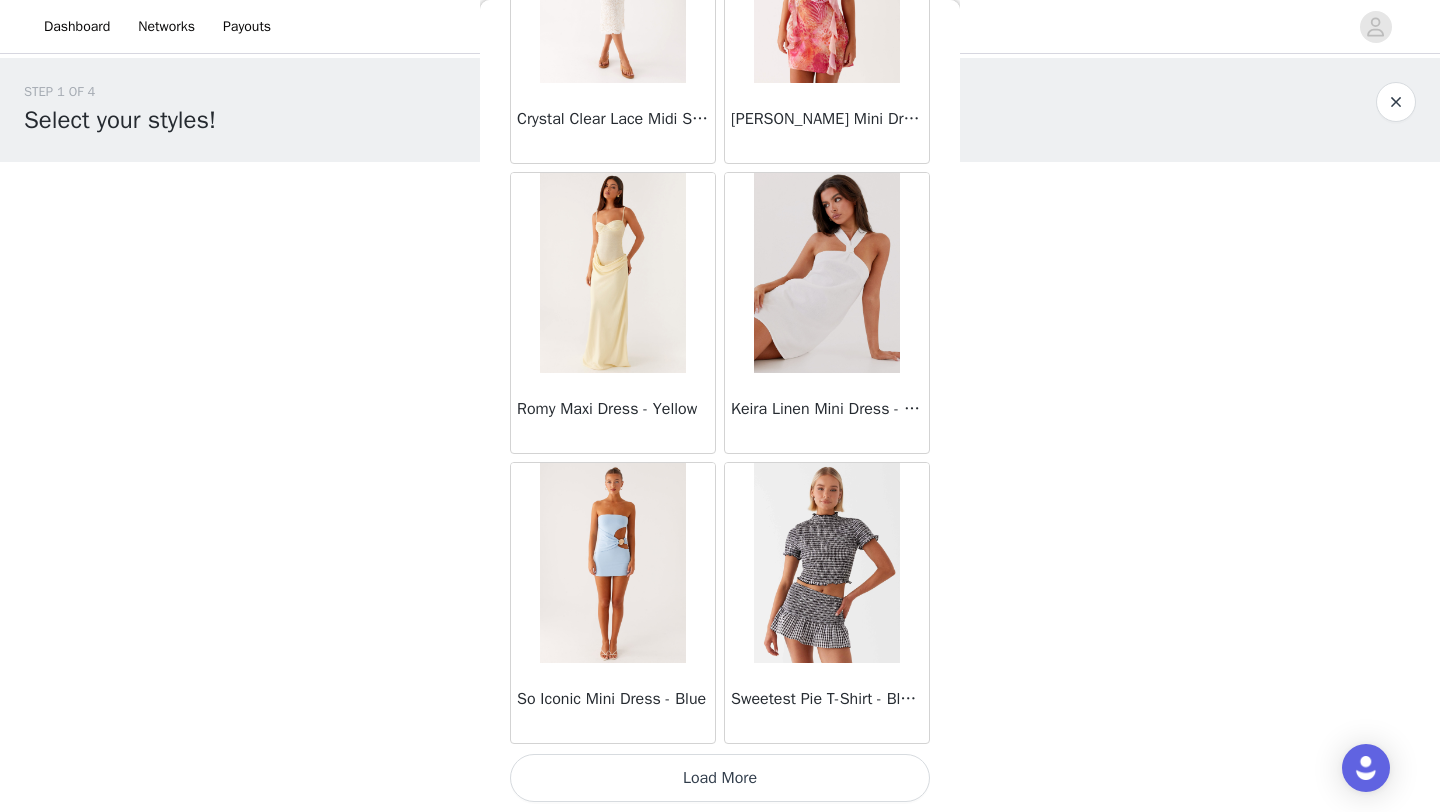click on "Load More" at bounding box center (720, 778) 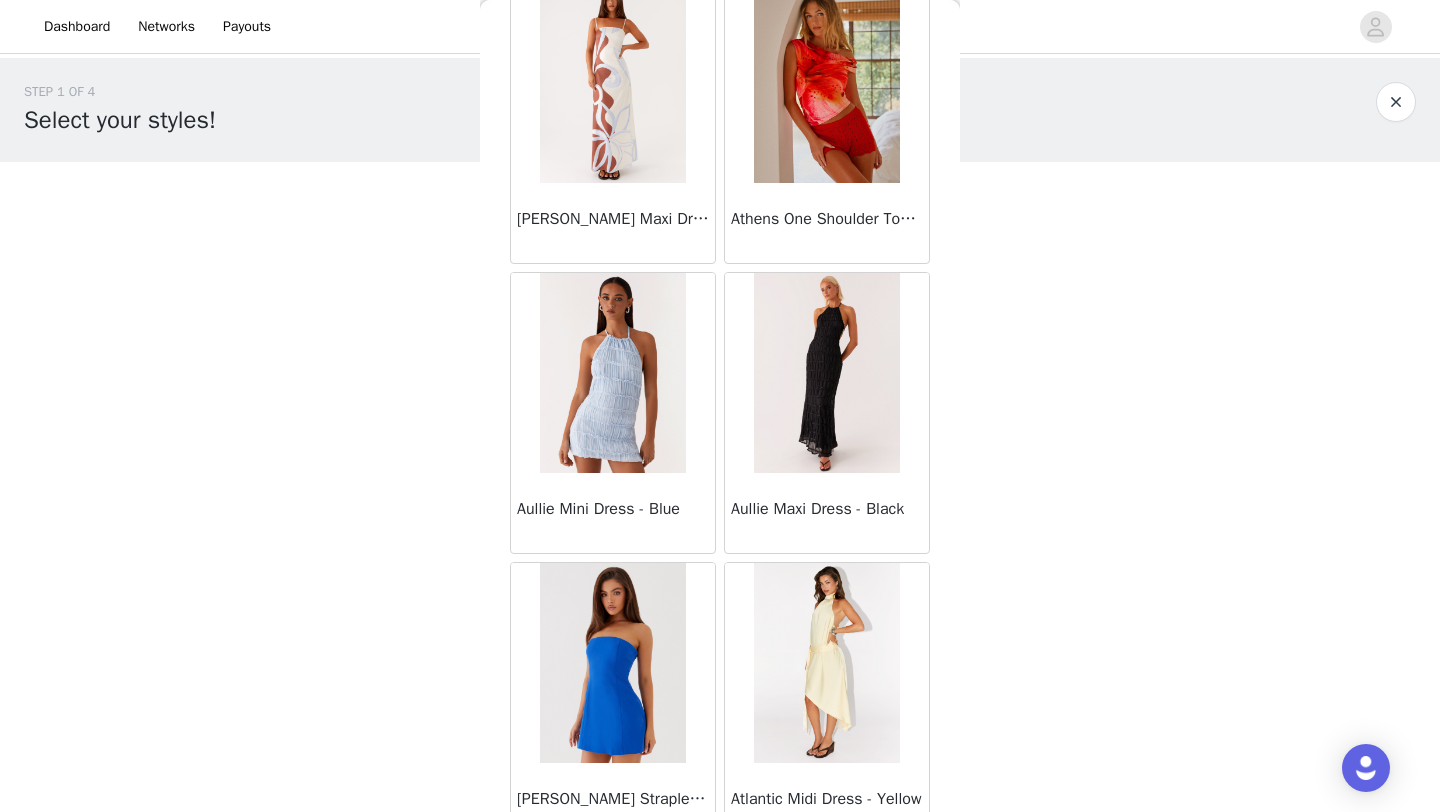 scroll, scrollTop: 1208, scrollLeft: 0, axis: vertical 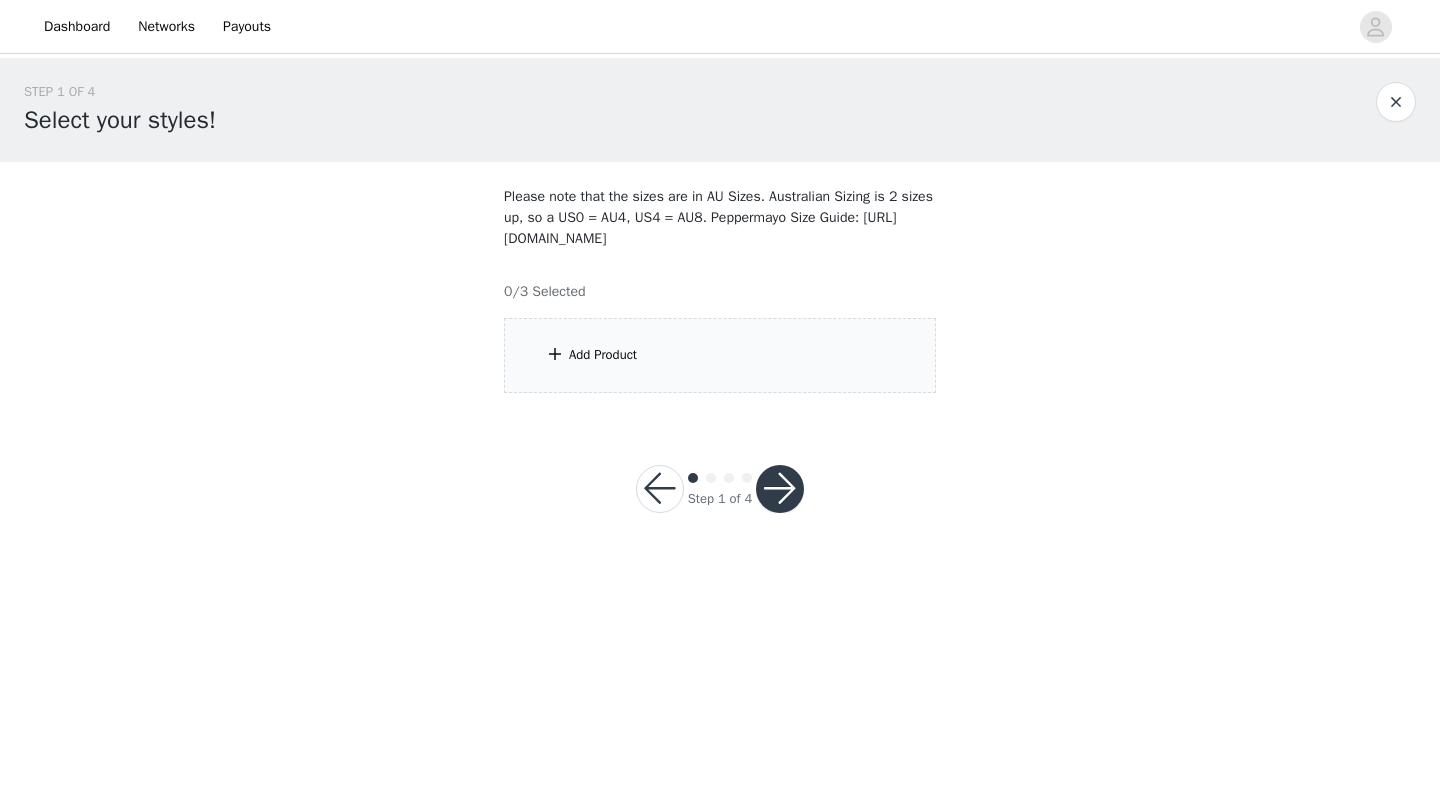 click on "Add Product" at bounding box center [603, 355] 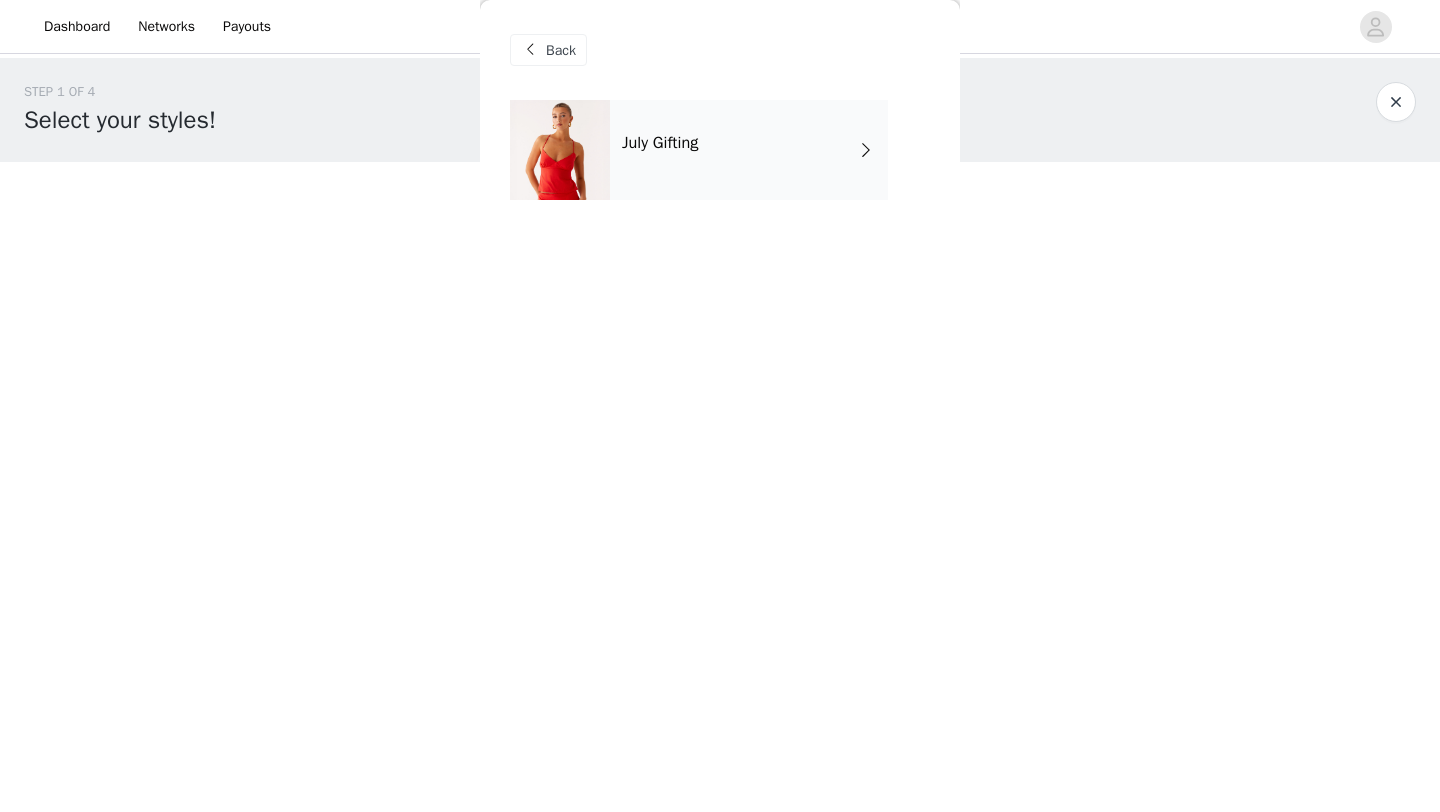 click on "July Gifting" at bounding box center (660, 143) 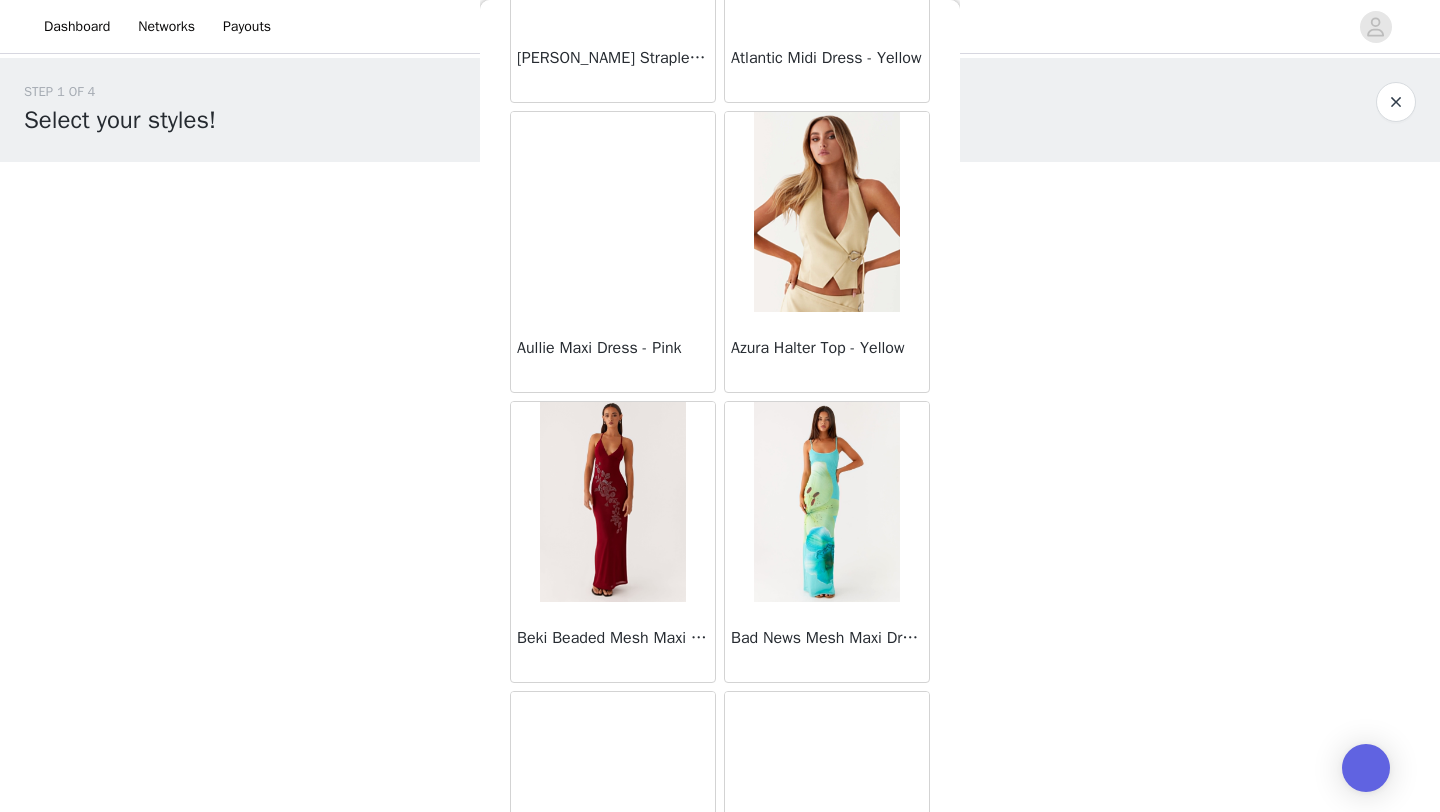 scroll, scrollTop: 2248, scrollLeft: 0, axis: vertical 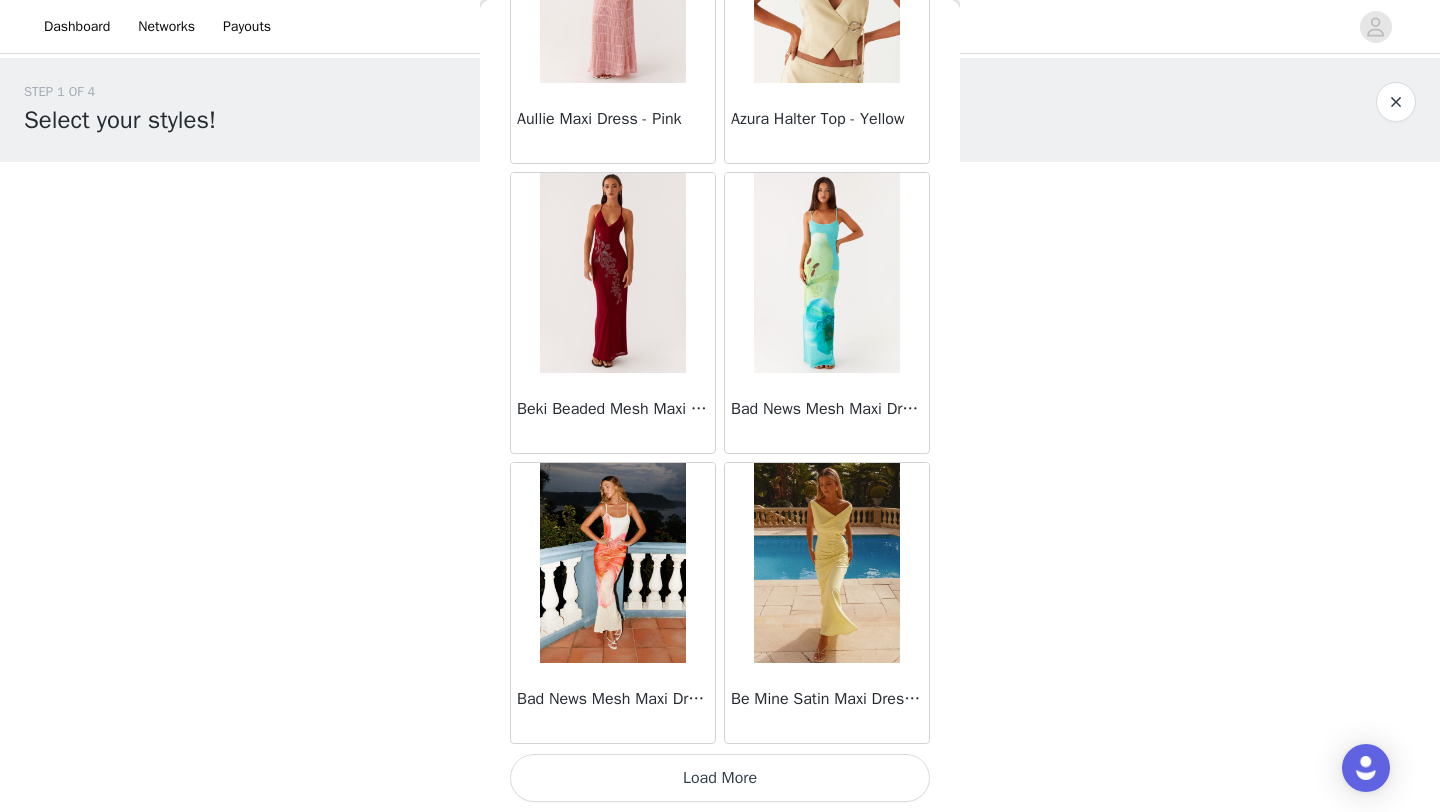 click on "Load More" at bounding box center [720, 778] 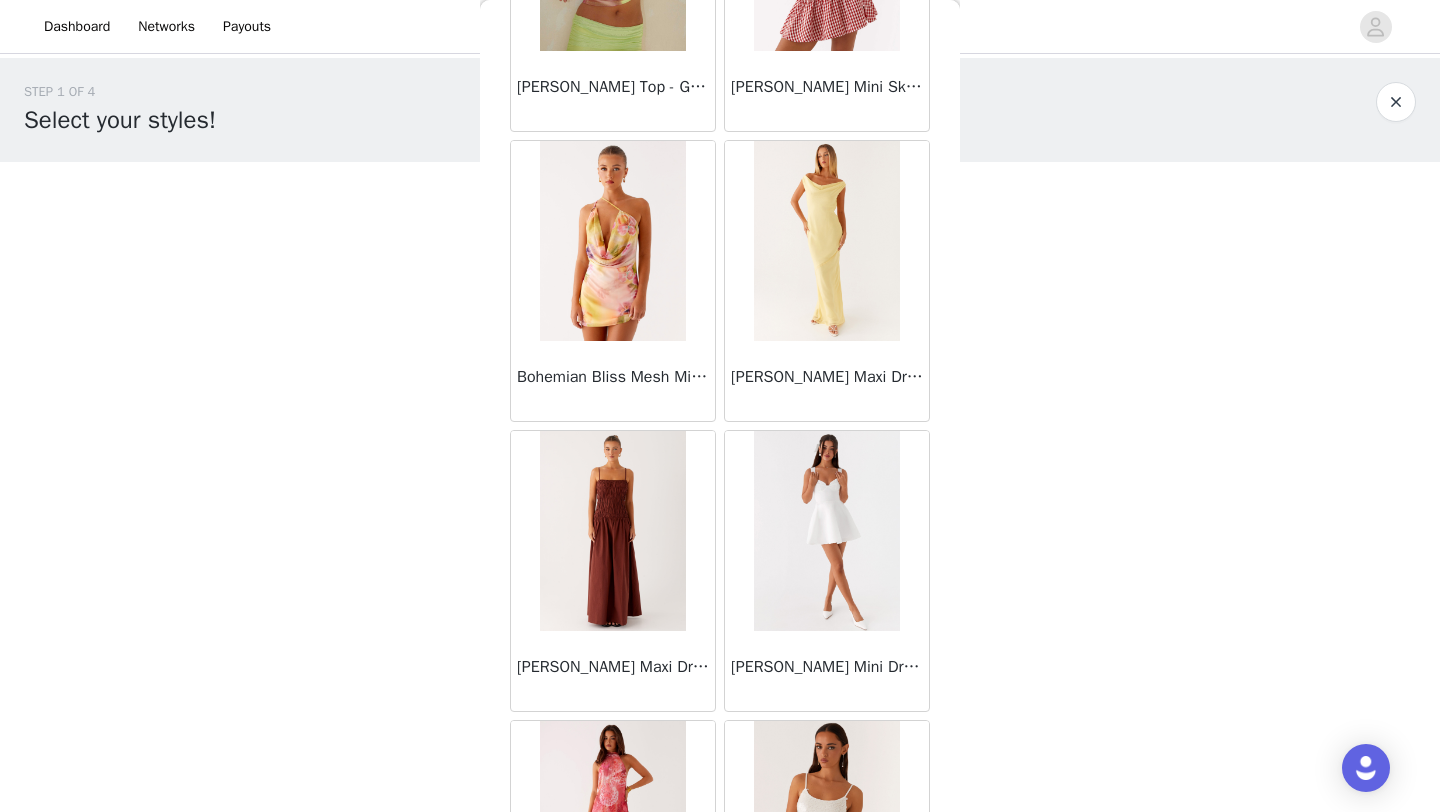 scroll, scrollTop: 5019, scrollLeft: 0, axis: vertical 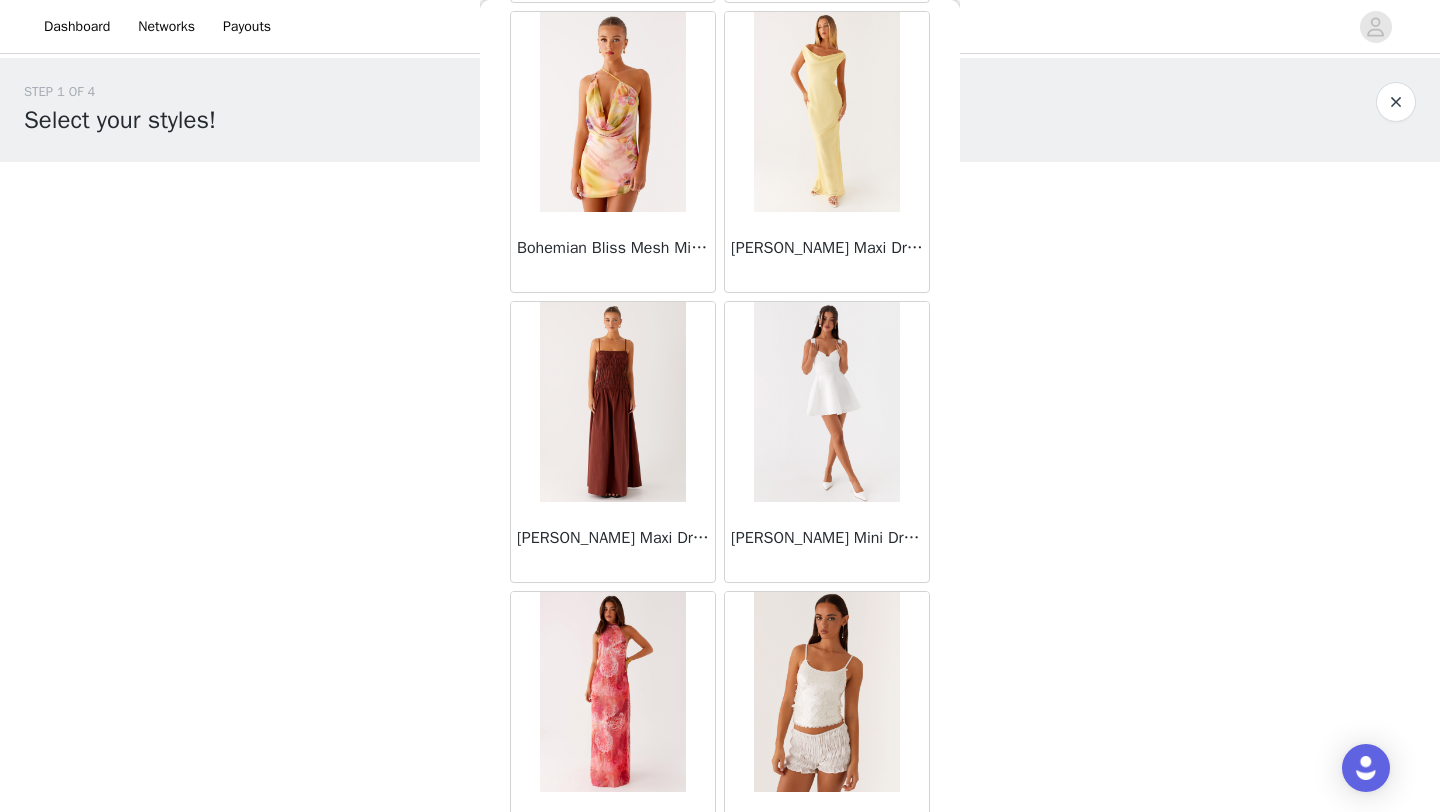 click at bounding box center (612, 402) 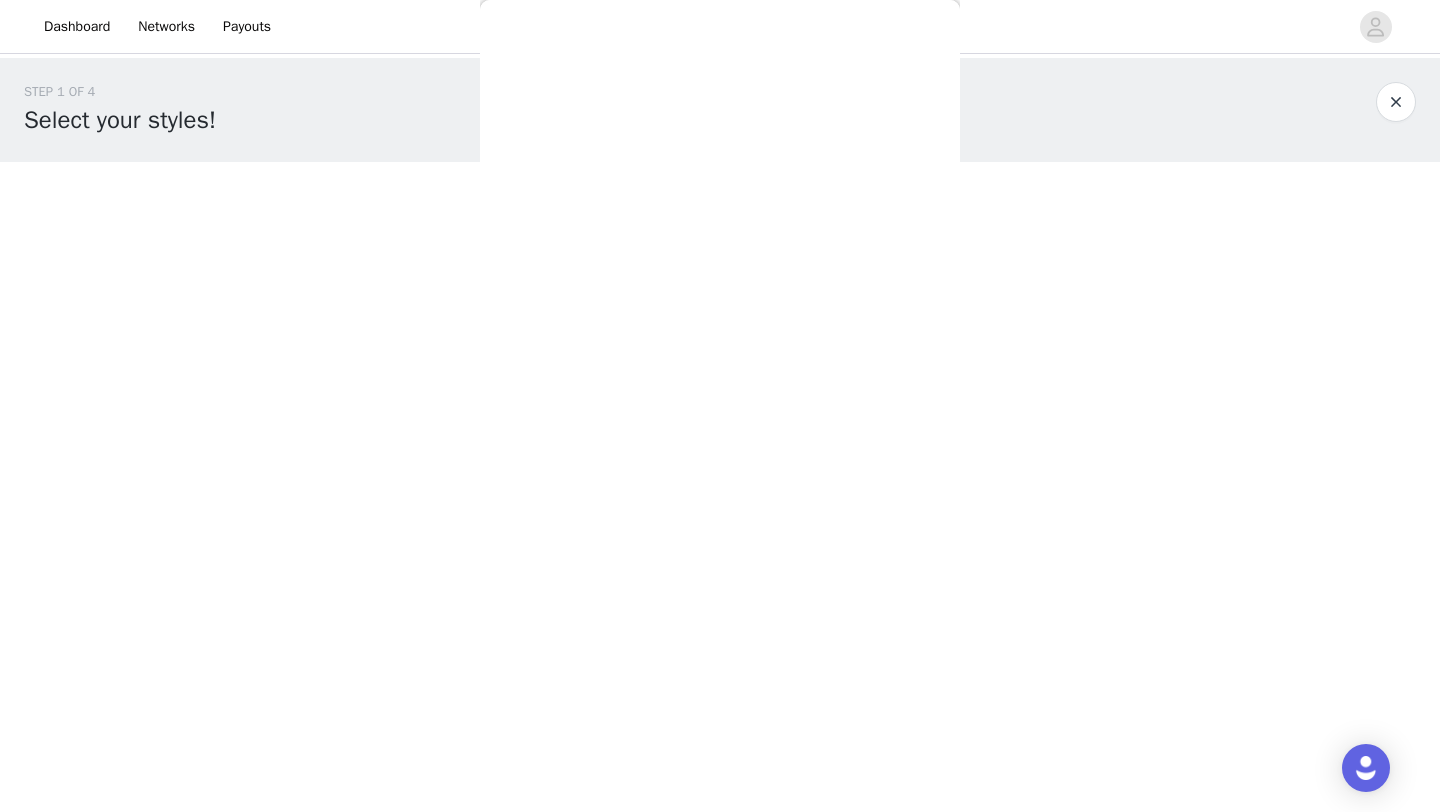 scroll, scrollTop: 0, scrollLeft: 0, axis: both 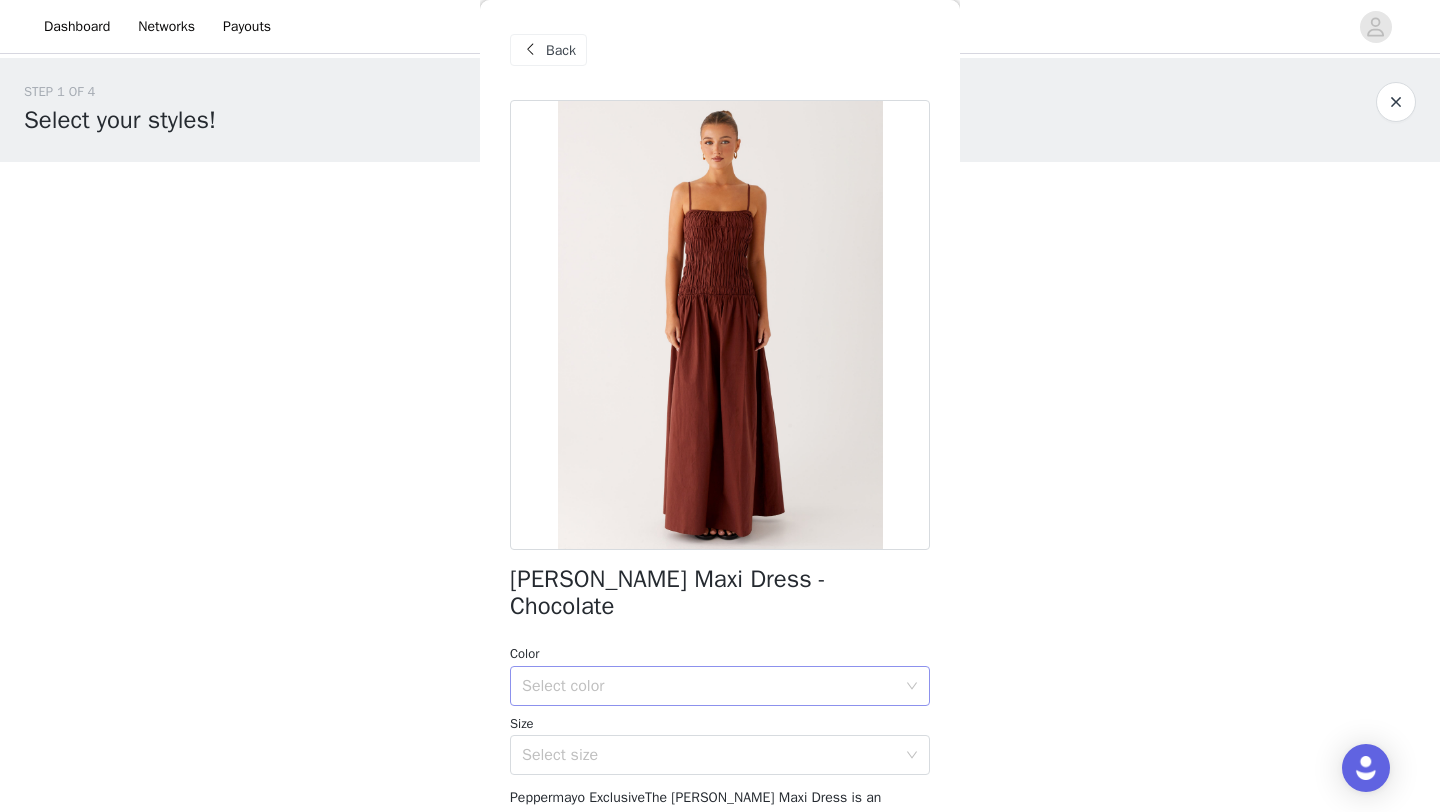click on "Select color" at bounding box center (713, 686) 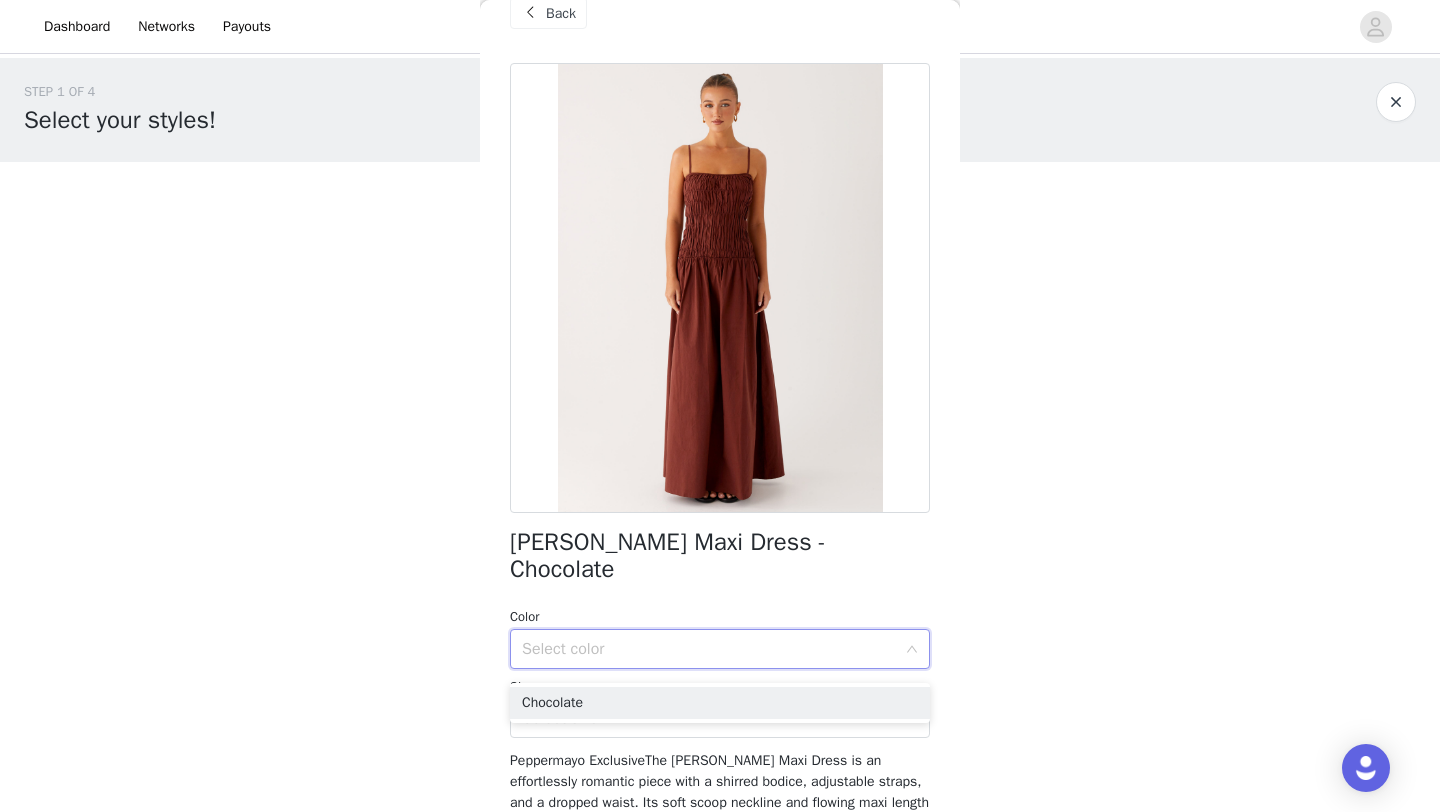 scroll, scrollTop: 58, scrollLeft: 0, axis: vertical 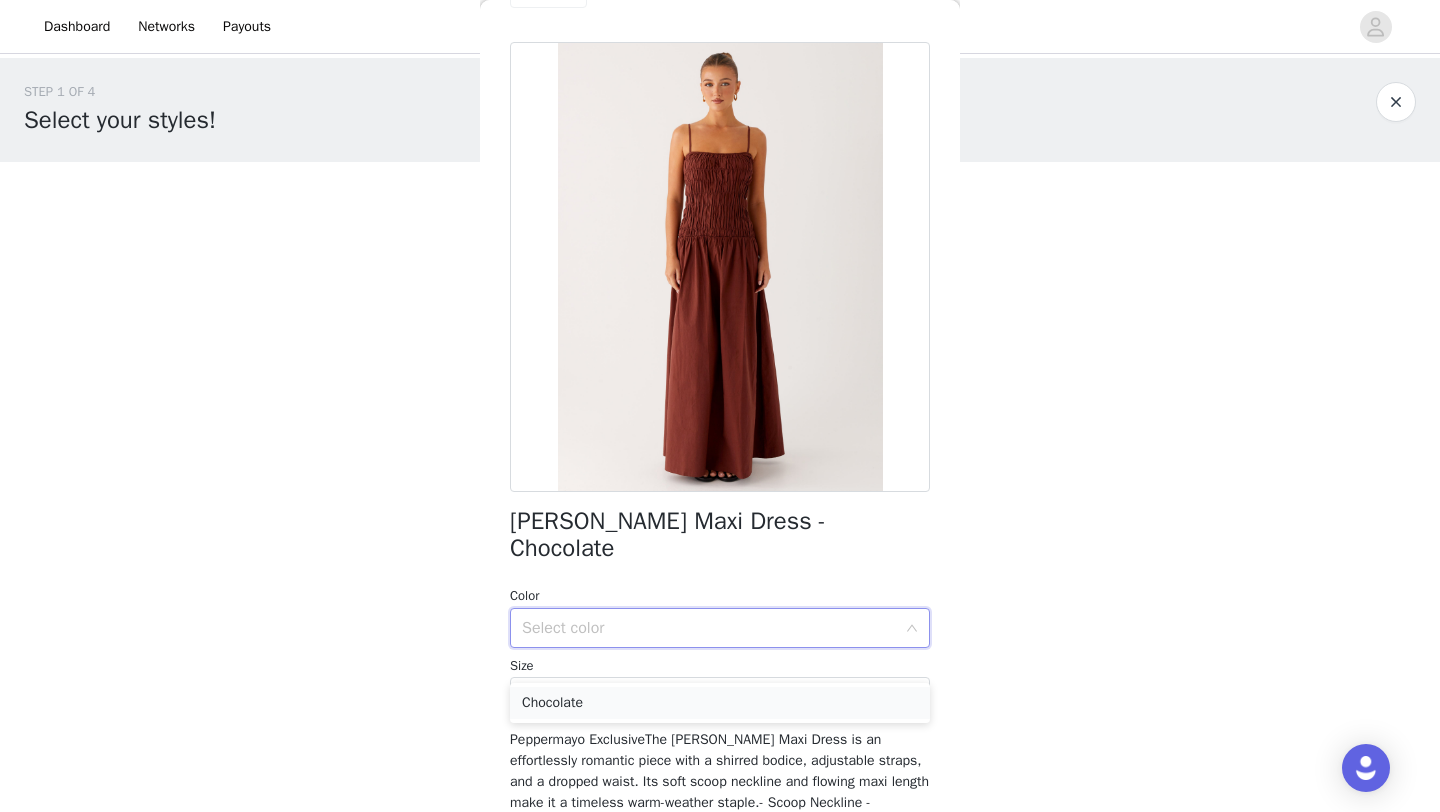click on "Chocolate" at bounding box center (720, 703) 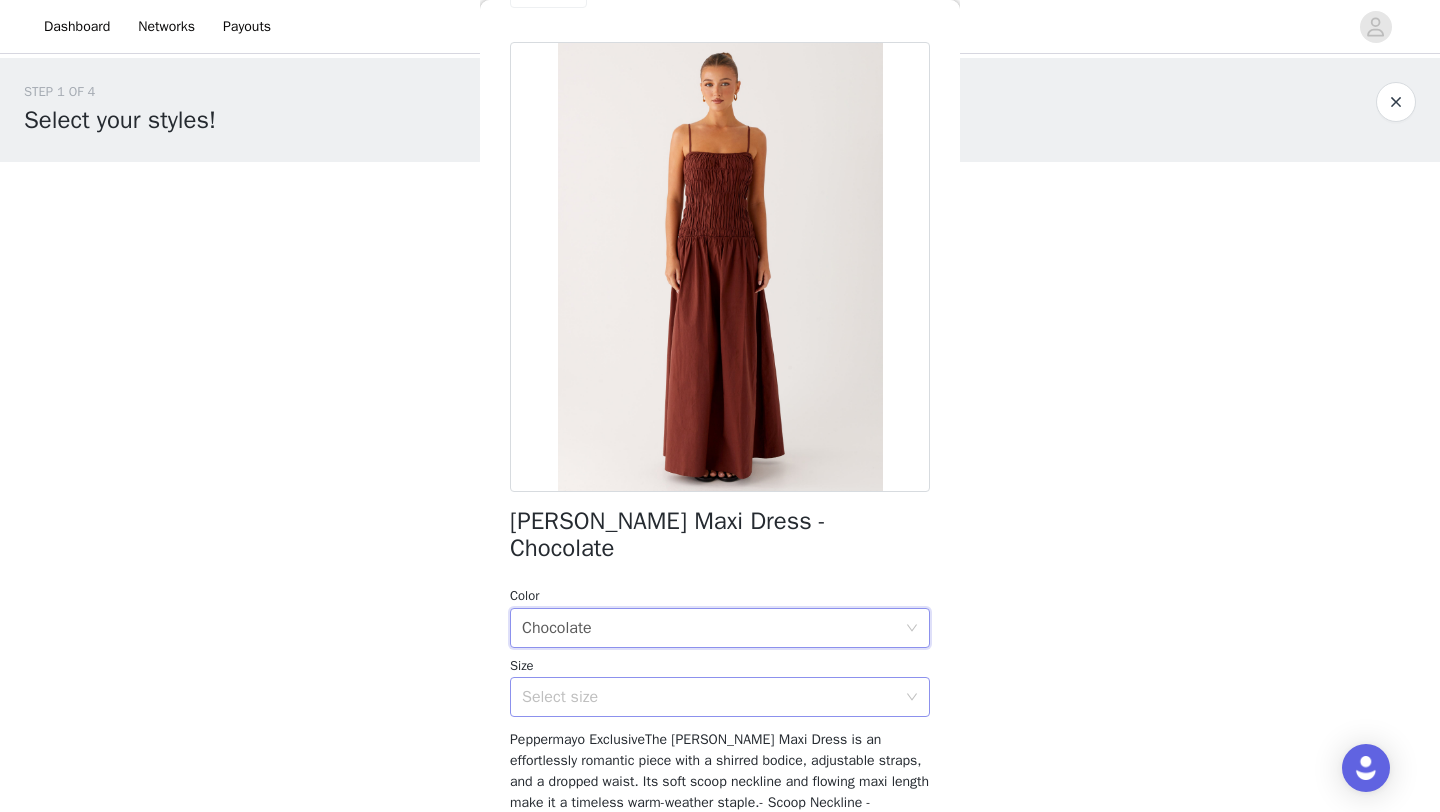 click on "Select size" at bounding box center [709, 697] 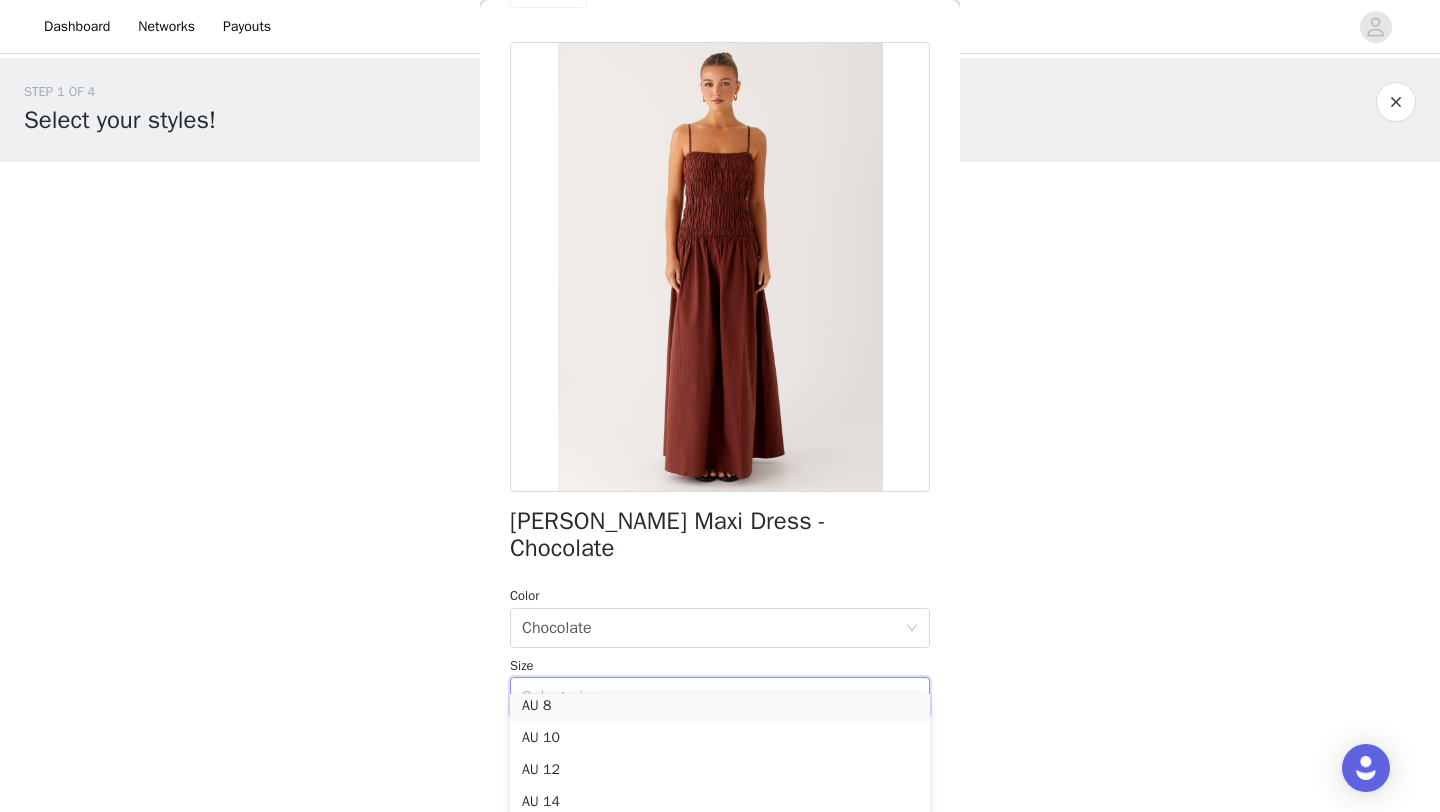 scroll, scrollTop: 68, scrollLeft: 0, axis: vertical 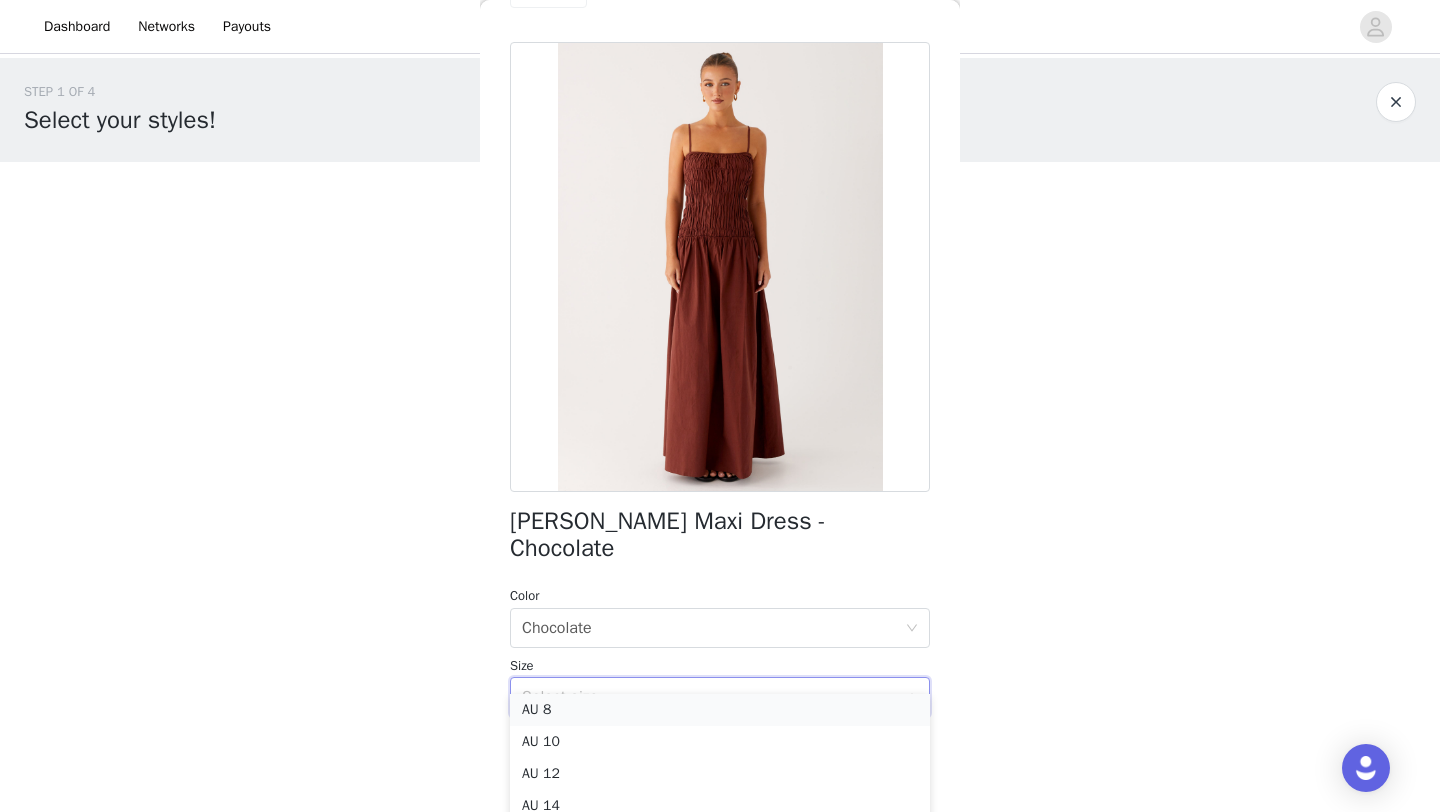 click on "AU 8" at bounding box center (720, 710) 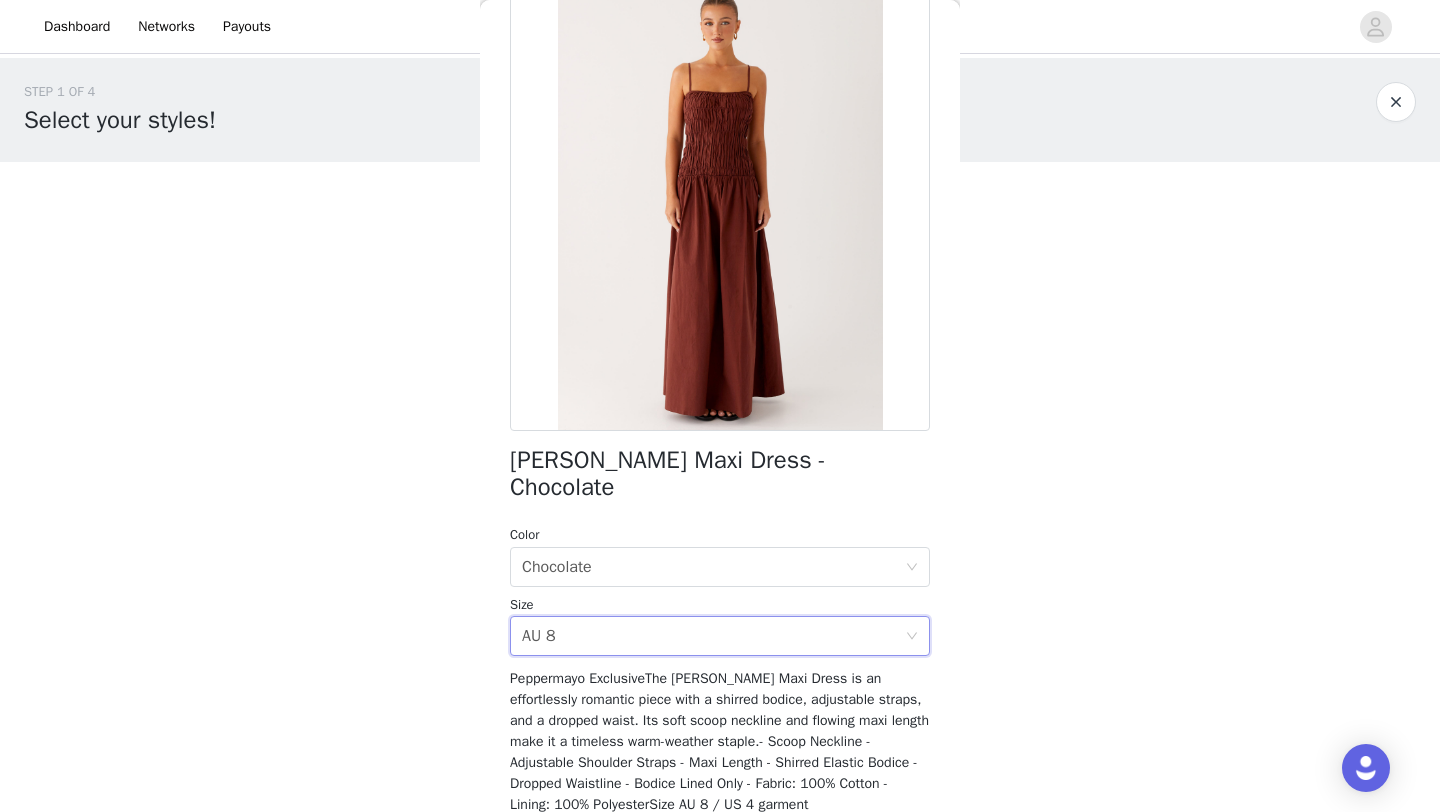 scroll, scrollTop: 242, scrollLeft: 0, axis: vertical 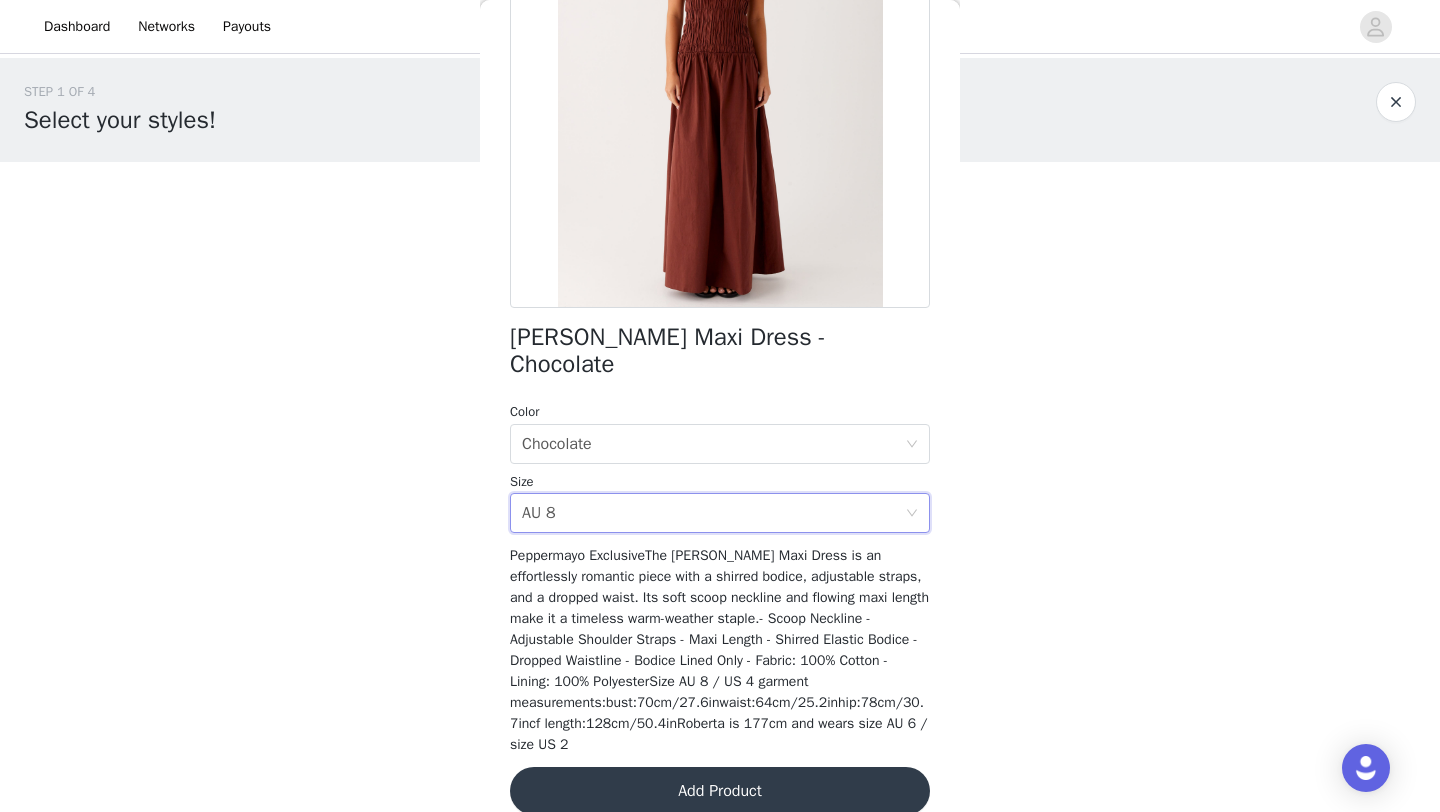 click on "Add Product" at bounding box center [720, 791] 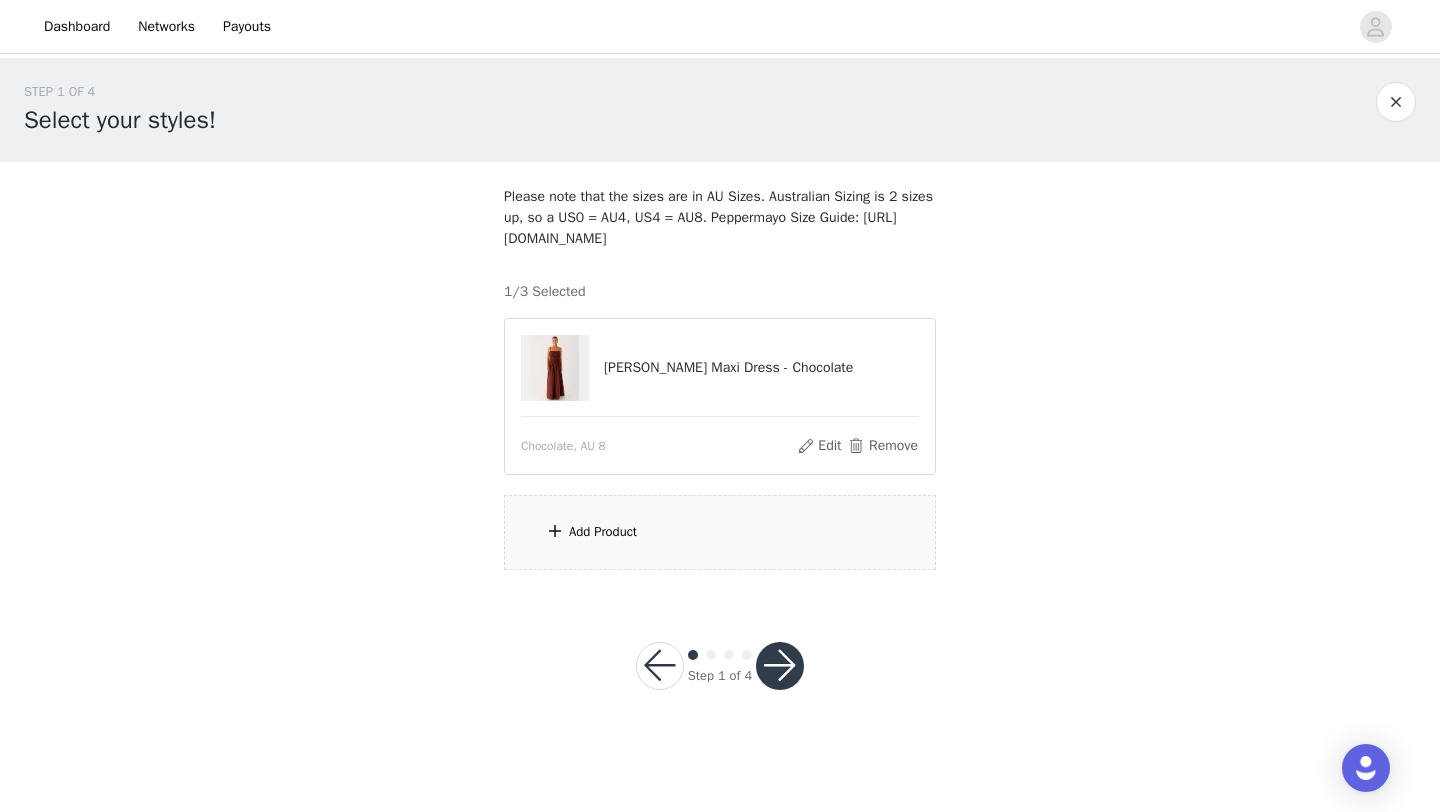click on "Add Product" at bounding box center [720, 532] 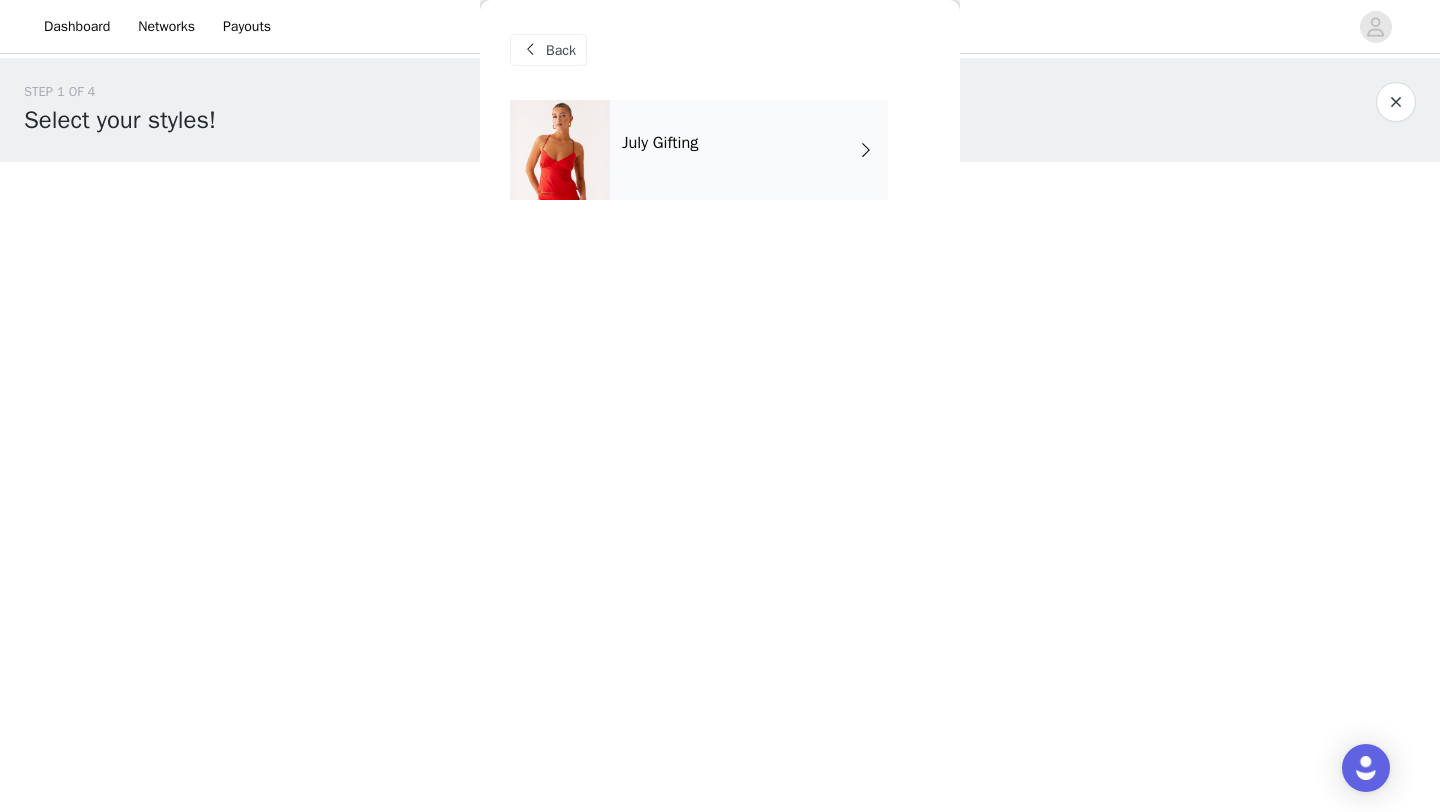 click on "July Gifting" at bounding box center [749, 150] 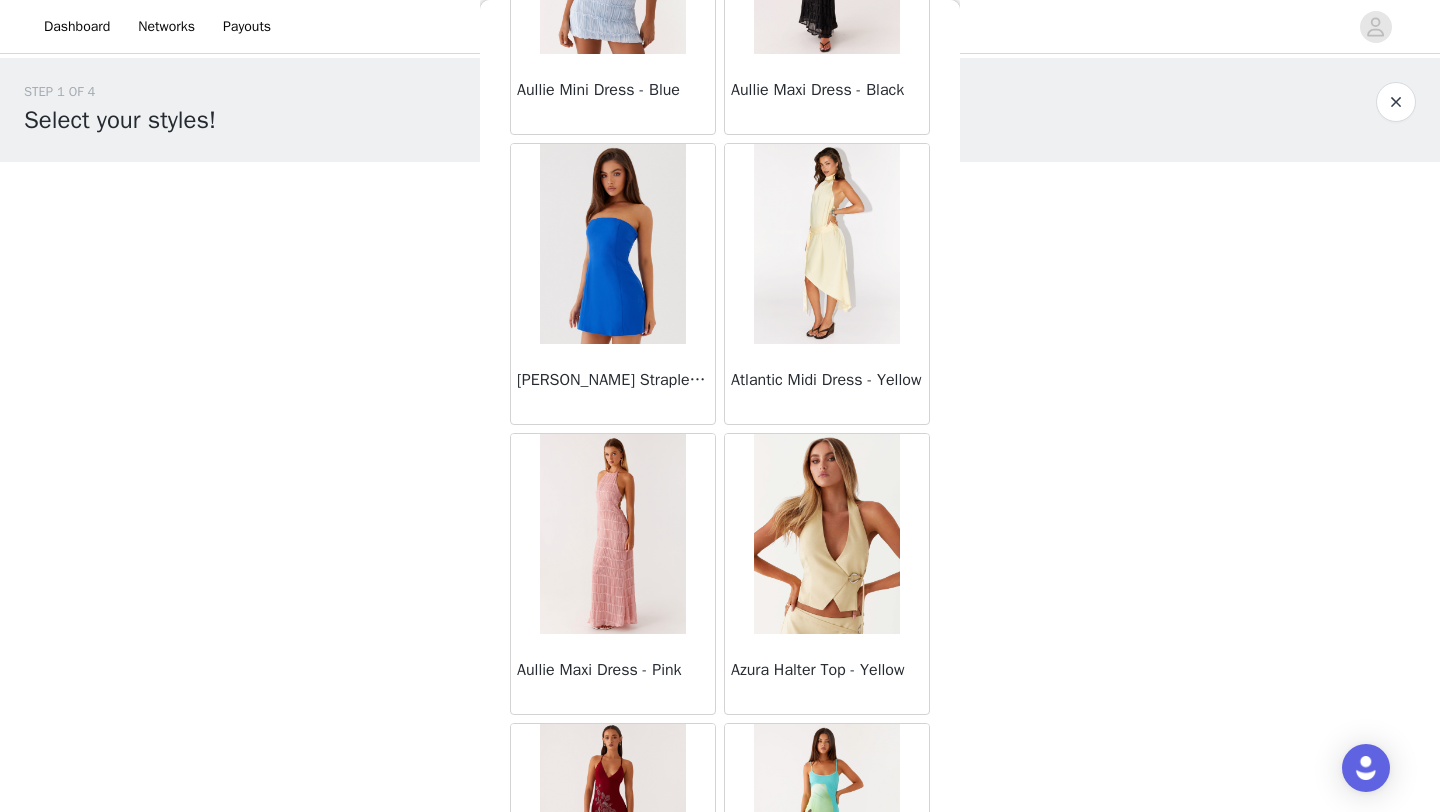 scroll, scrollTop: 2248, scrollLeft: 0, axis: vertical 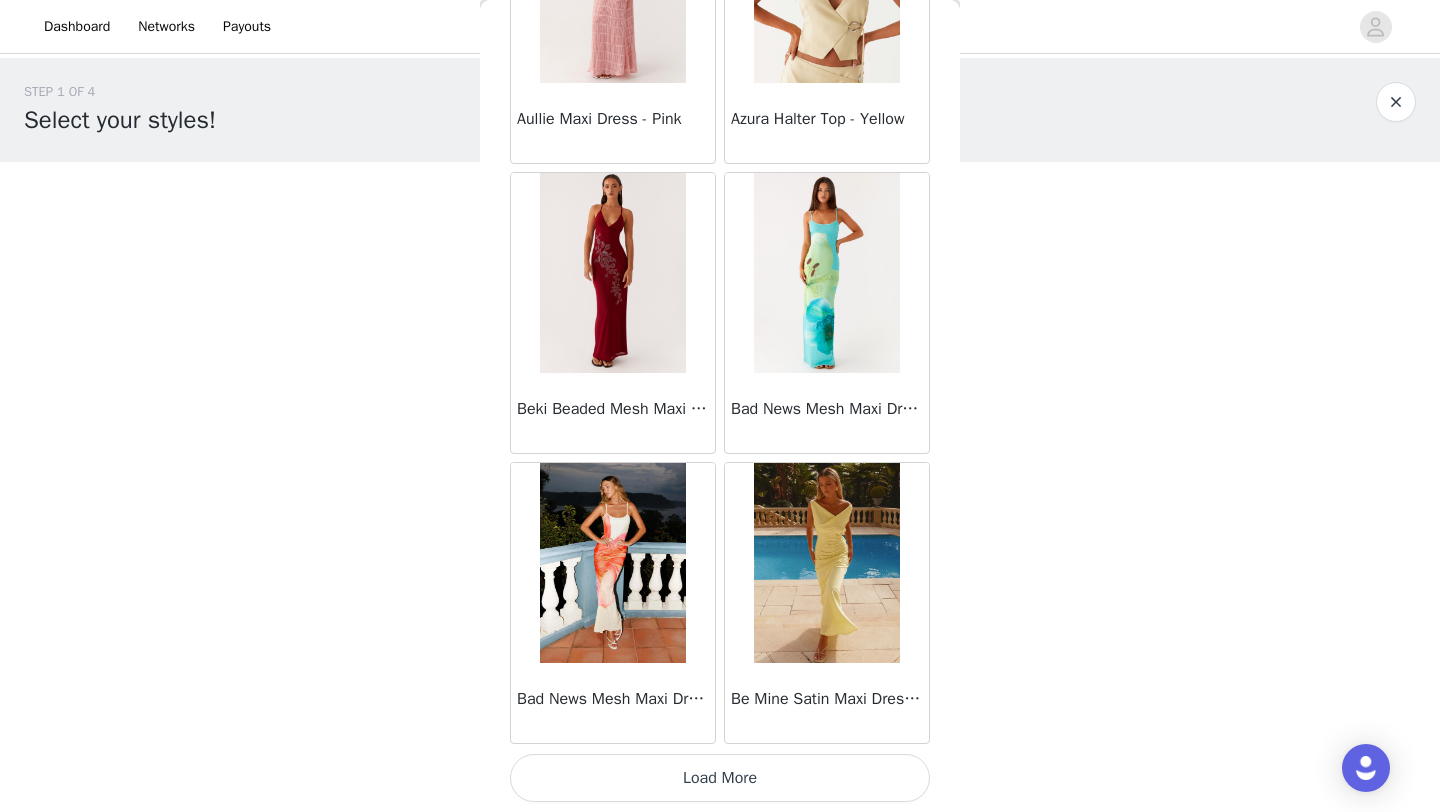 click on "Load More" at bounding box center (720, 778) 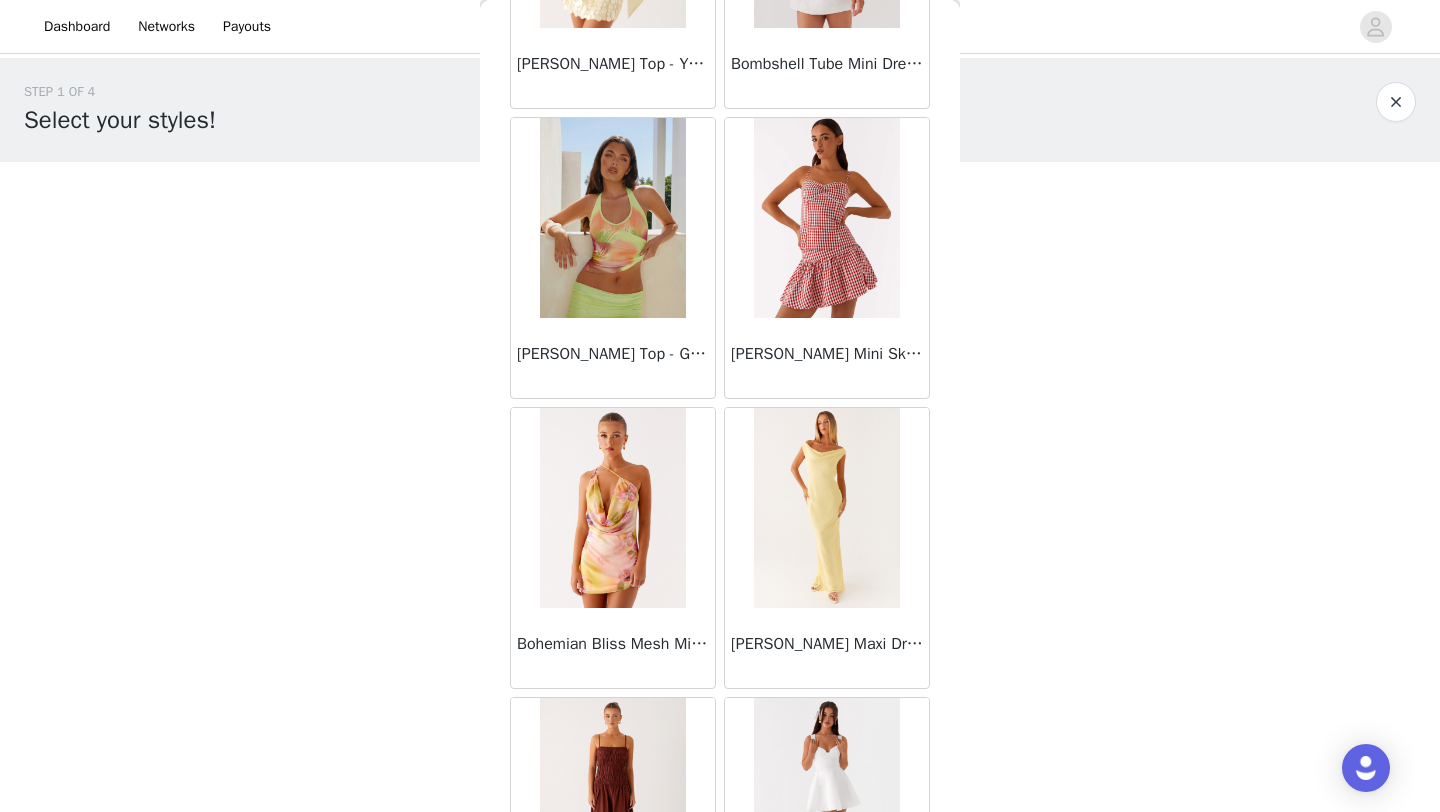 scroll, scrollTop: 5148, scrollLeft: 0, axis: vertical 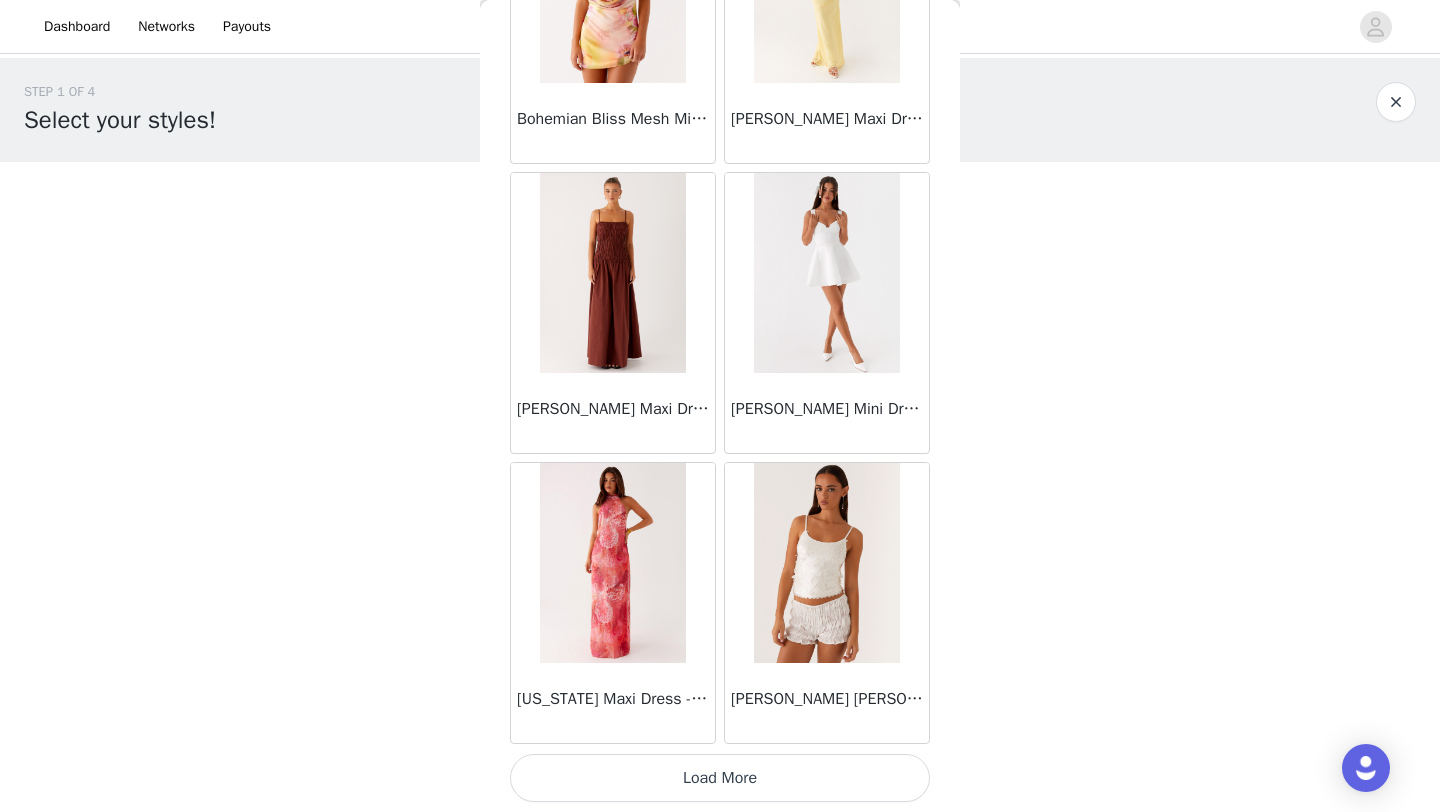 click on "Load More" at bounding box center [720, 778] 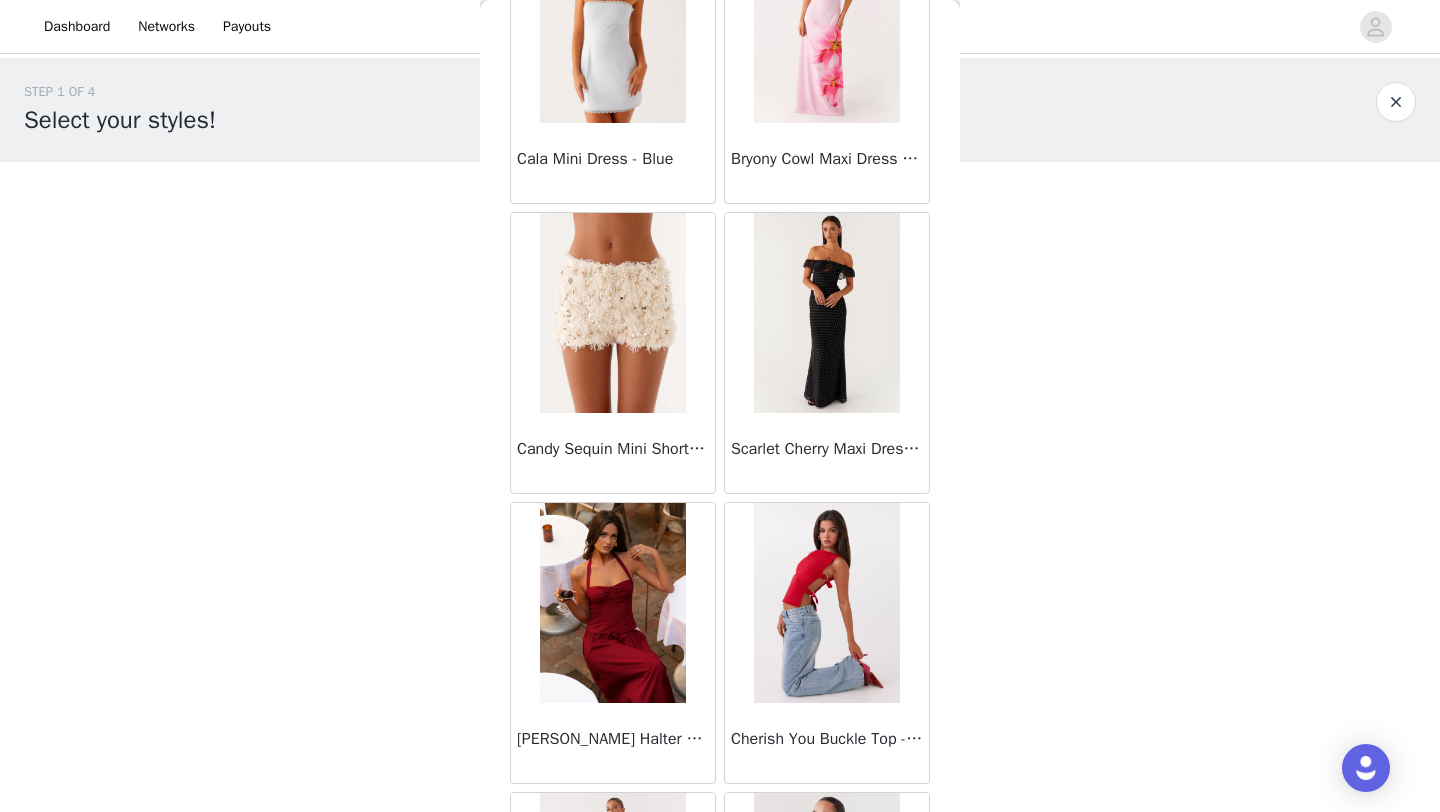 scroll, scrollTop: 6306, scrollLeft: 0, axis: vertical 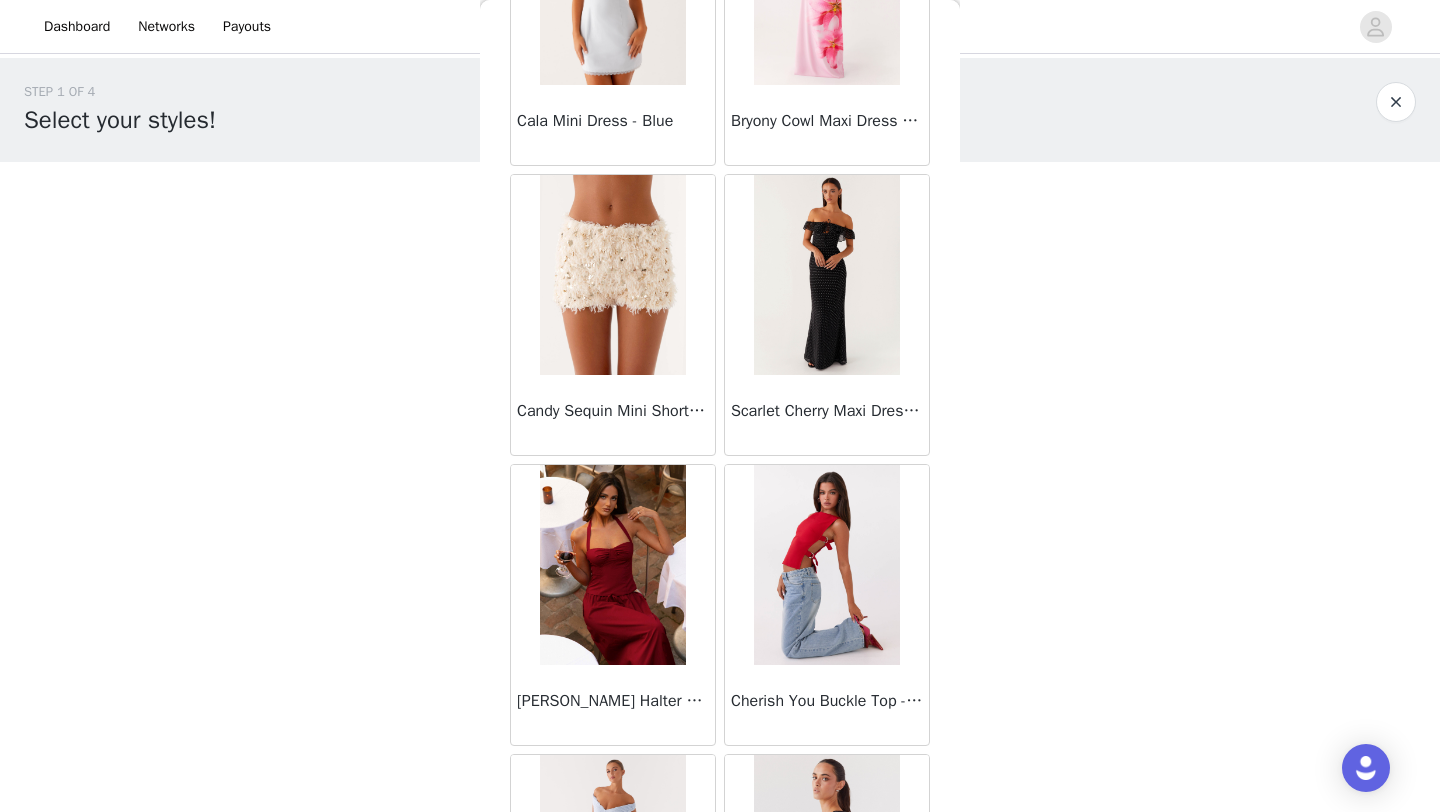 click at bounding box center (826, 275) 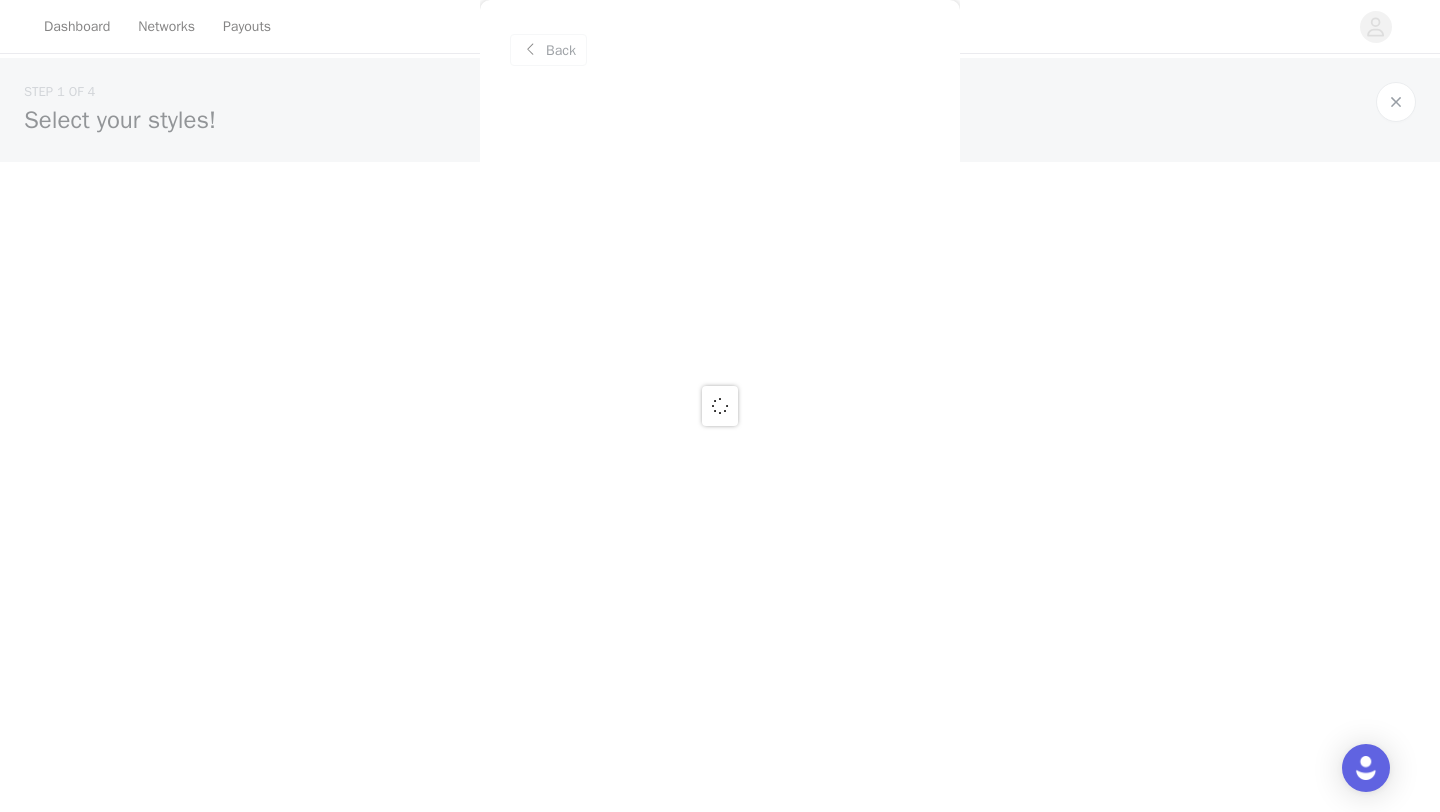scroll, scrollTop: 0, scrollLeft: 0, axis: both 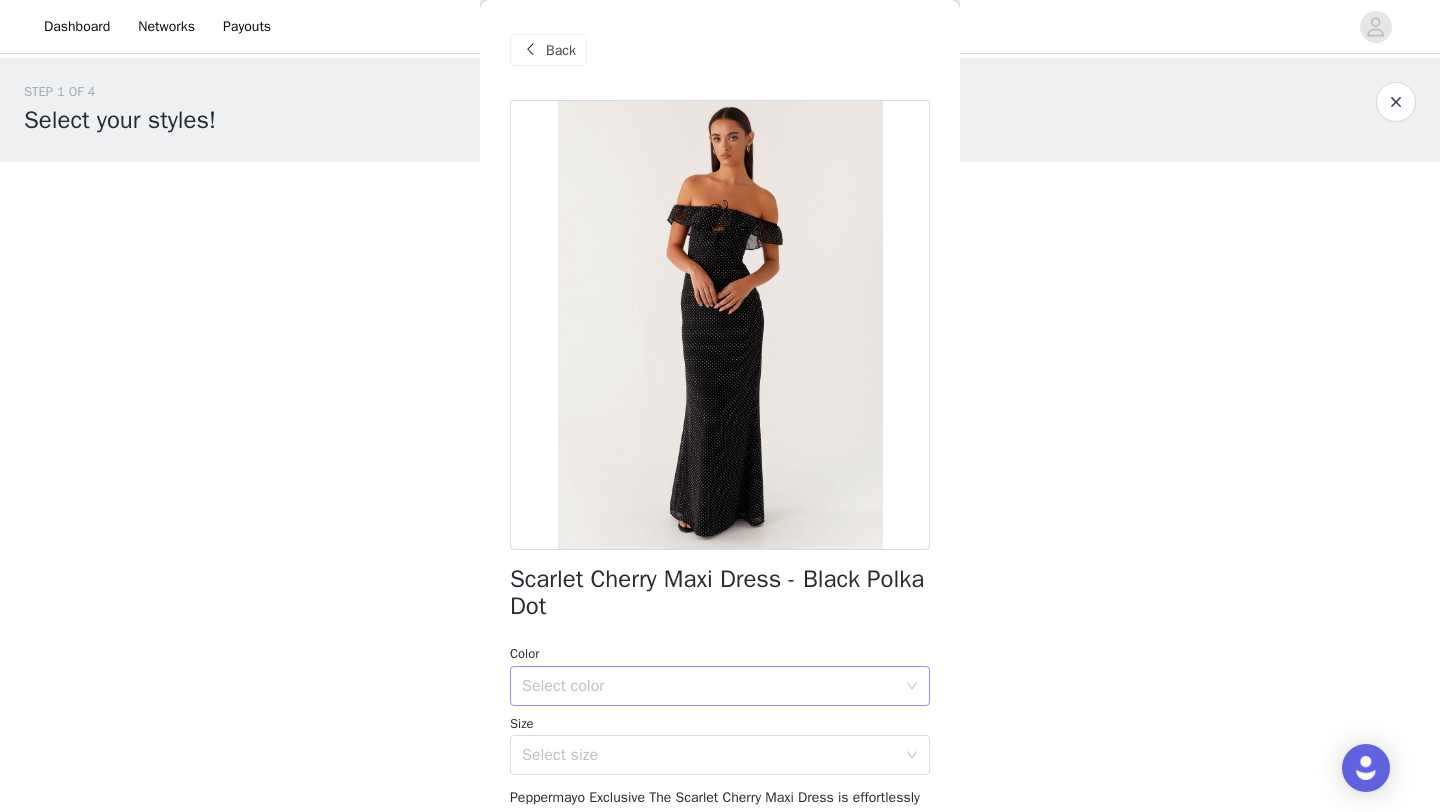 click on "Select color" at bounding box center [709, 686] 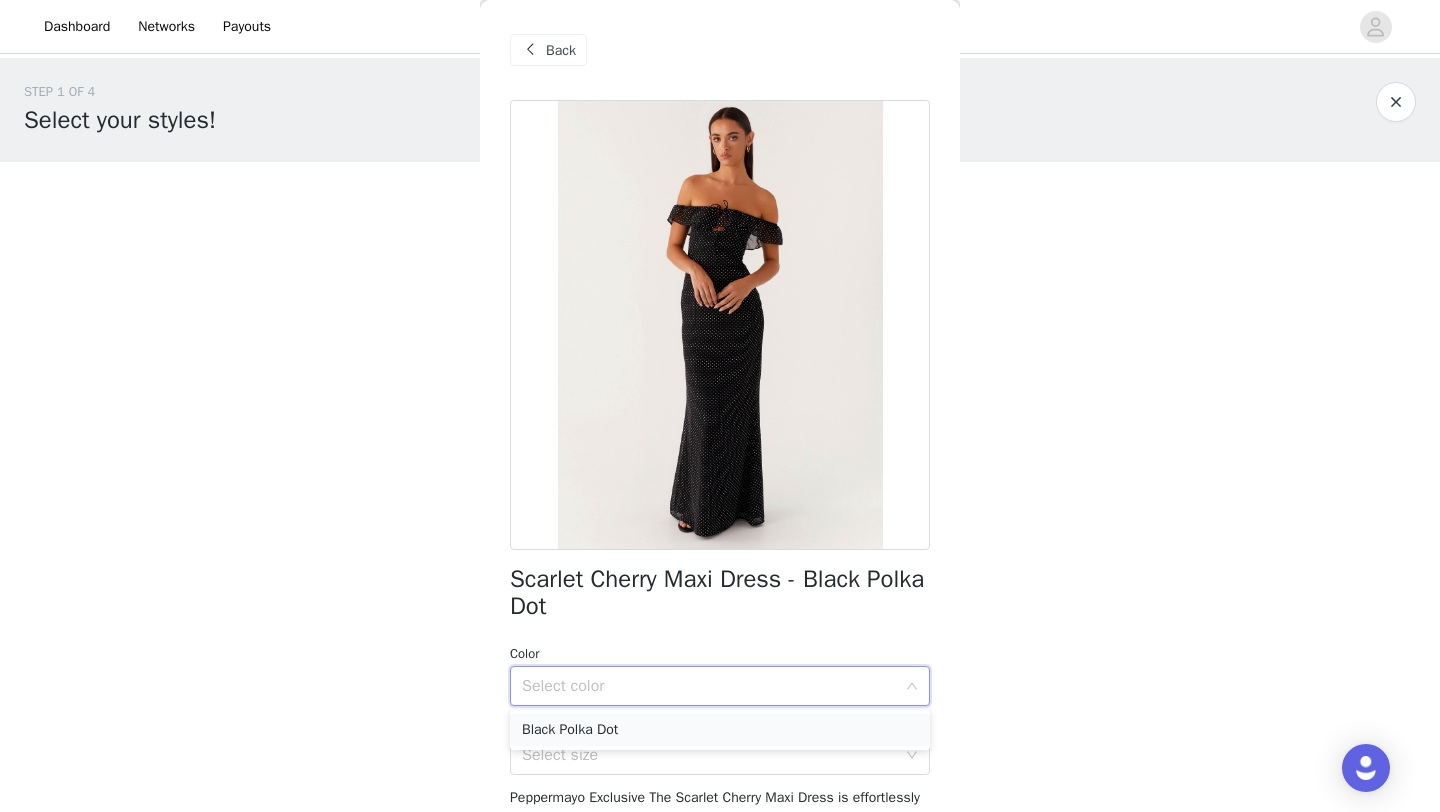click on "Black Polka Dot" at bounding box center [720, 730] 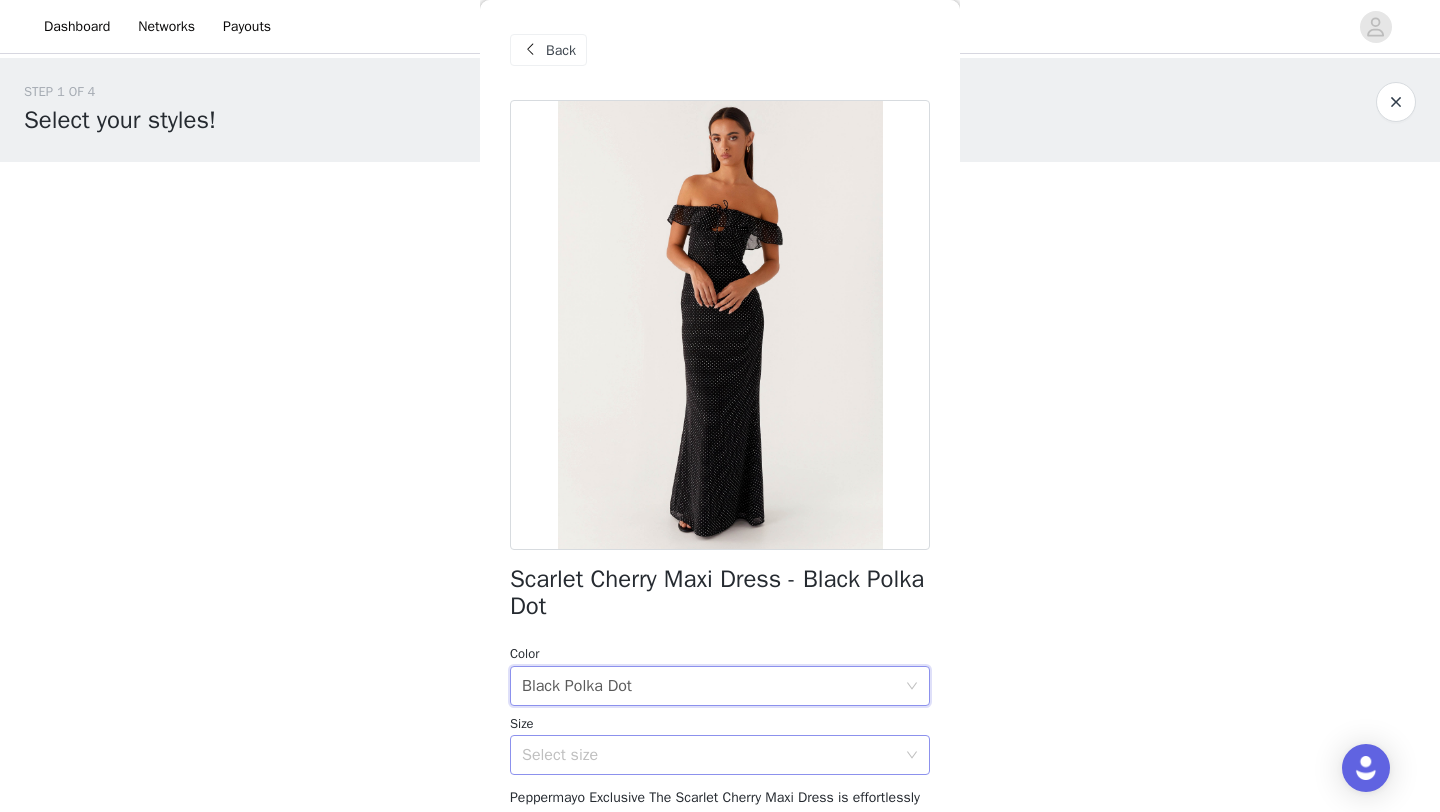 click on "Select size" at bounding box center [713, 755] 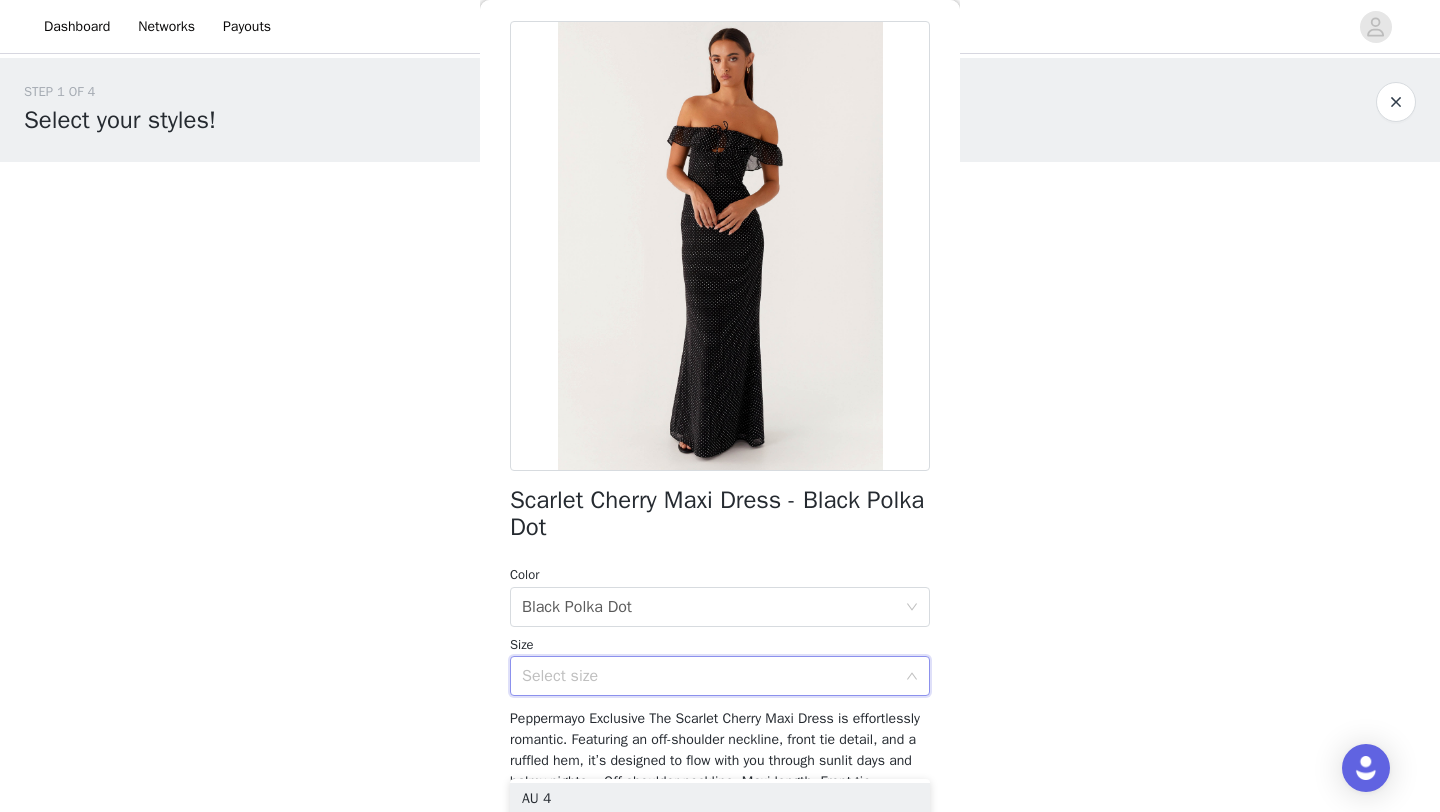 scroll, scrollTop: 160, scrollLeft: 0, axis: vertical 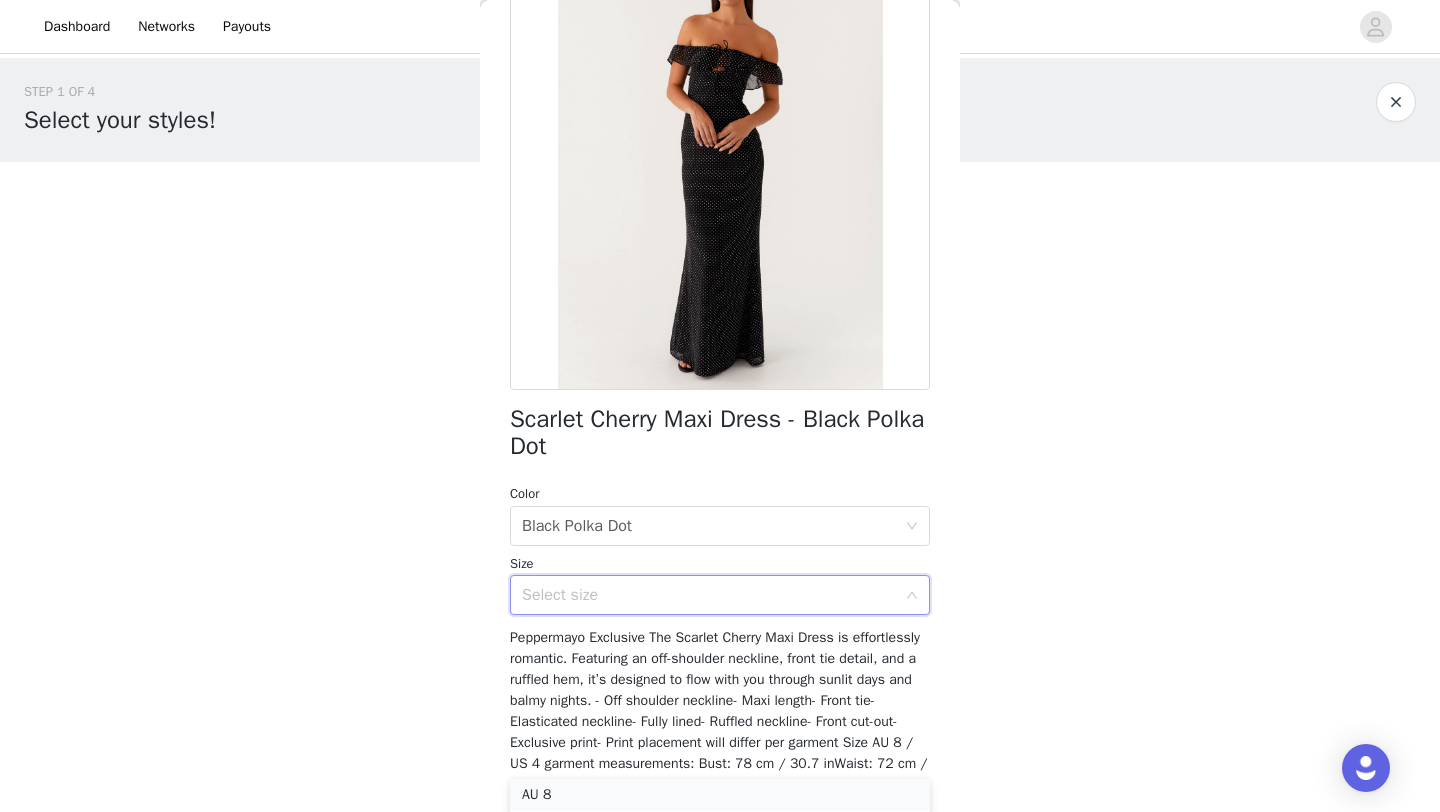 click on "AU 8" at bounding box center (720, 795) 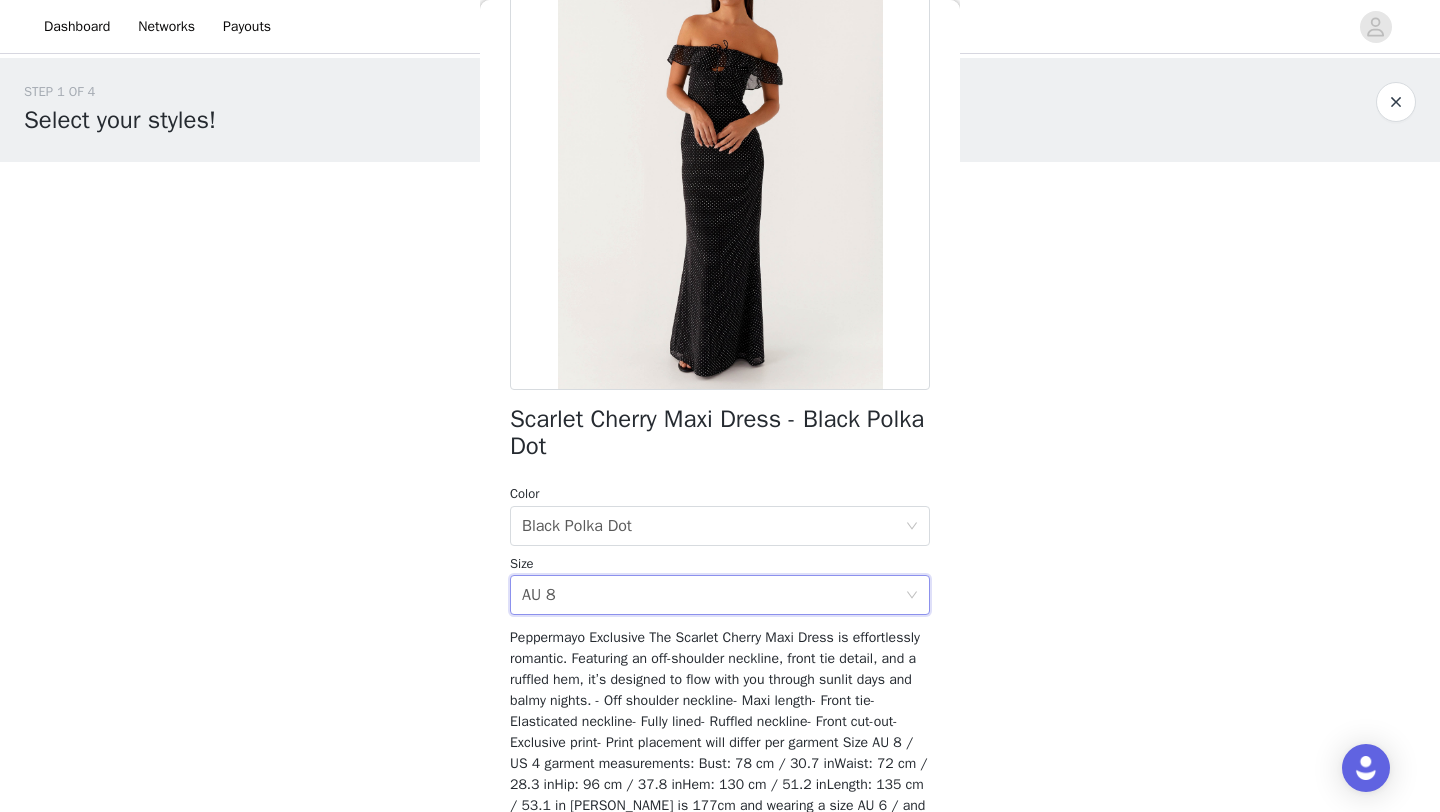 scroll, scrollTop: 269, scrollLeft: 0, axis: vertical 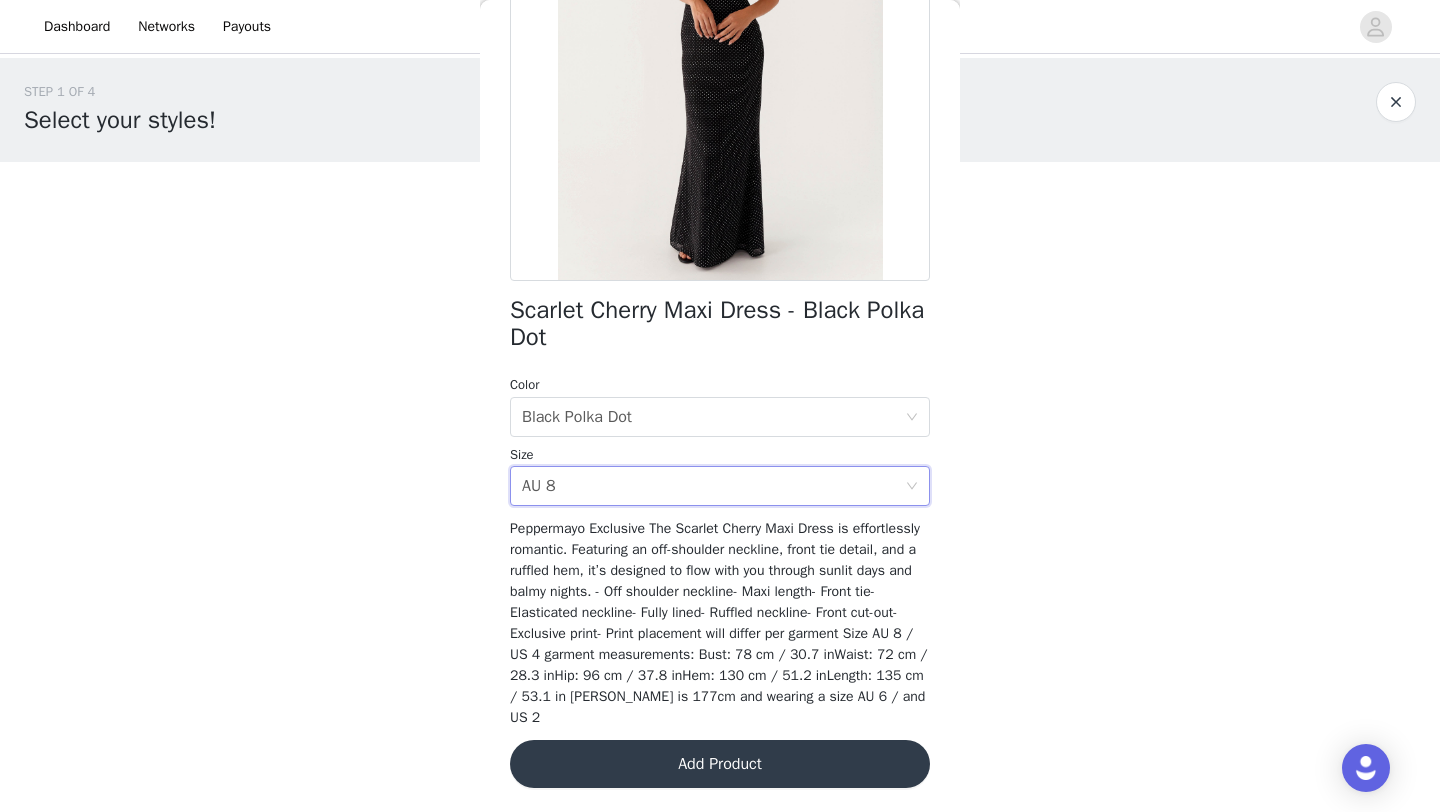click on "Add Product" at bounding box center [720, 764] 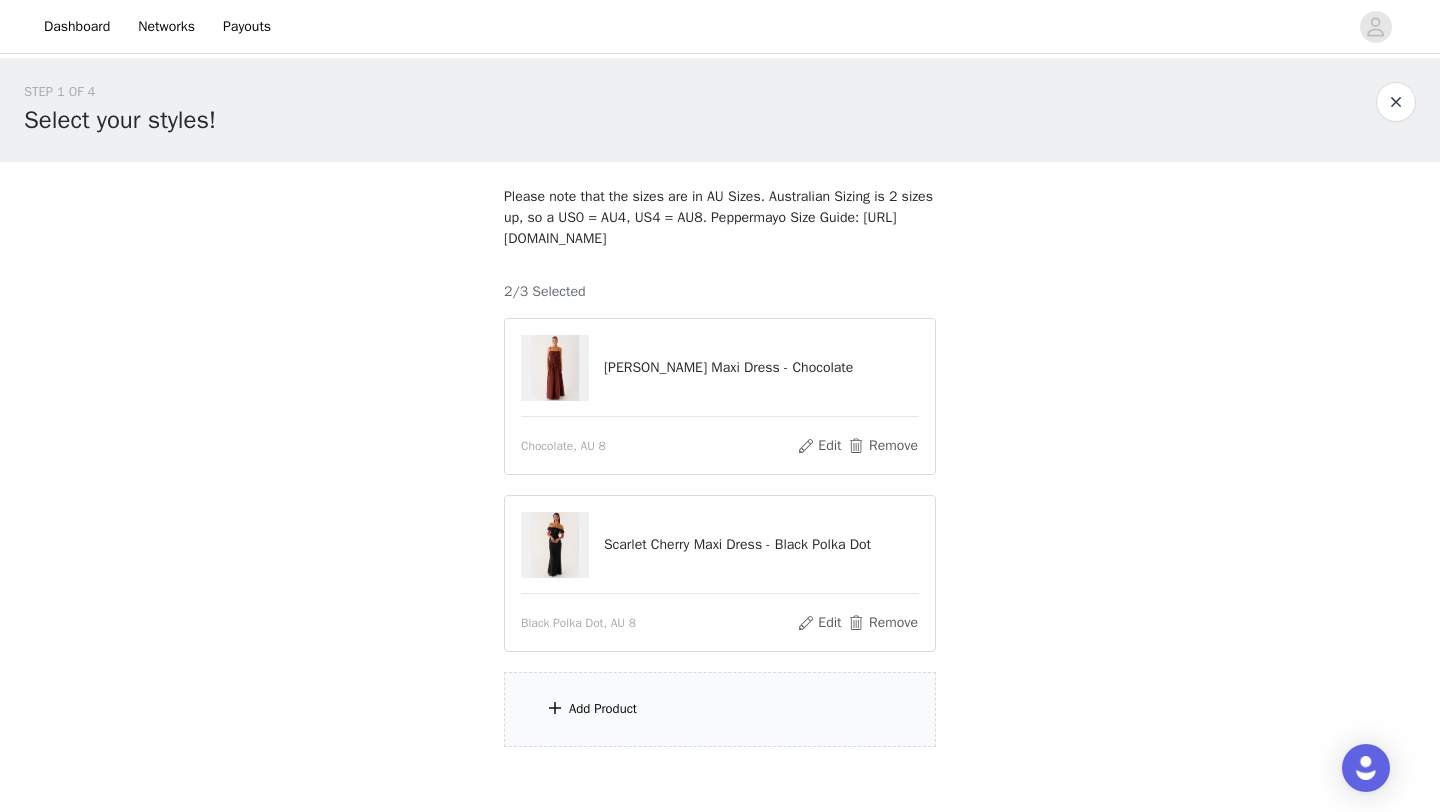 click on "Add Product" at bounding box center (720, 709) 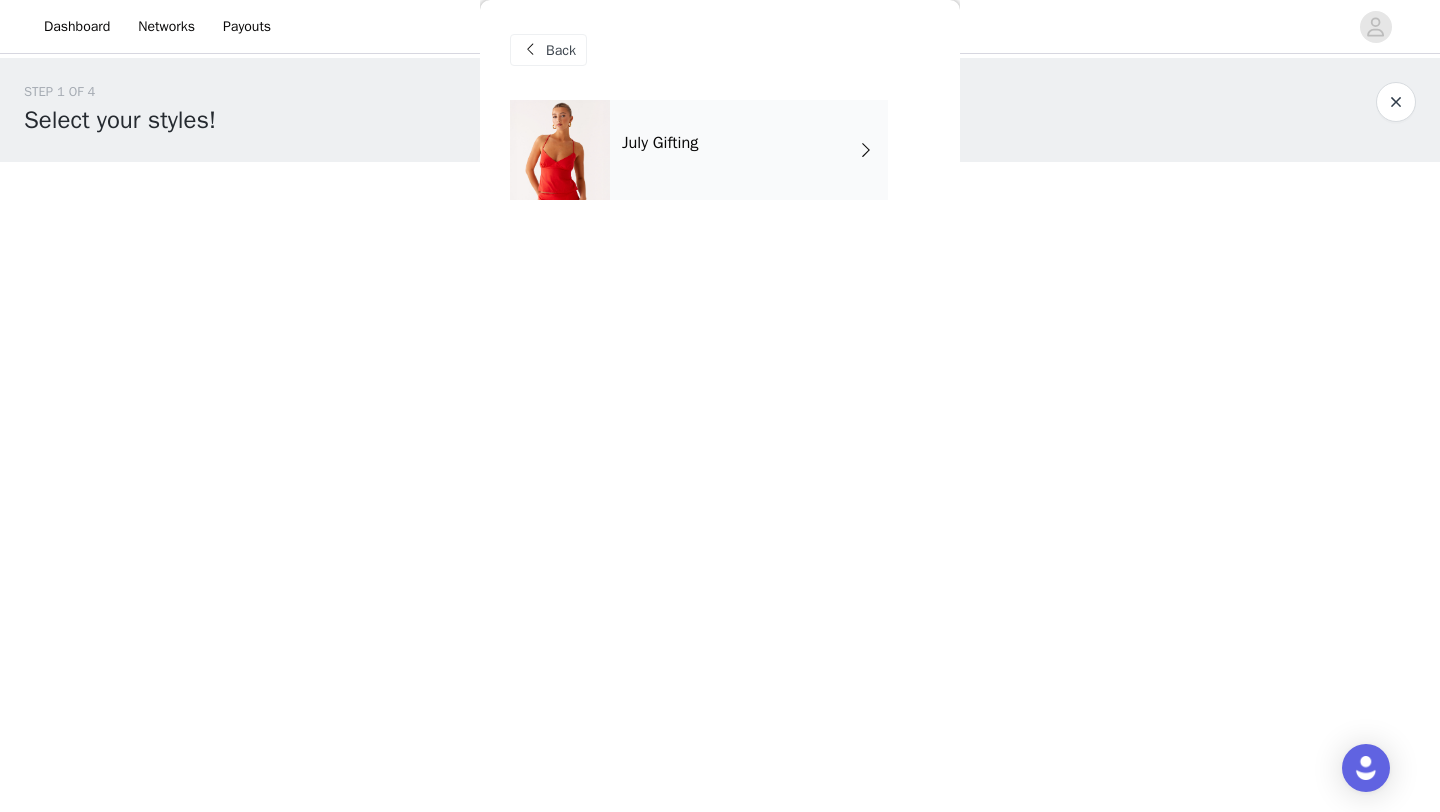 click on "July Gifting" at bounding box center (749, 150) 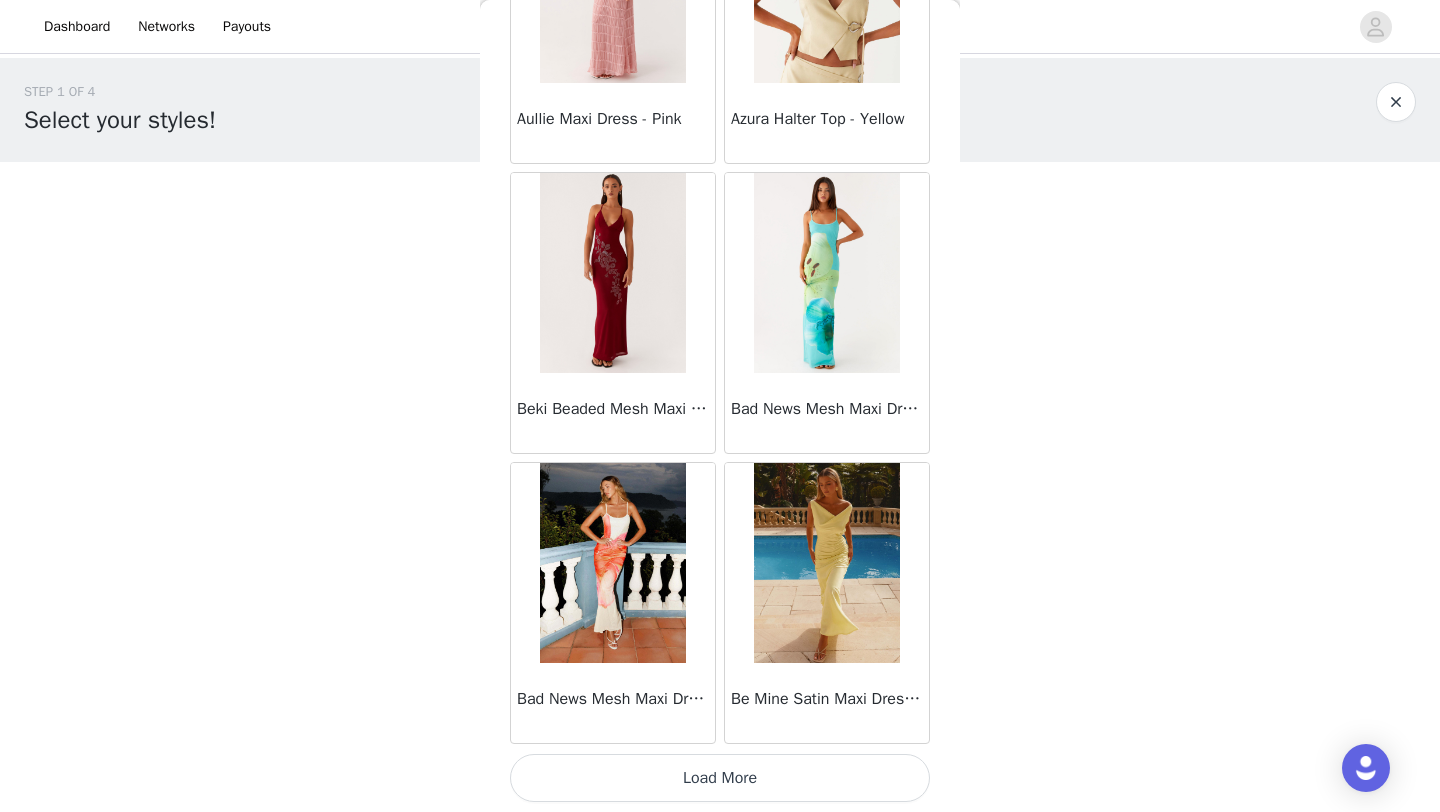 click on "Load More" at bounding box center [720, 778] 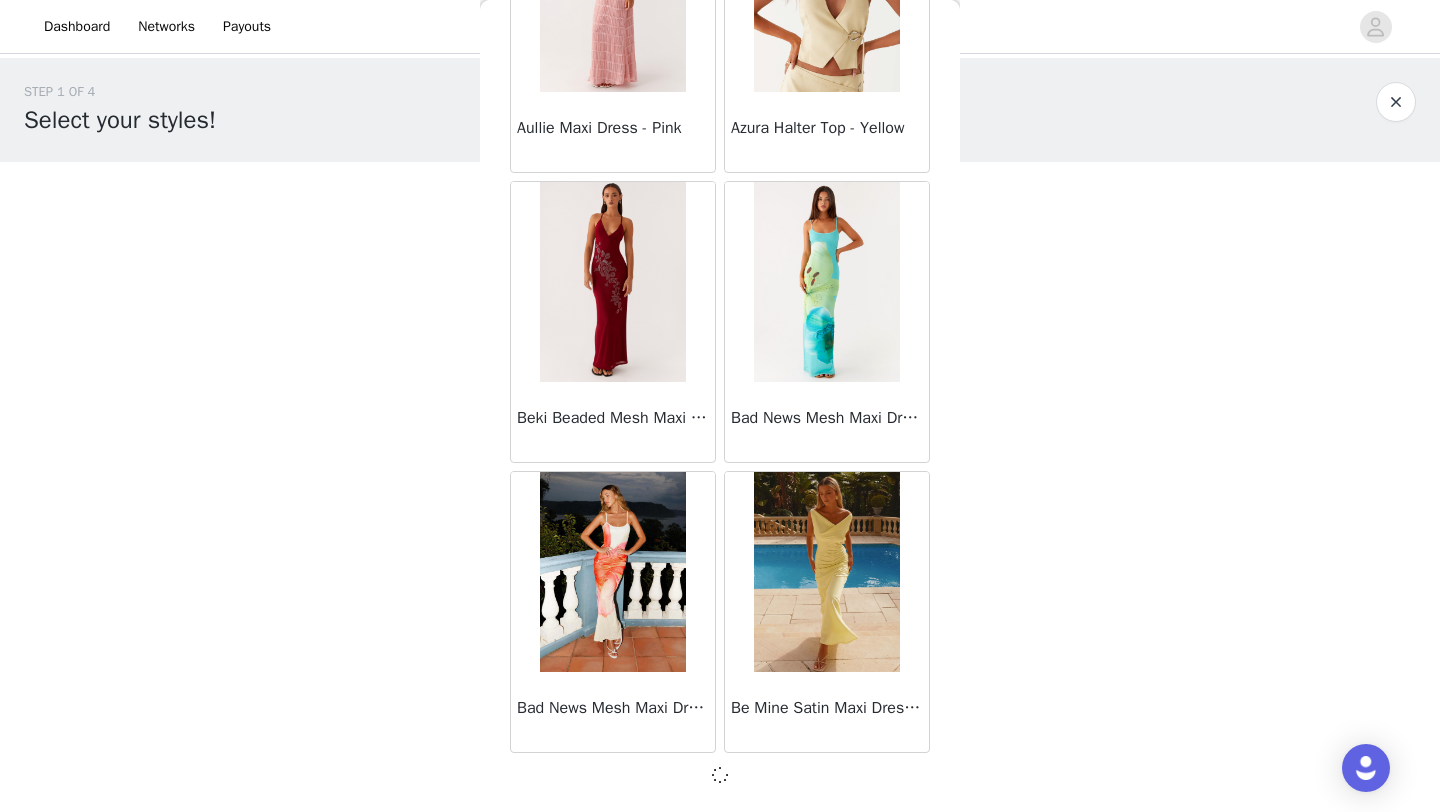 scroll, scrollTop: 102, scrollLeft: 0, axis: vertical 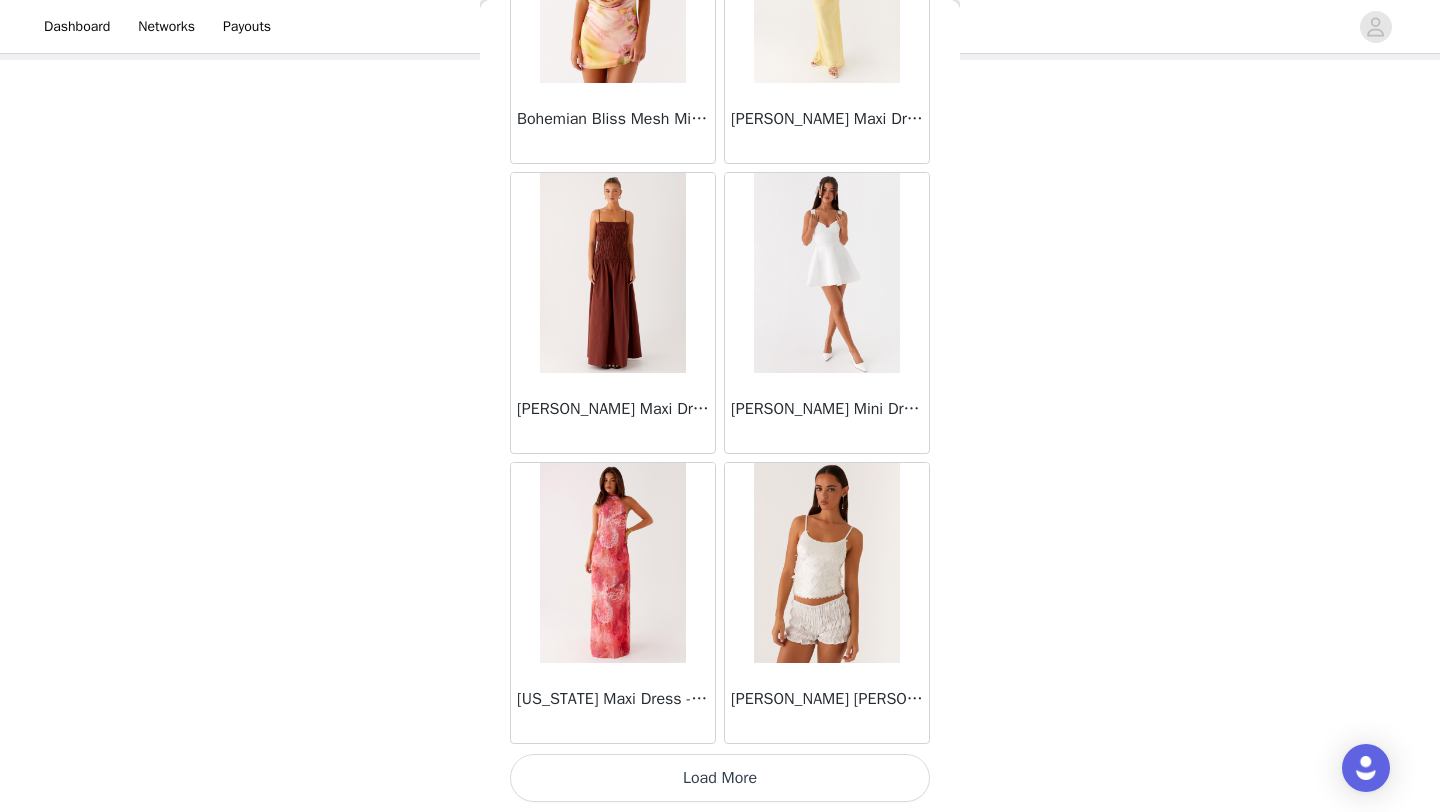 click on "Load More" at bounding box center (720, 778) 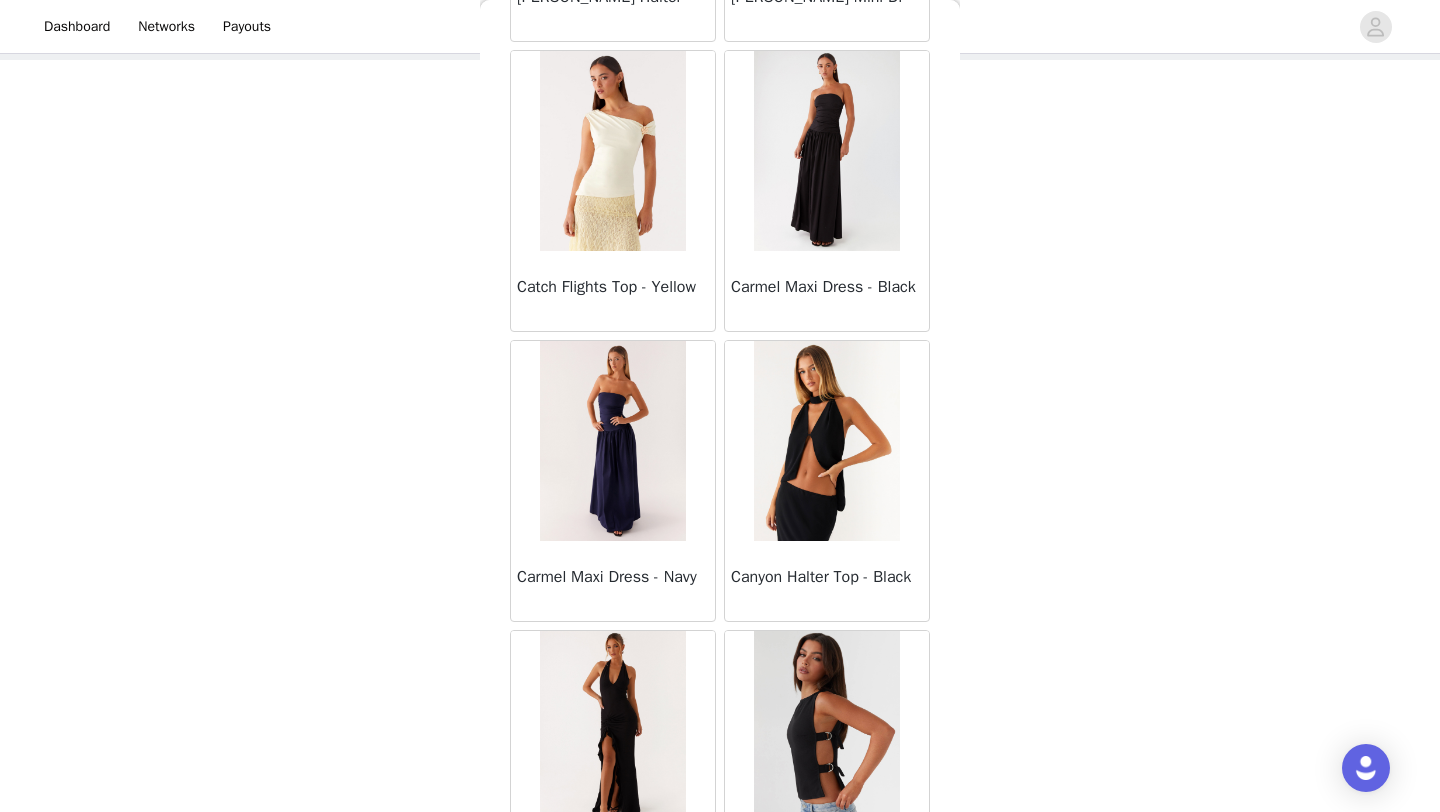 scroll, scrollTop: 7927, scrollLeft: 0, axis: vertical 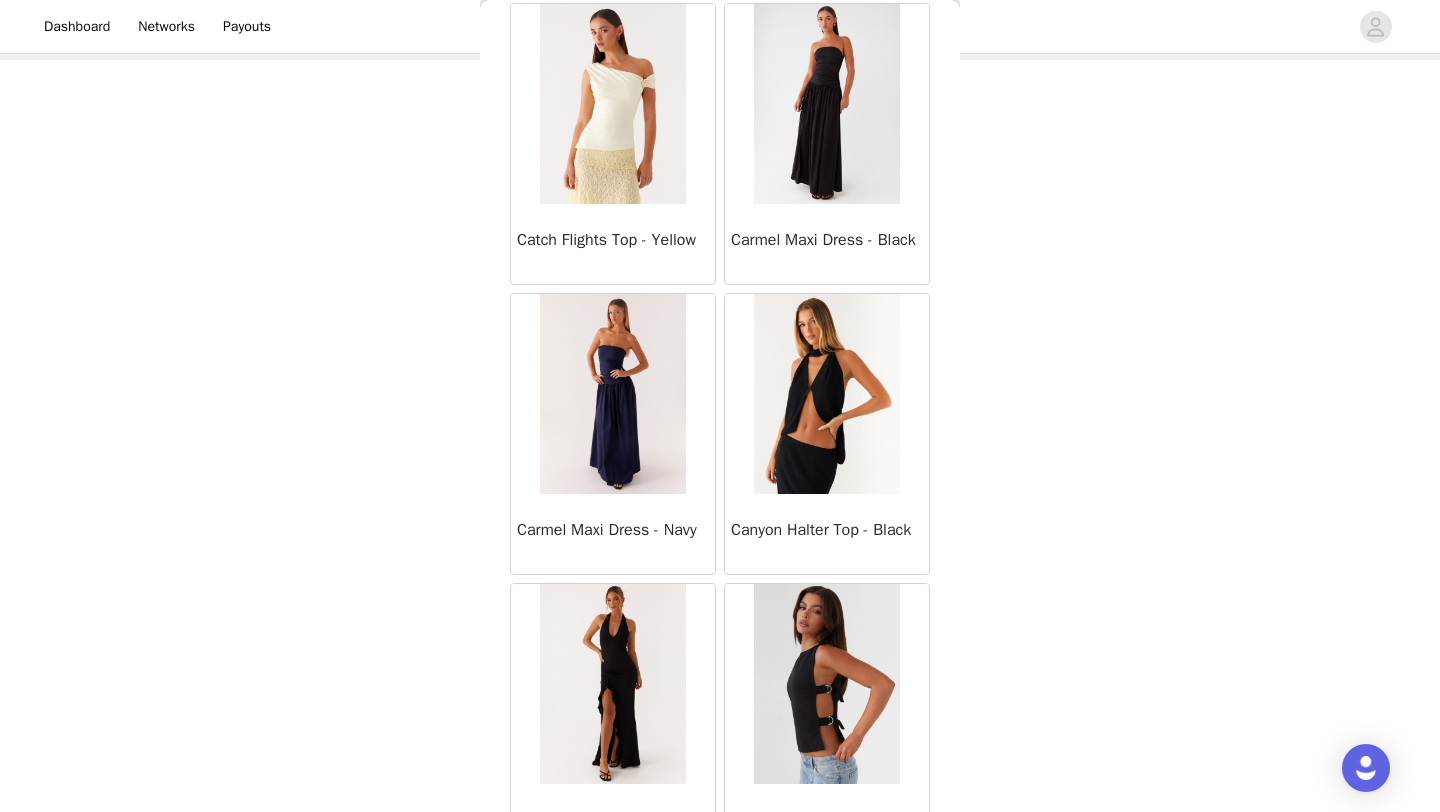 click at bounding box center [612, 394] 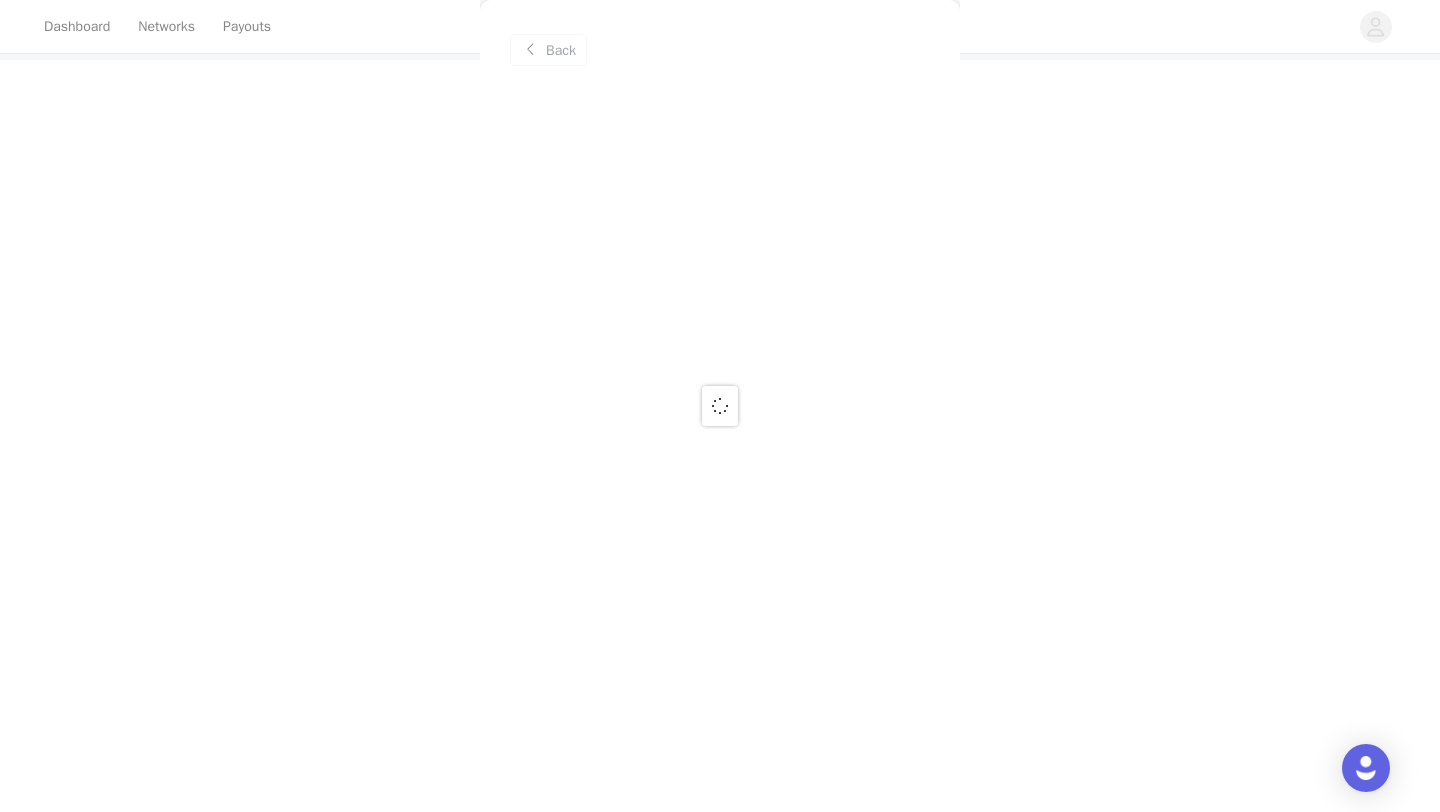 scroll, scrollTop: 0, scrollLeft: 0, axis: both 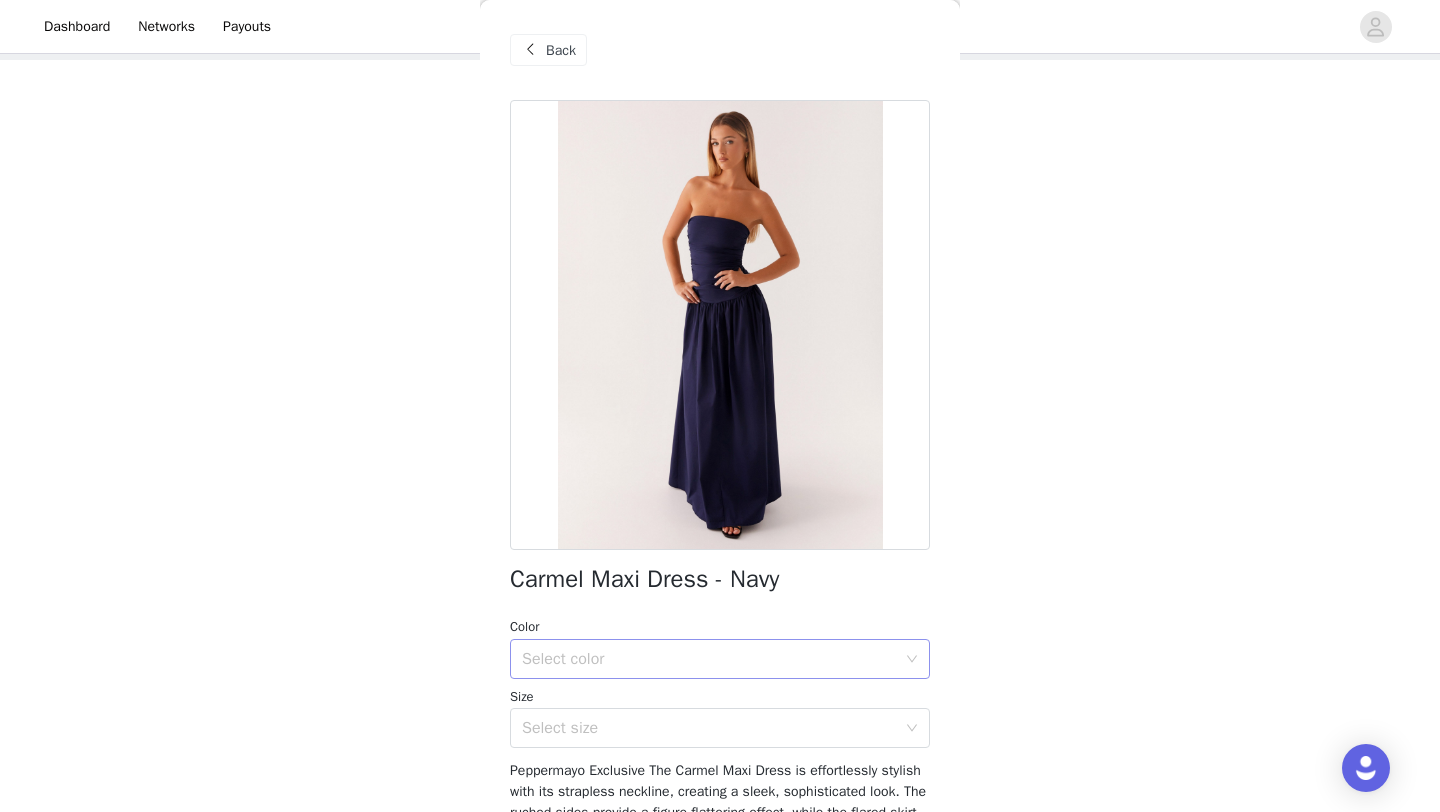 click on "Select color" at bounding box center (709, 659) 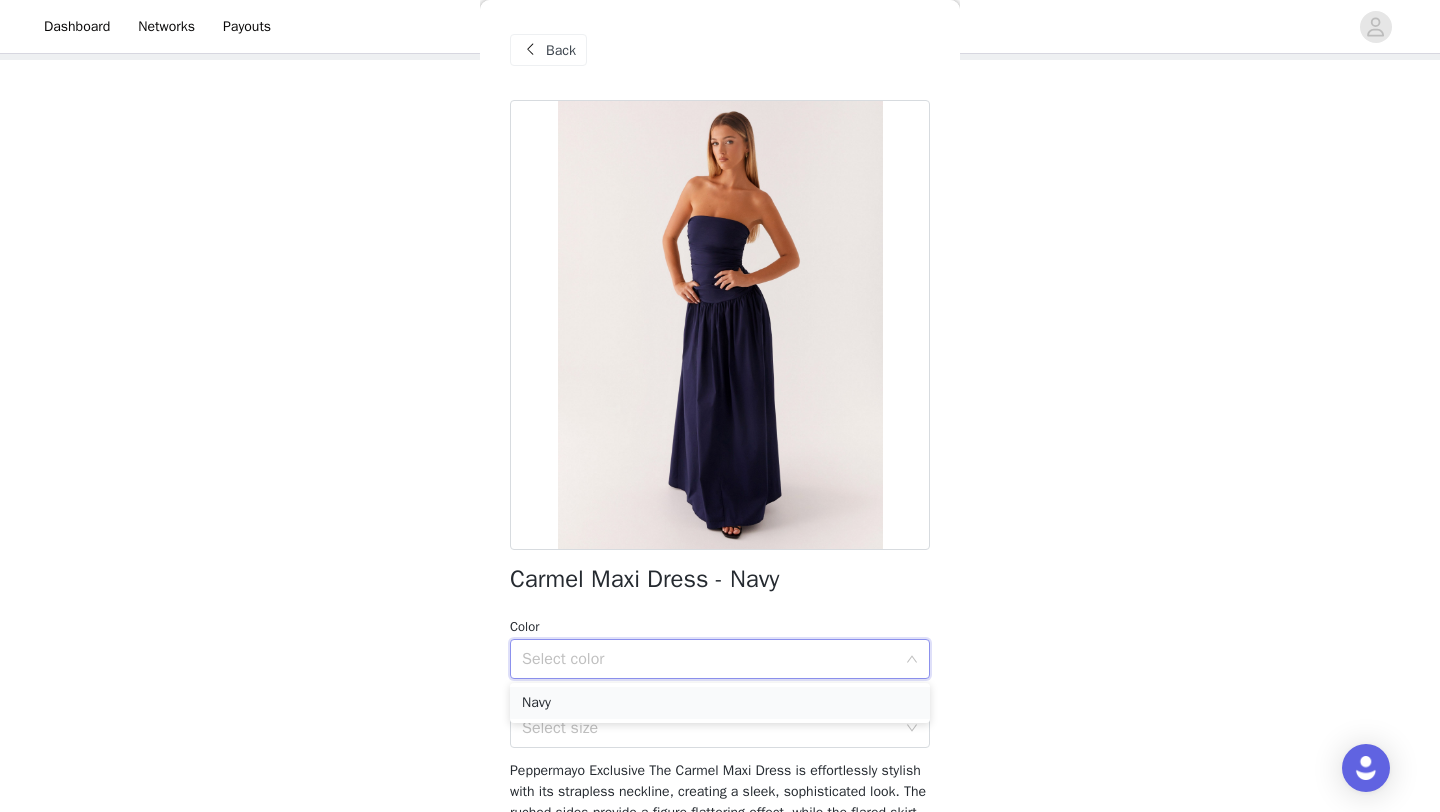 click on "Navy" at bounding box center (720, 703) 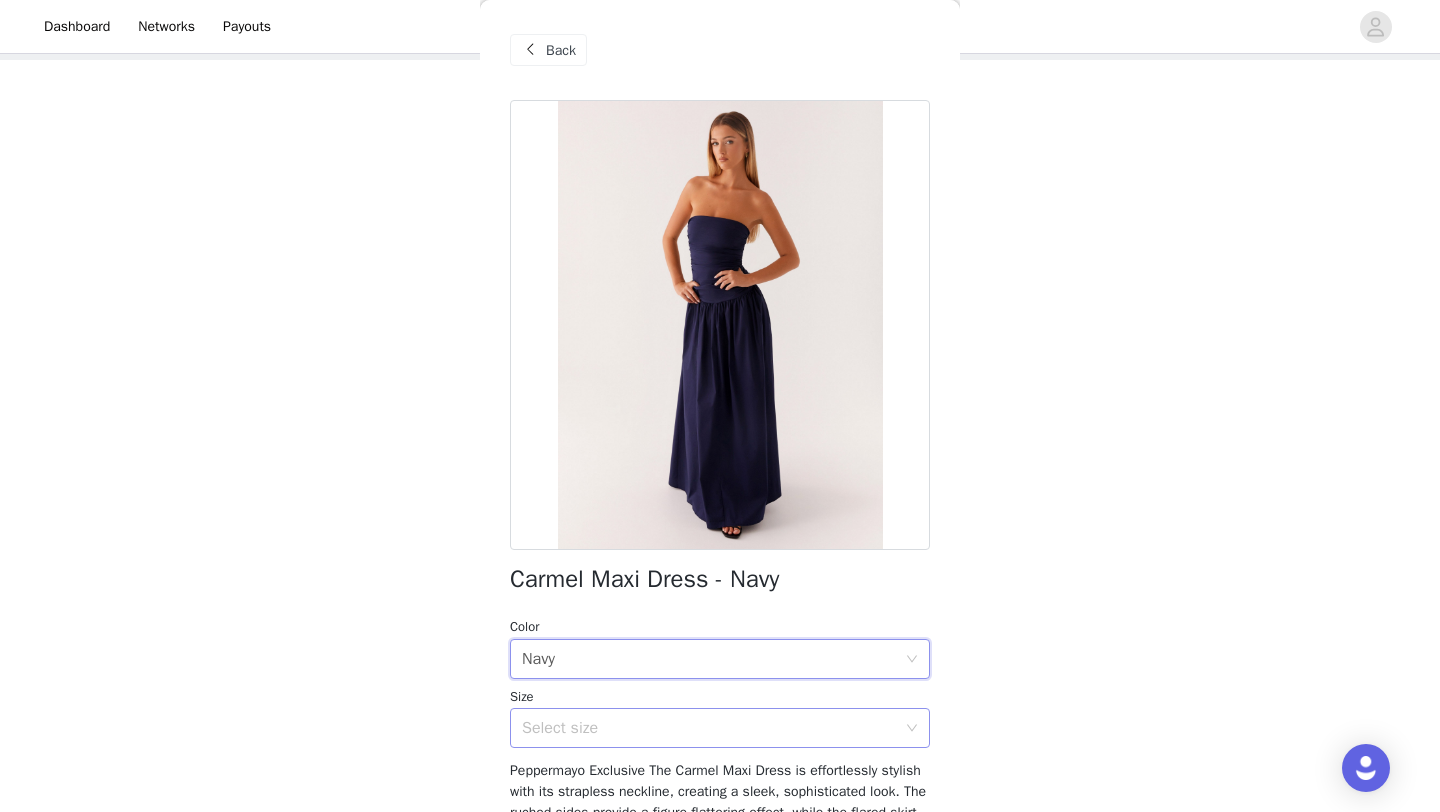 click on "Select size" at bounding box center (709, 728) 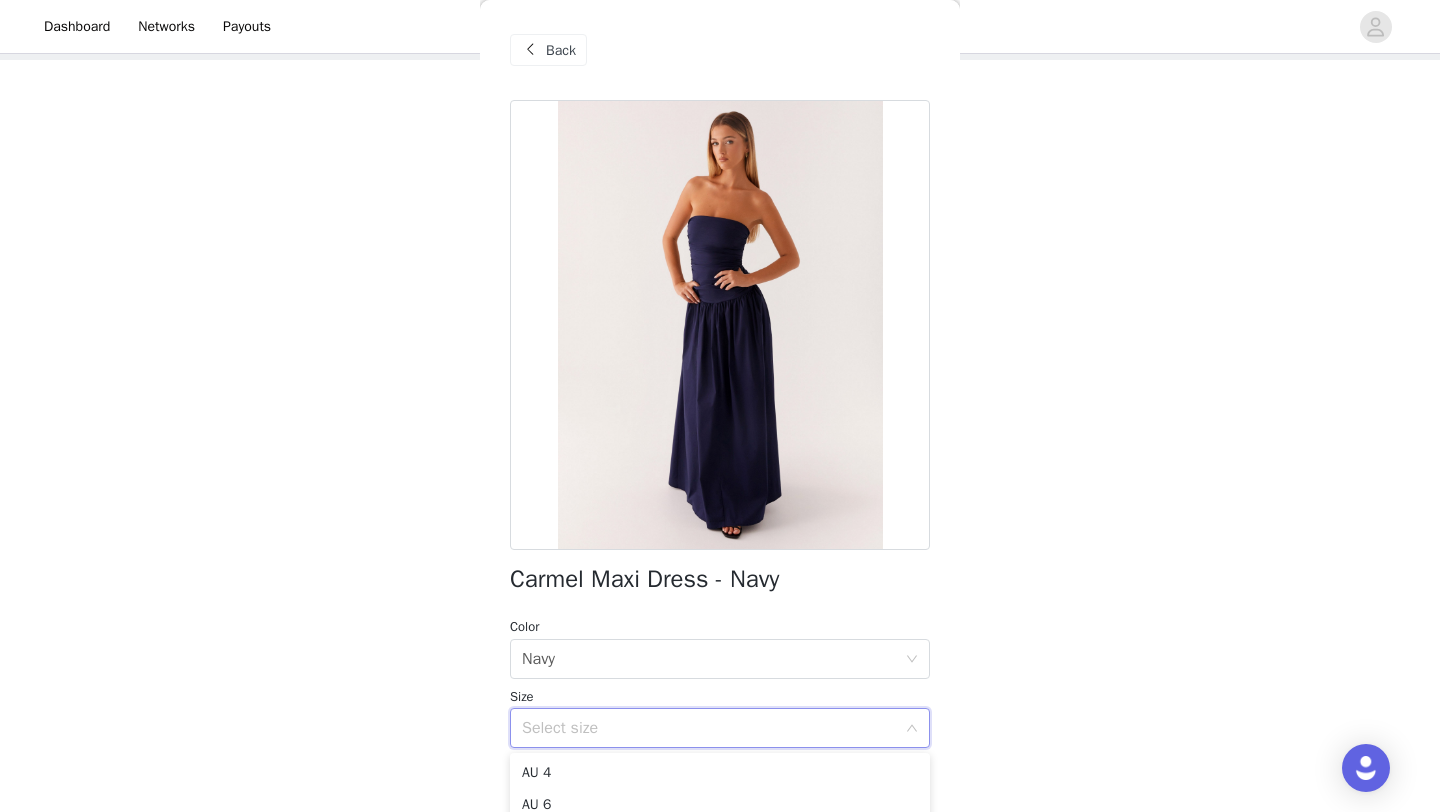 drag, startPoint x: 562, startPoint y: 802, endPoint x: 591, endPoint y: 551, distance: 252.66974 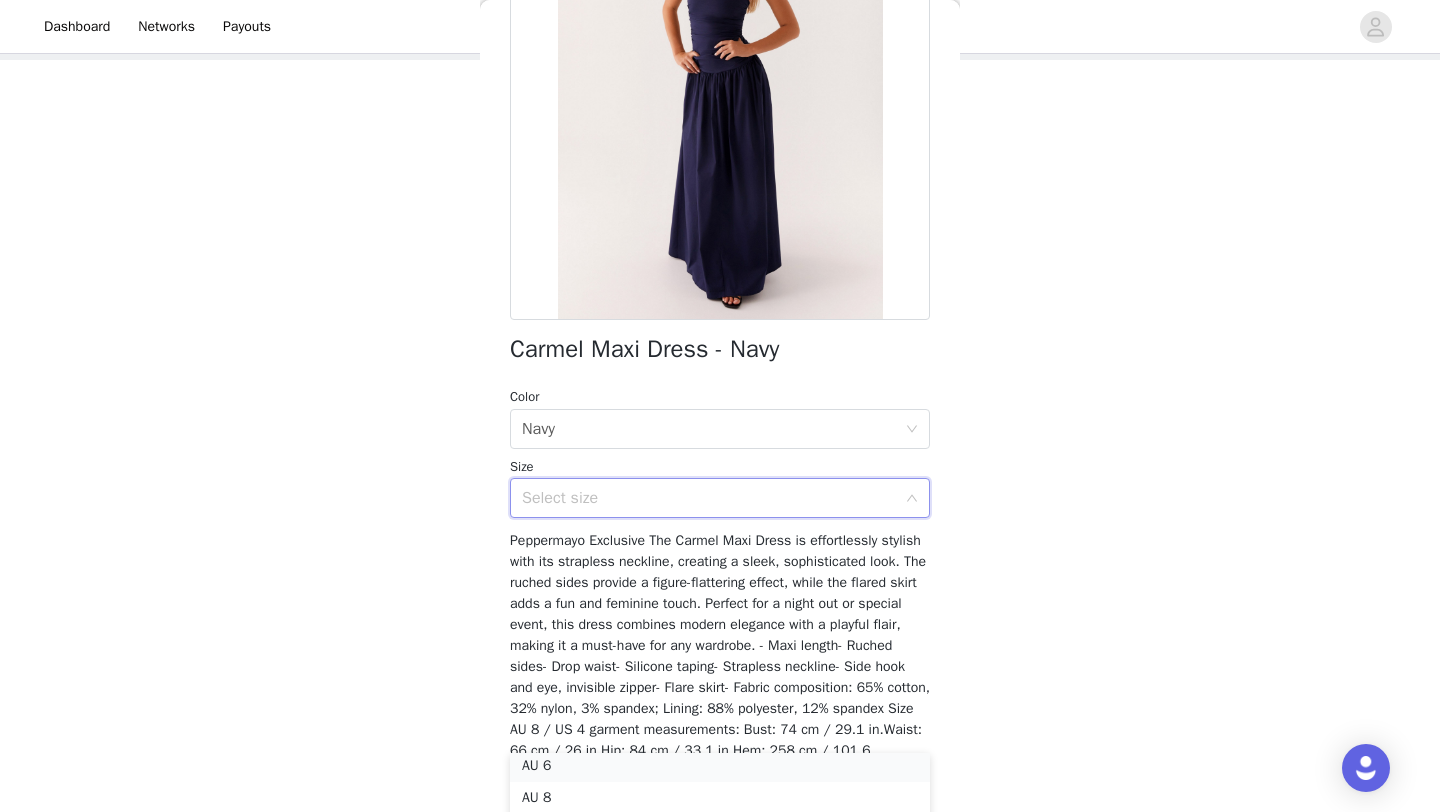scroll, scrollTop: 56, scrollLeft: 0, axis: vertical 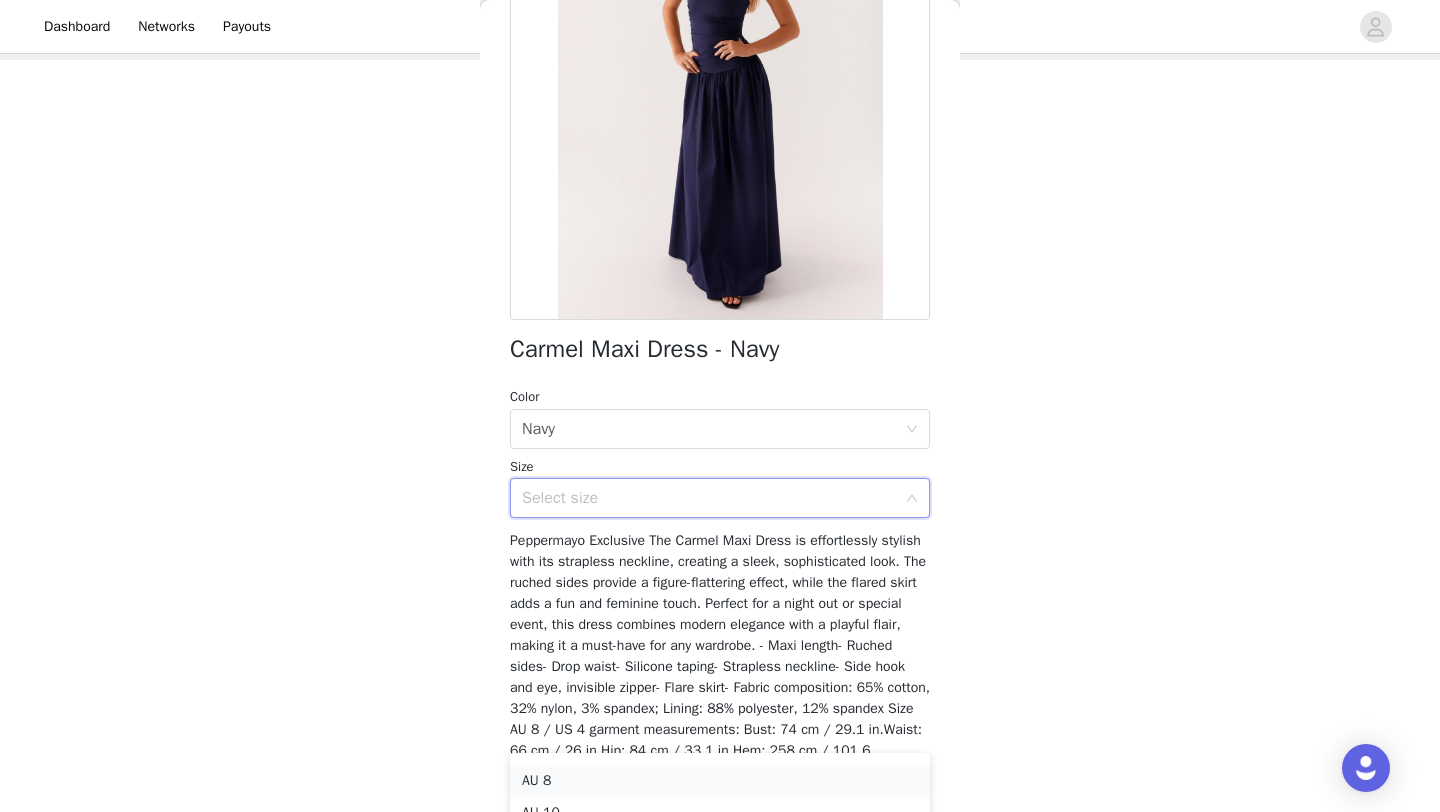 click on "AU 8" at bounding box center (720, 781) 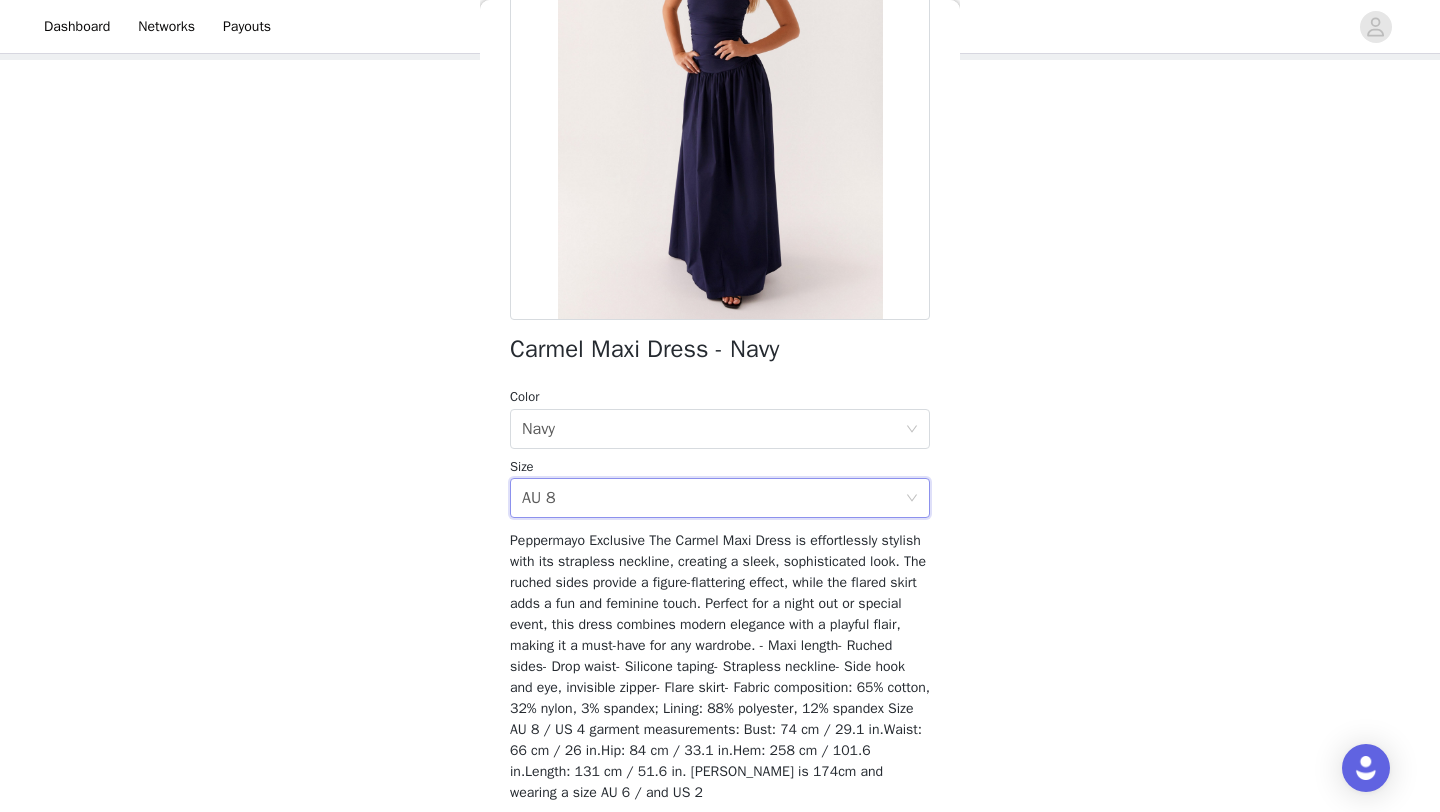 click on "Peppermayo Exclusive The Carmel Maxi Dress is effortlessly stylish with its strapless neckline, creating a sleek, sophisticated look. The ruched sides provide a figure-flattering effect, while the flared skirt adds a fun and feminine touch. Perfect for a night out or special event, this dress combines modern elegance with a playful flair, making it a must-have for any wardrobe. - Maxi length- Ruched sides- Drop waist- Silicone taping- Strapless neckline- Side hook and eye, invisible zipper- Flare skirt- Fabric composition: 65% cotton, 32% nylon, 3% spandex; Lining: 88% polyester, 12% spandex Size AU 8 / US 4 garment measurements: Bust: 74 cm / 29.1 in.Waist: 66 cm / 26 in.Hip: 84 cm / 33.1 in.Hem: 258 cm / 101.6 in.Length: 131 cm / 51.6 in. Yasmin is 174cm and wearing a size AU 6 / and US 2" at bounding box center [720, 666] 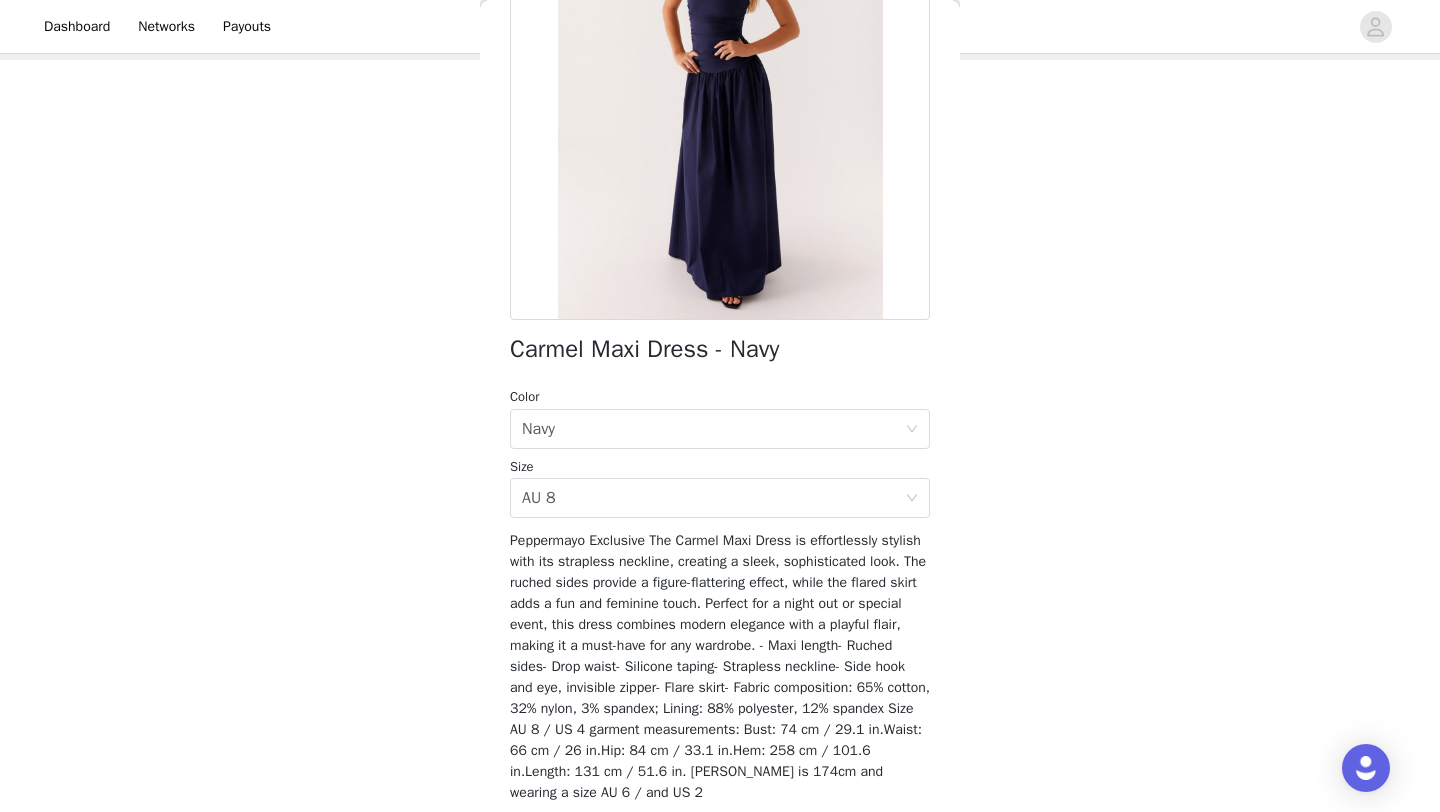 scroll, scrollTop: 305, scrollLeft: 0, axis: vertical 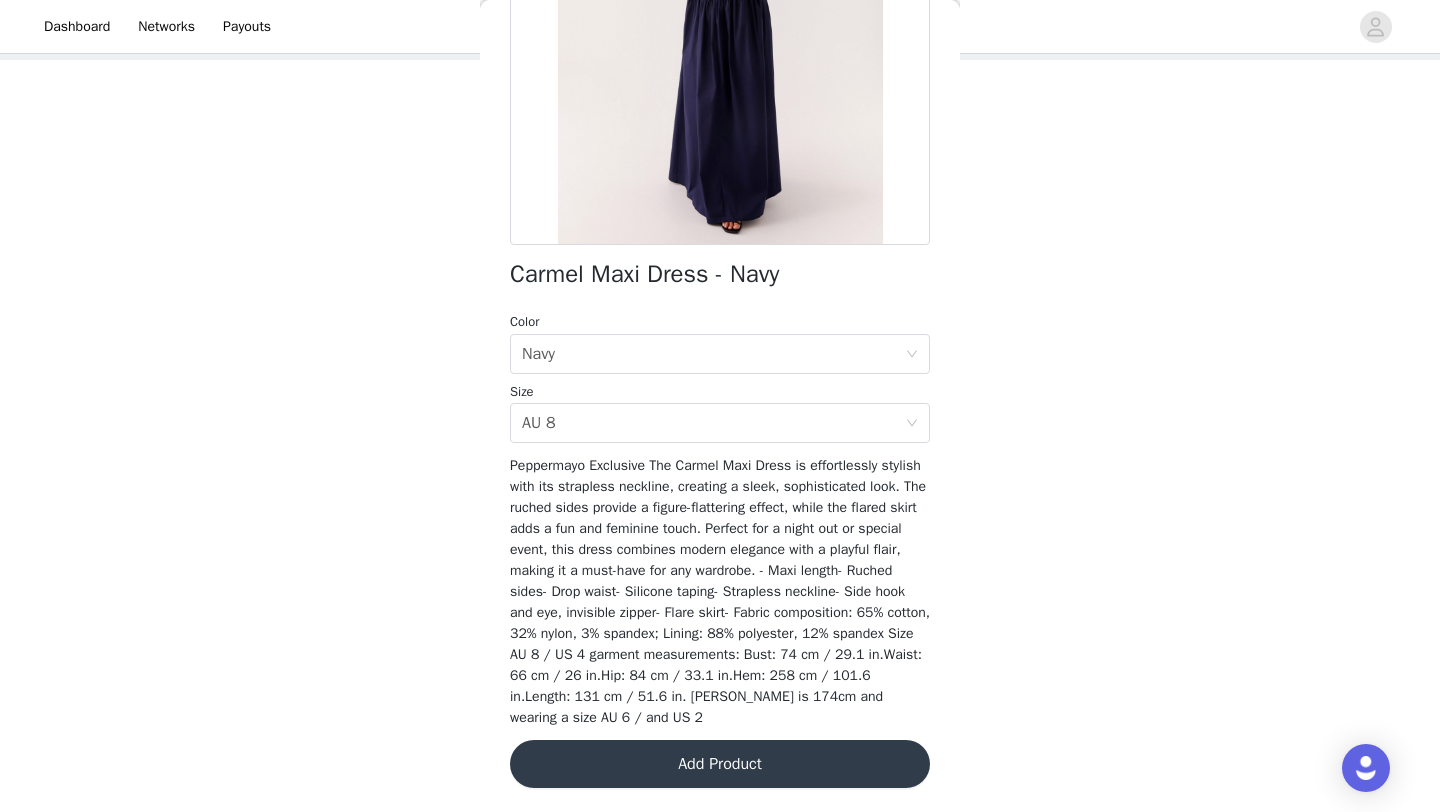 click on "Add Product" at bounding box center [720, 764] 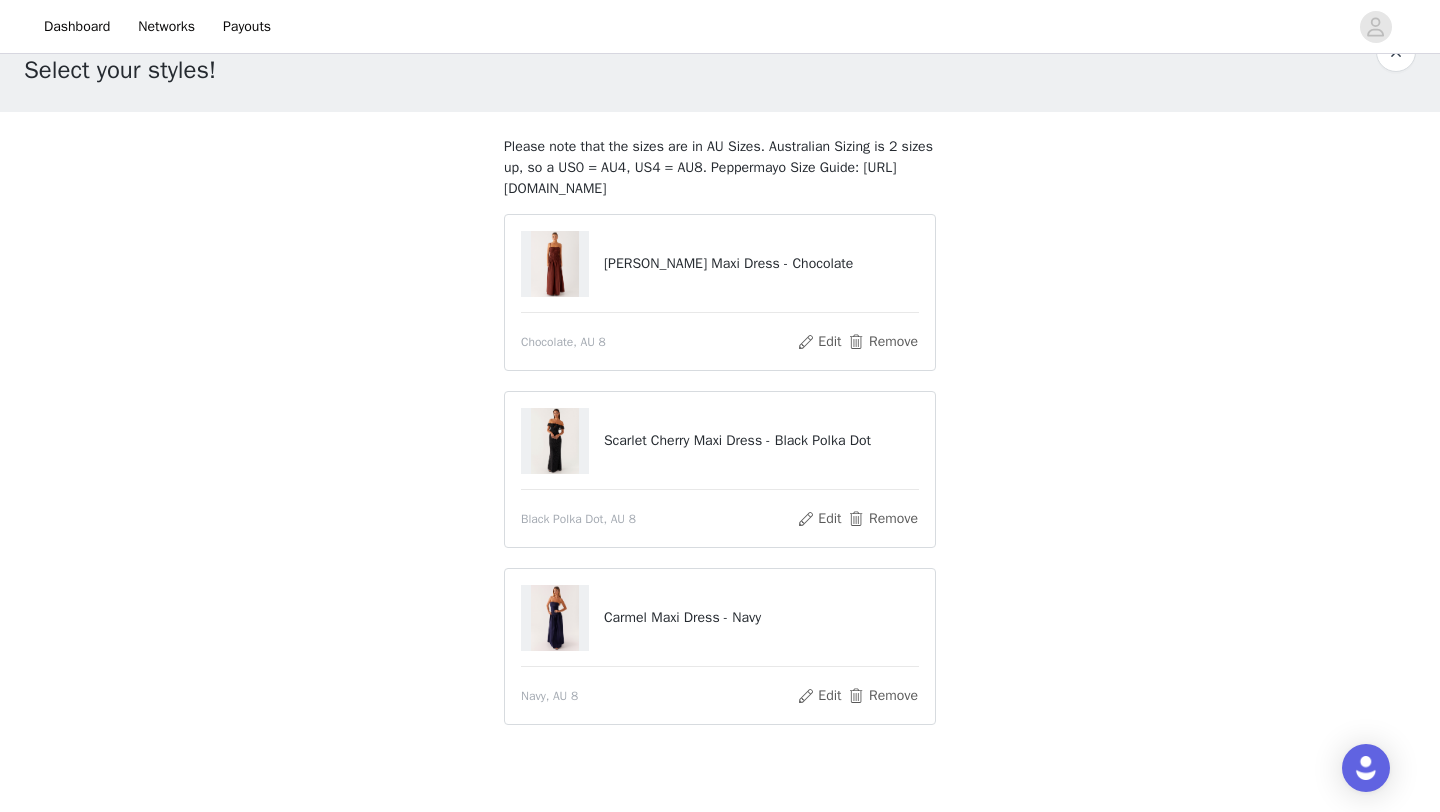 scroll, scrollTop: 57, scrollLeft: 0, axis: vertical 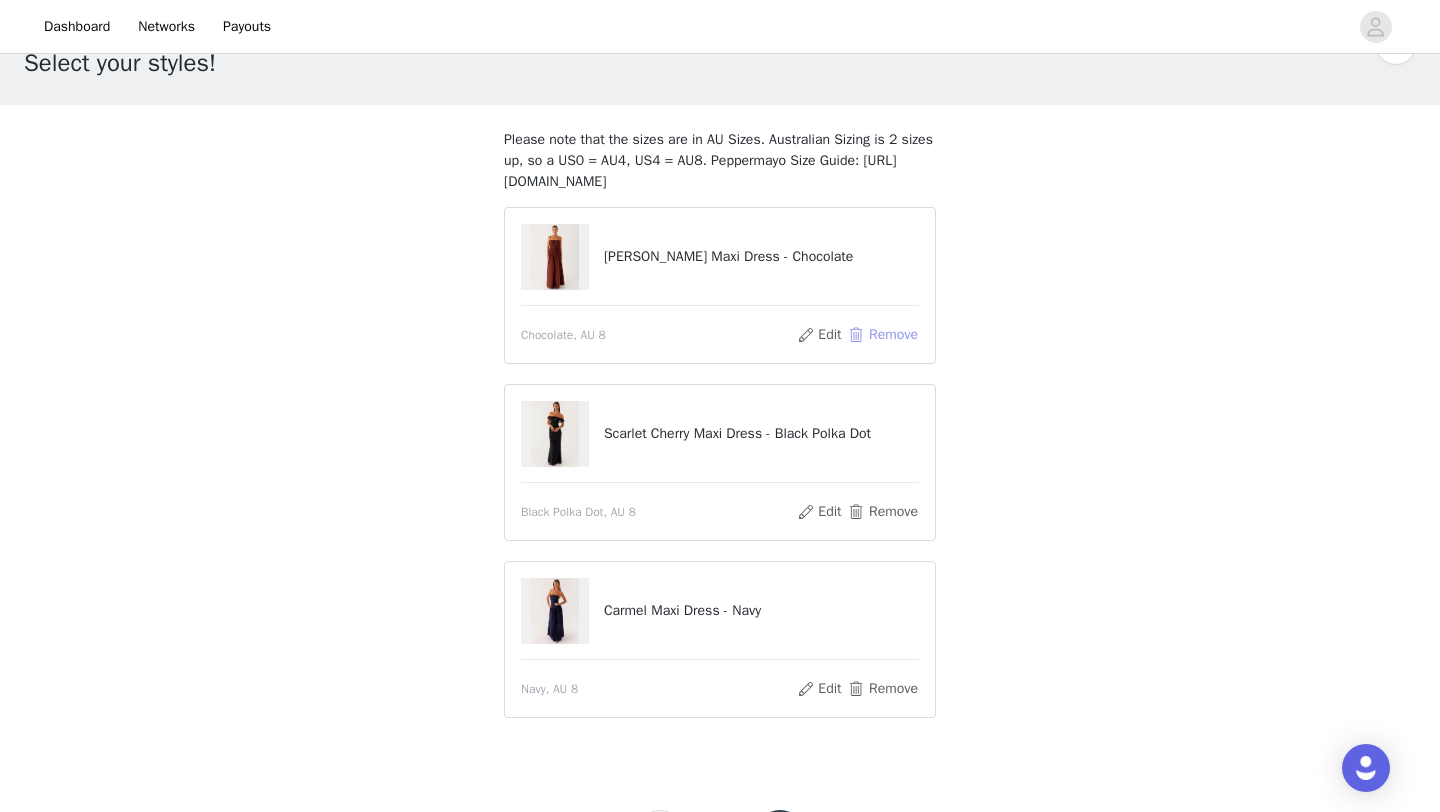 click on "Remove" at bounding box center [883, 335] 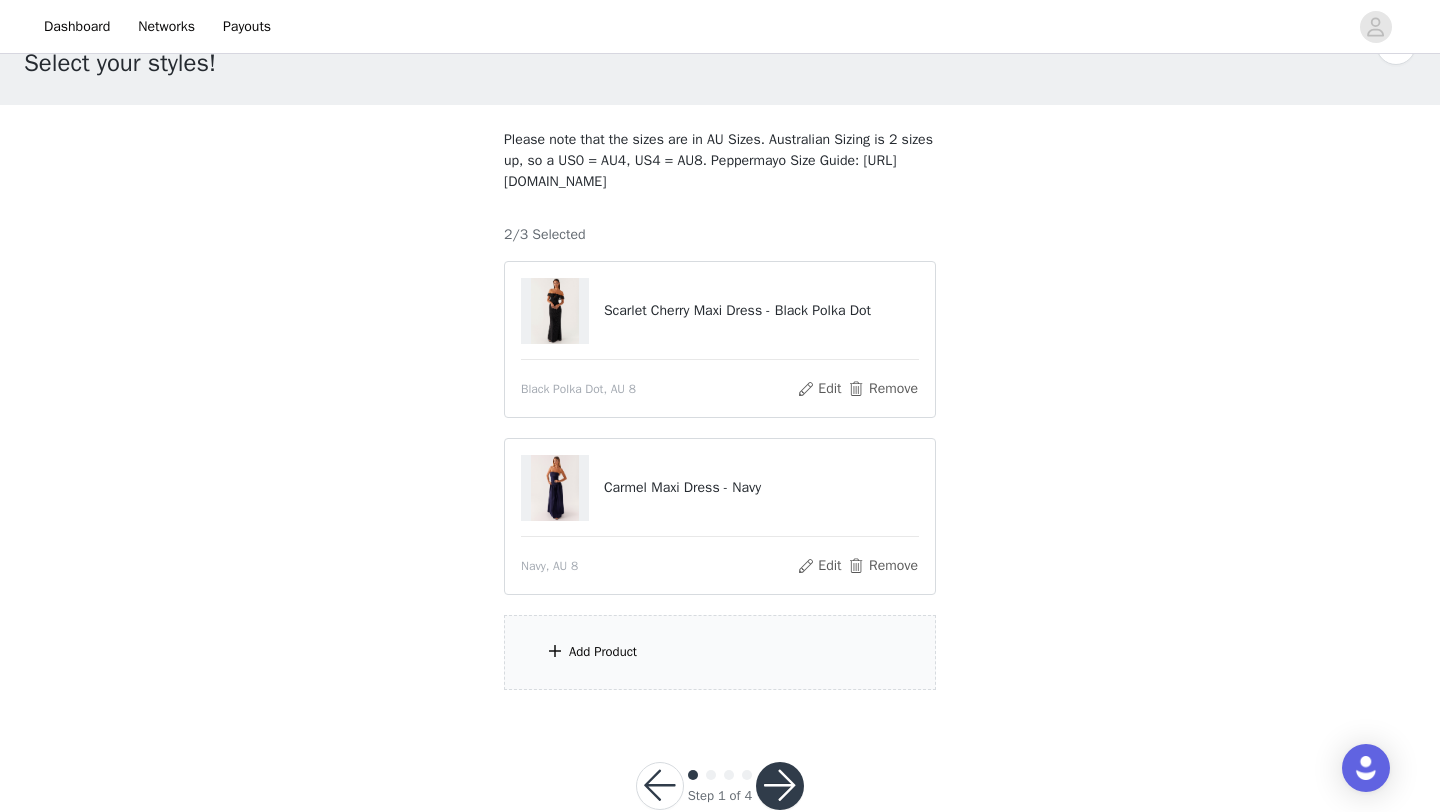 click on "Add Product" at bounding box center [720, 652] 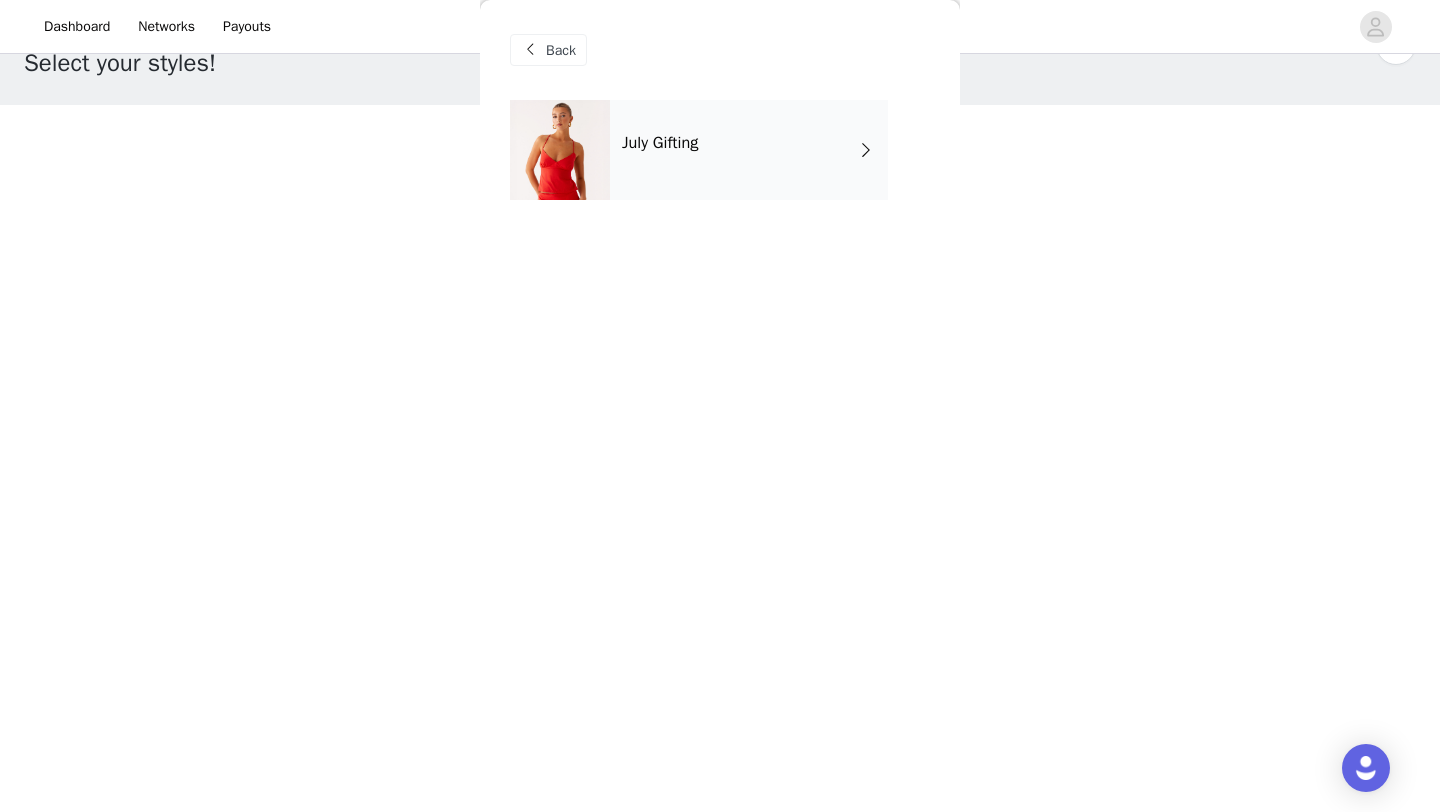 click on "July Gifting" at bounding box center (749, 150) 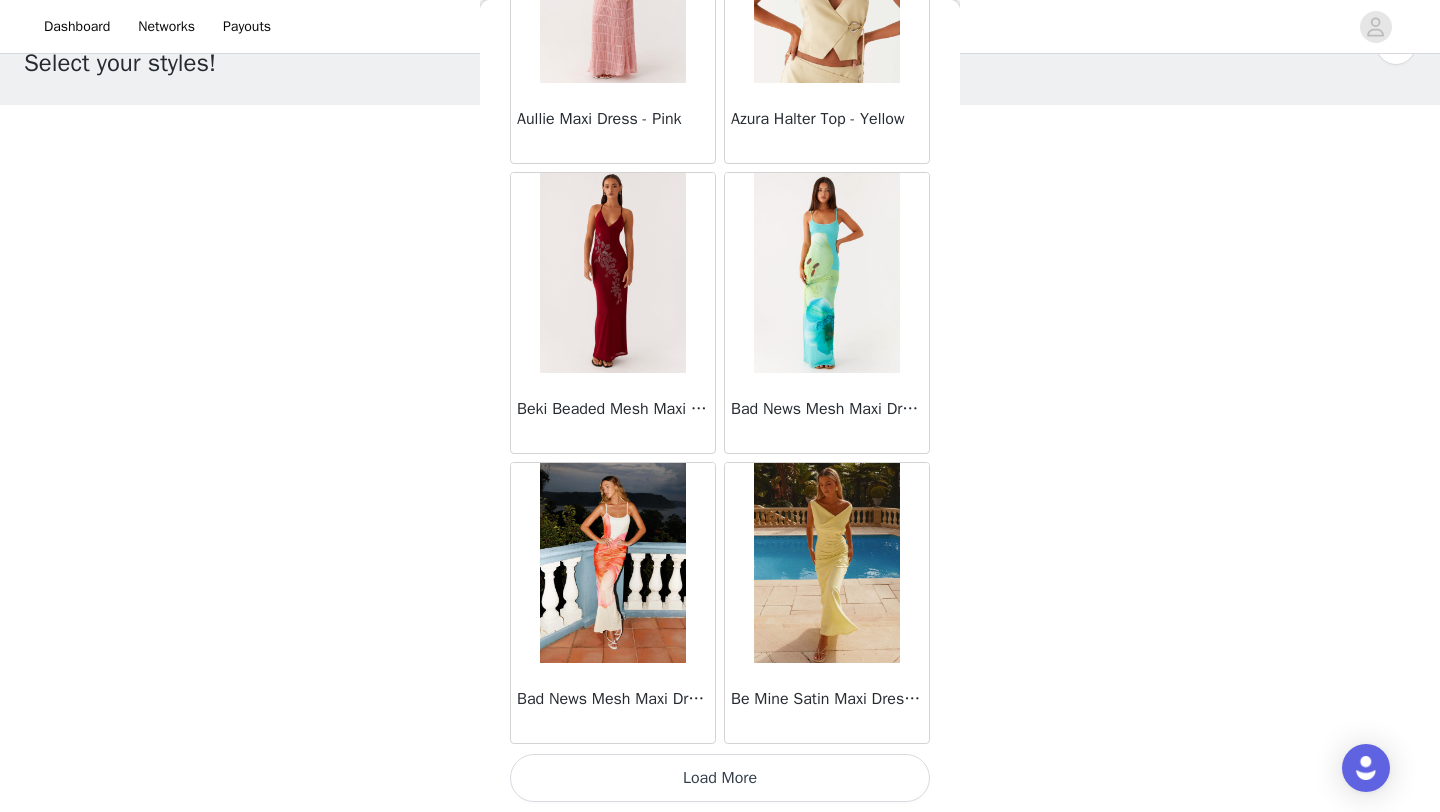 click on "Load More" at bounding box center [720, 778] 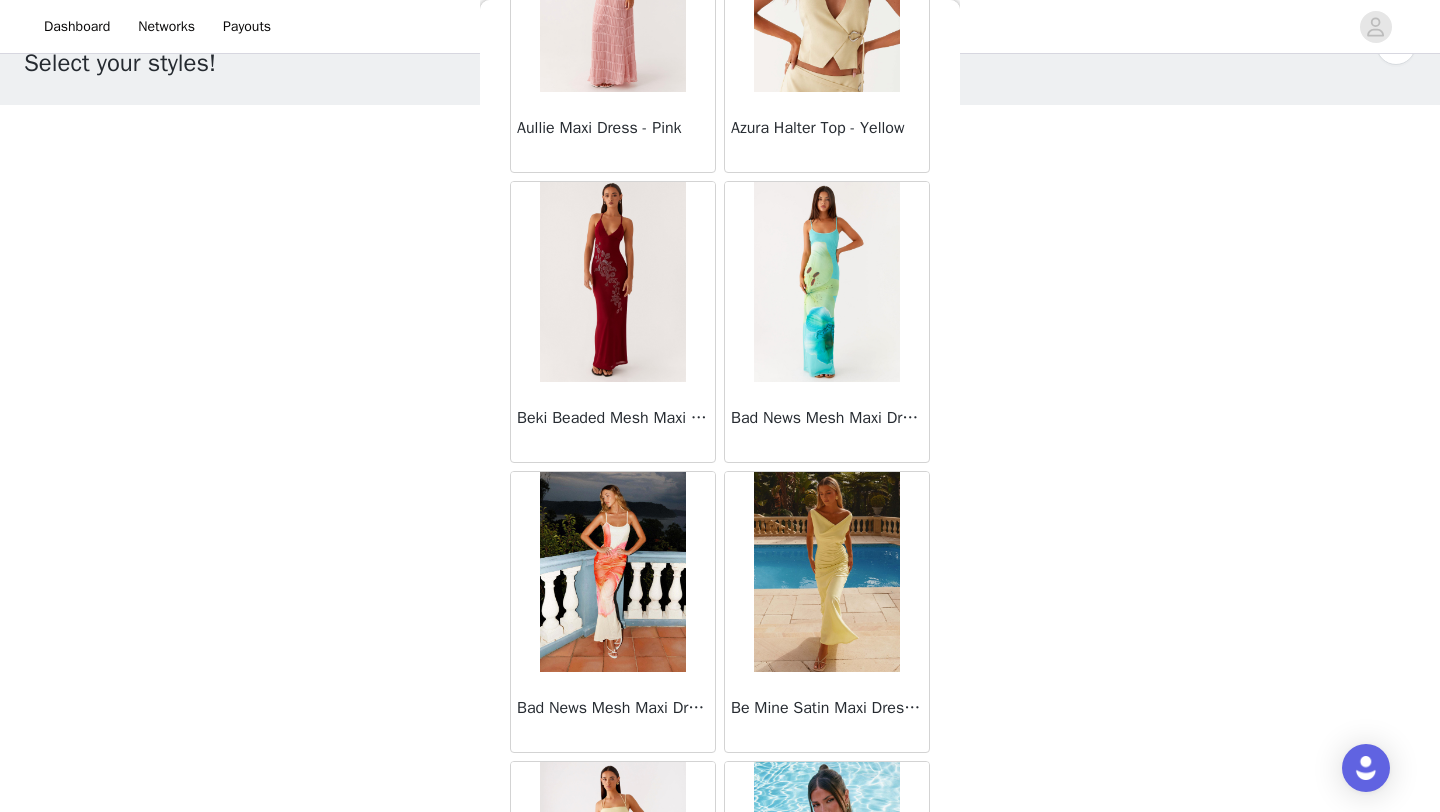 scroll, scrollTop: 2248, scrollLeft: 0, axis: vertical 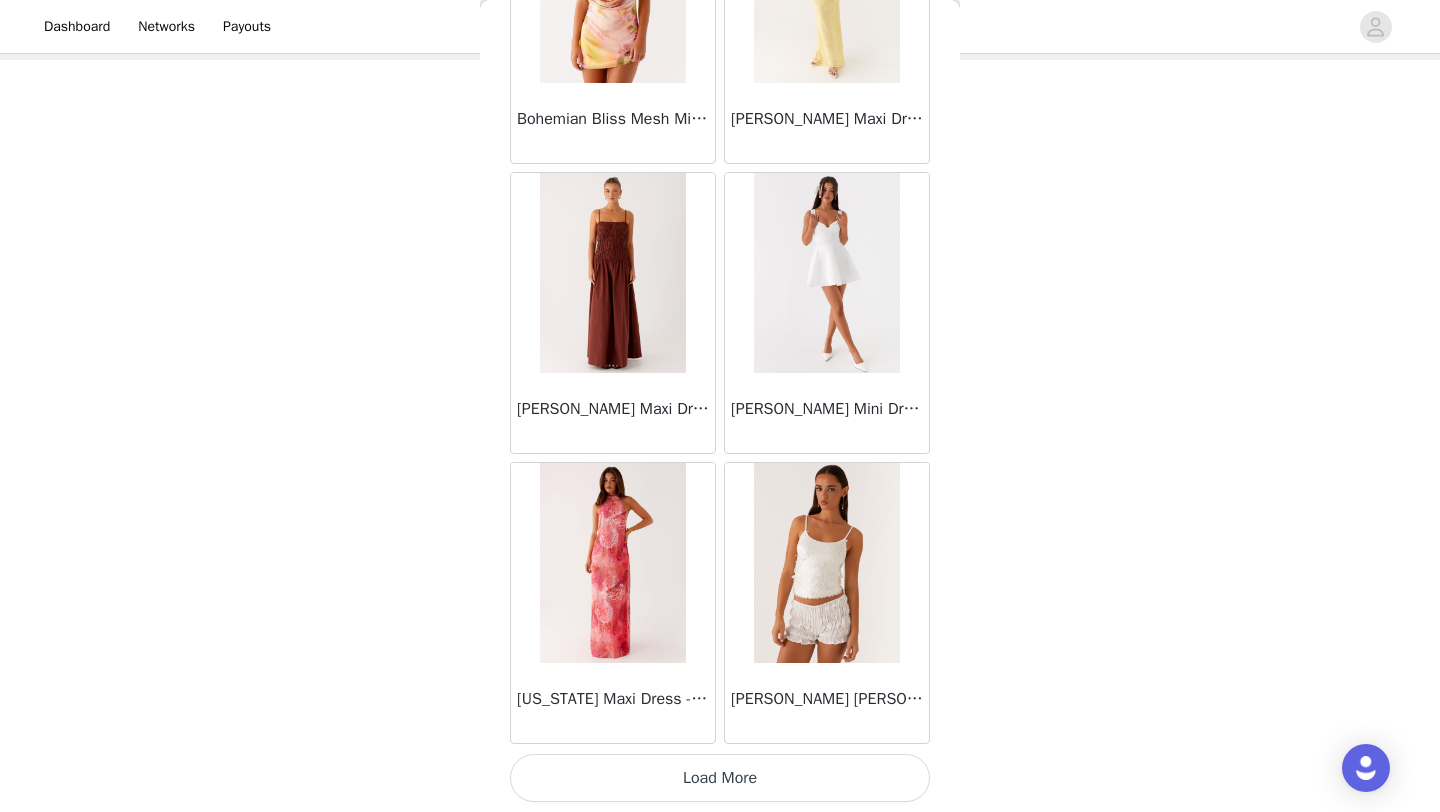 click on "Load More" at bounding box center [720, 778] 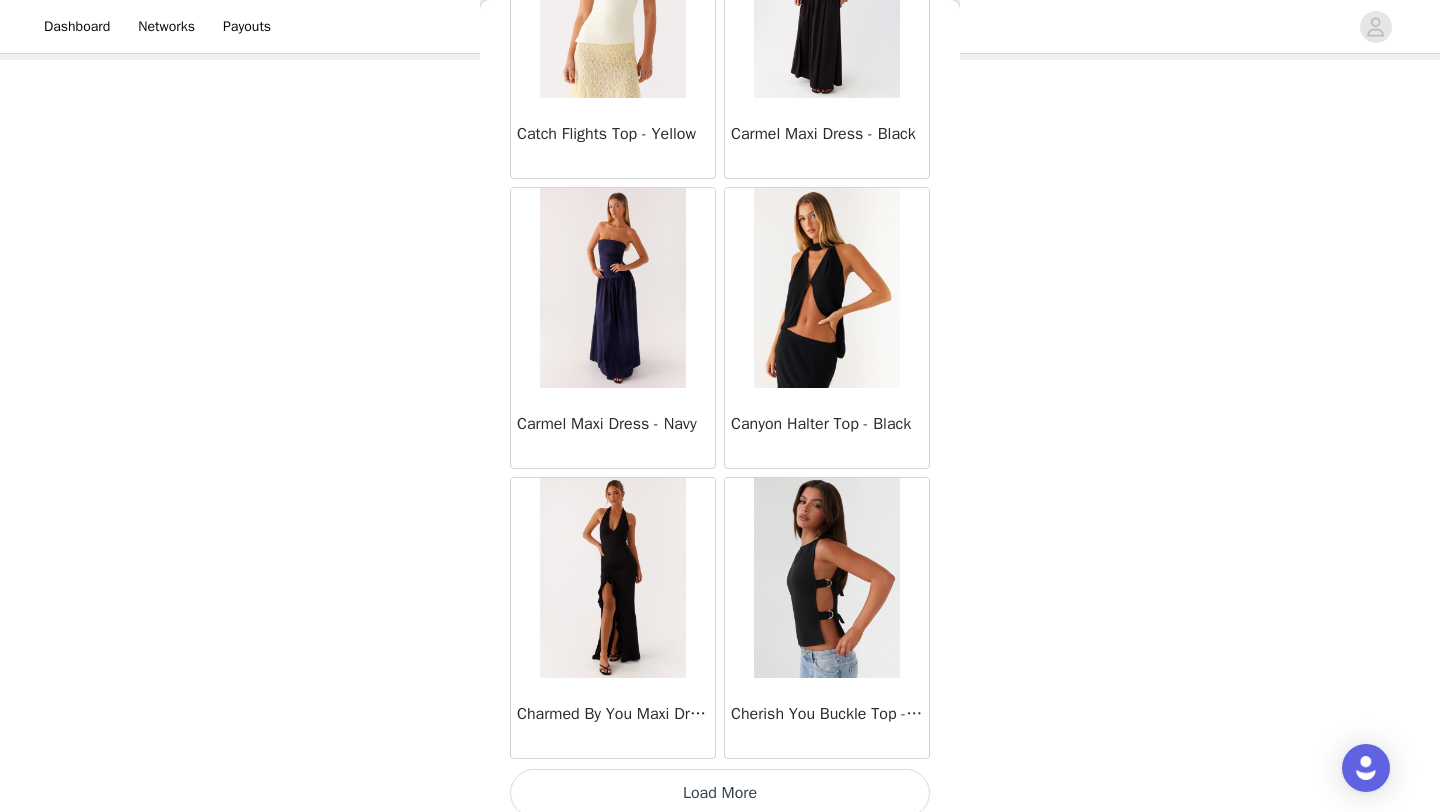 scroll, scrollTop: 8048, scrollLeft: 0, axis: vertical 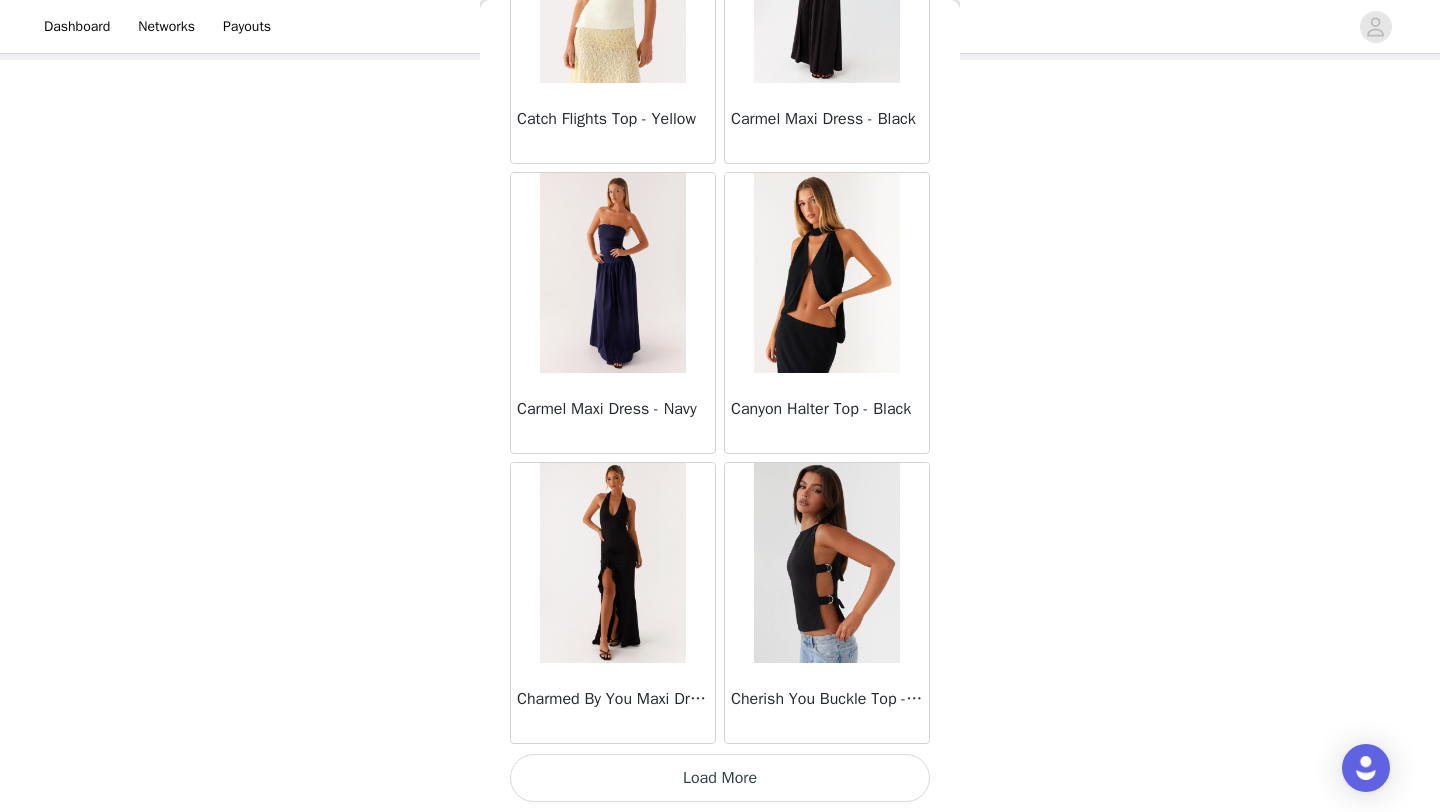 click on "Load More" at bounding box center (720, 778) 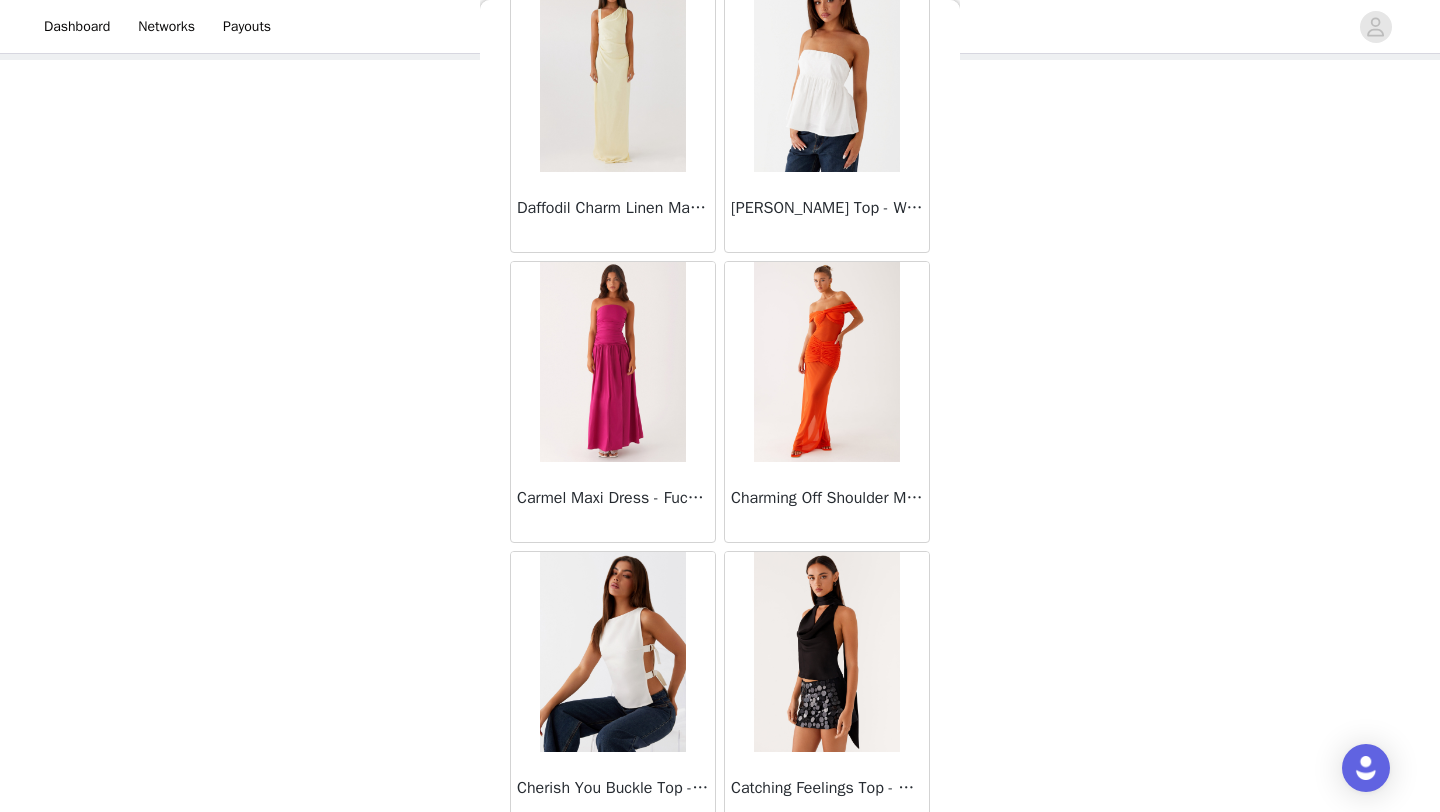 scroll, scrollTop: 9153, scrollLeft: 0, axis: vertical 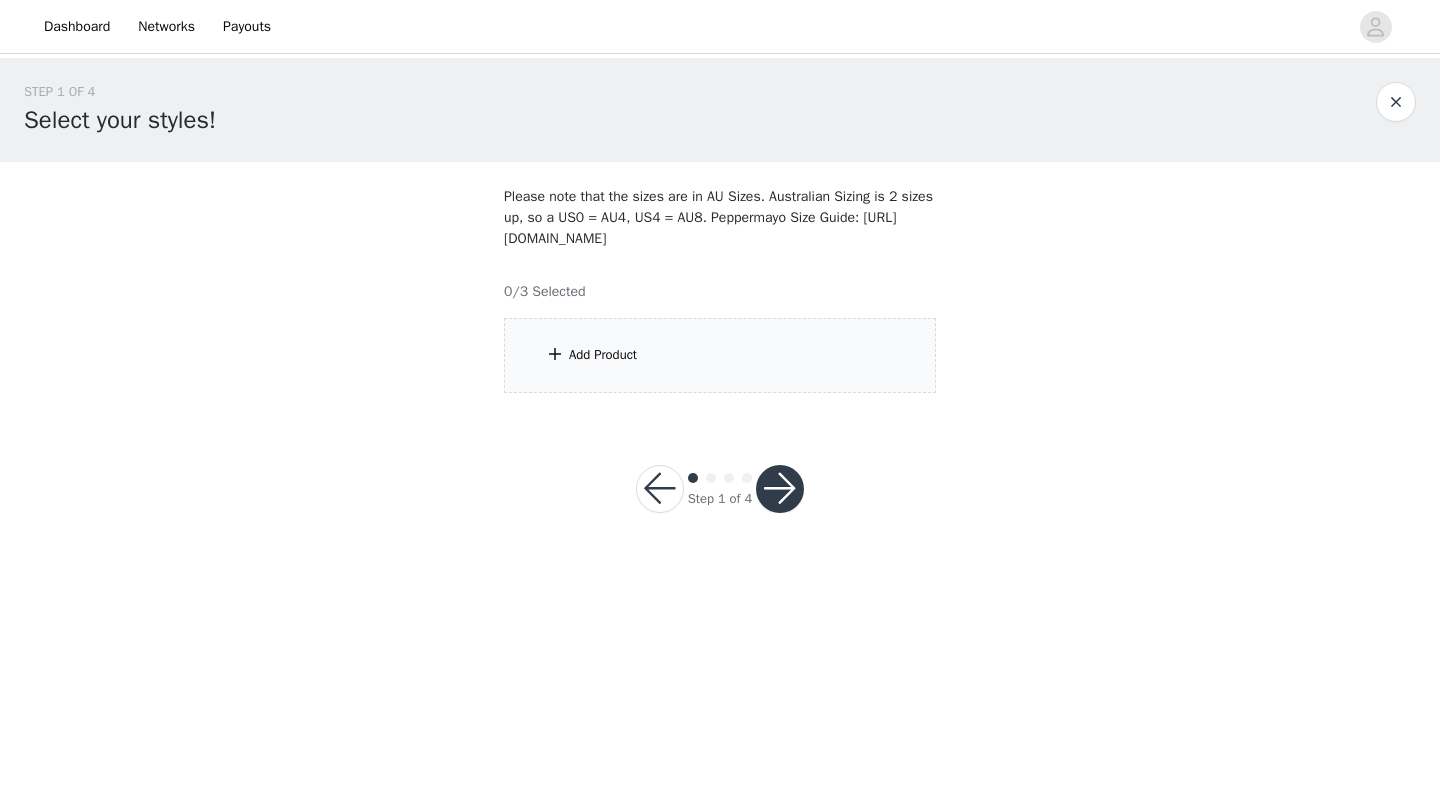 click on "Add Product" at bounding box center (603, 355) 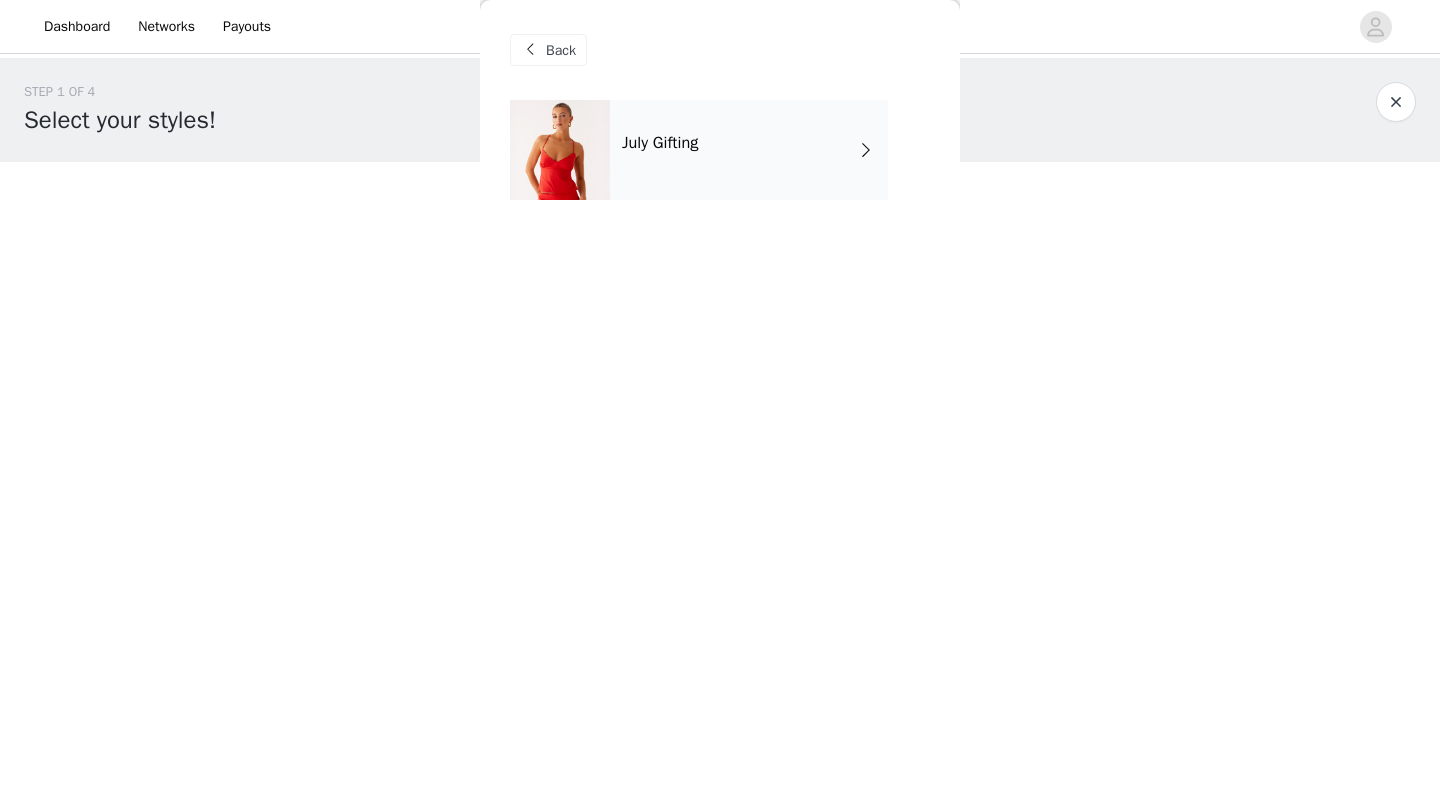 click on "July Gifting" at bounding box center (749, 150) 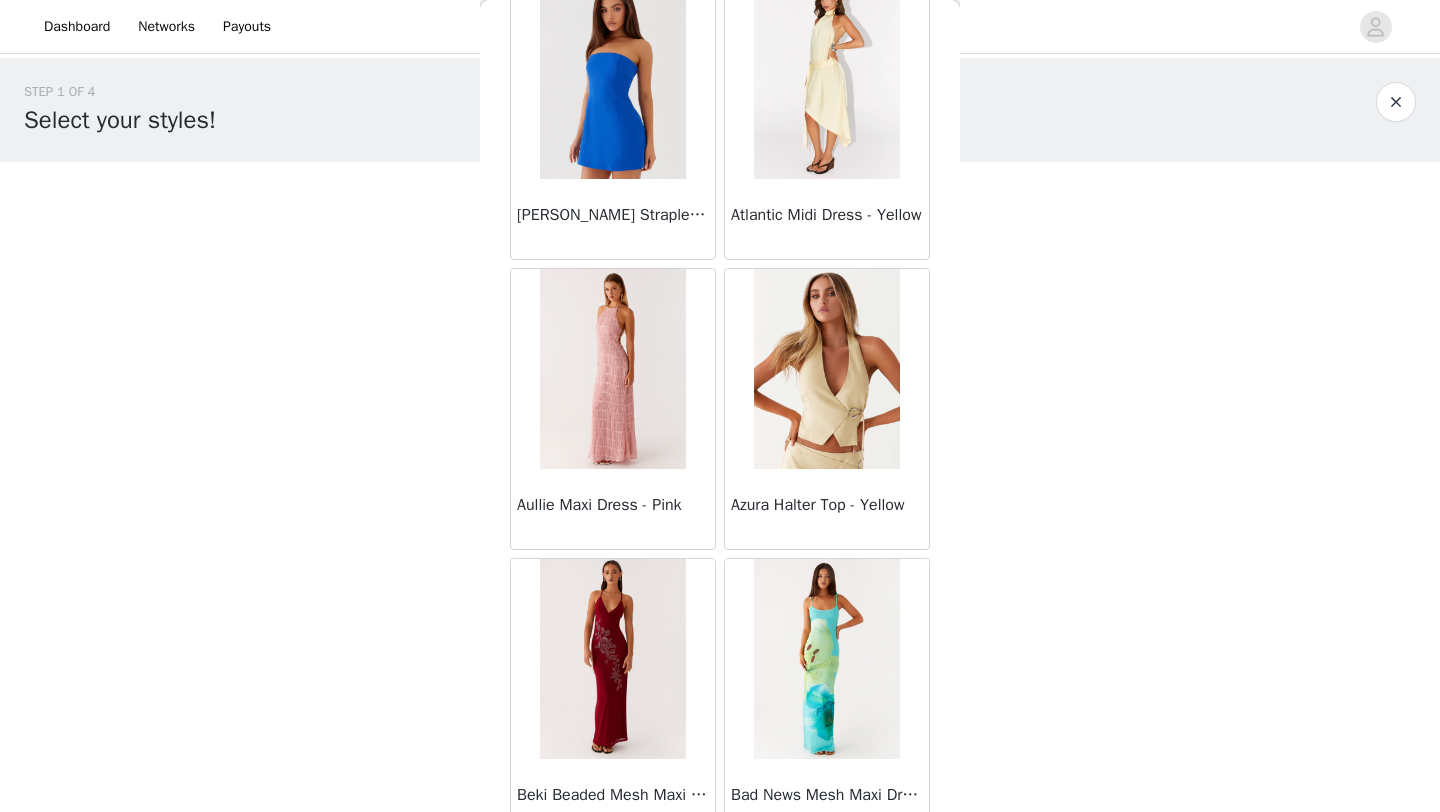 scroll, scrollTop: 2248, scrollLeft: 0, axis: vertical 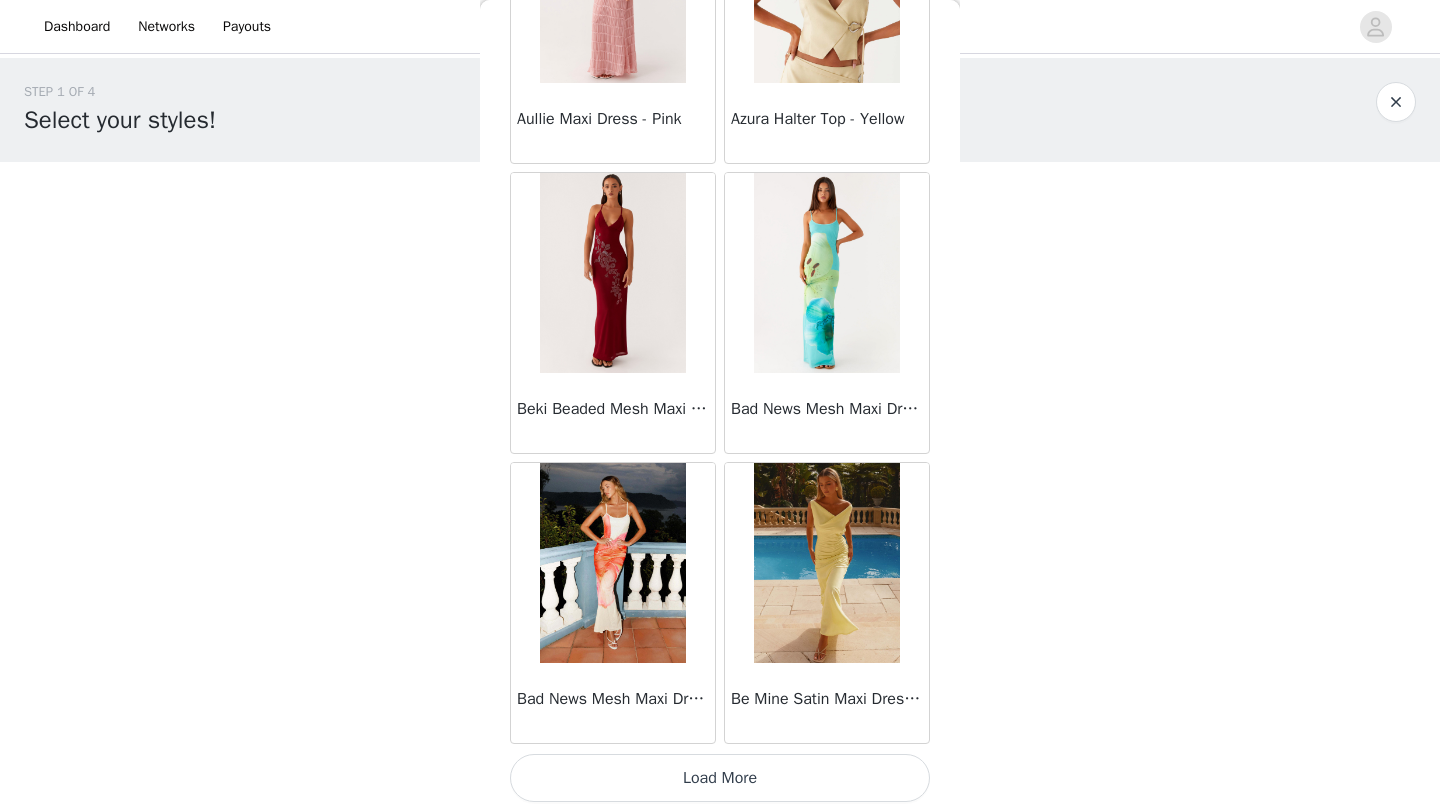 click on "Load More" at bounding box center (720, 778) 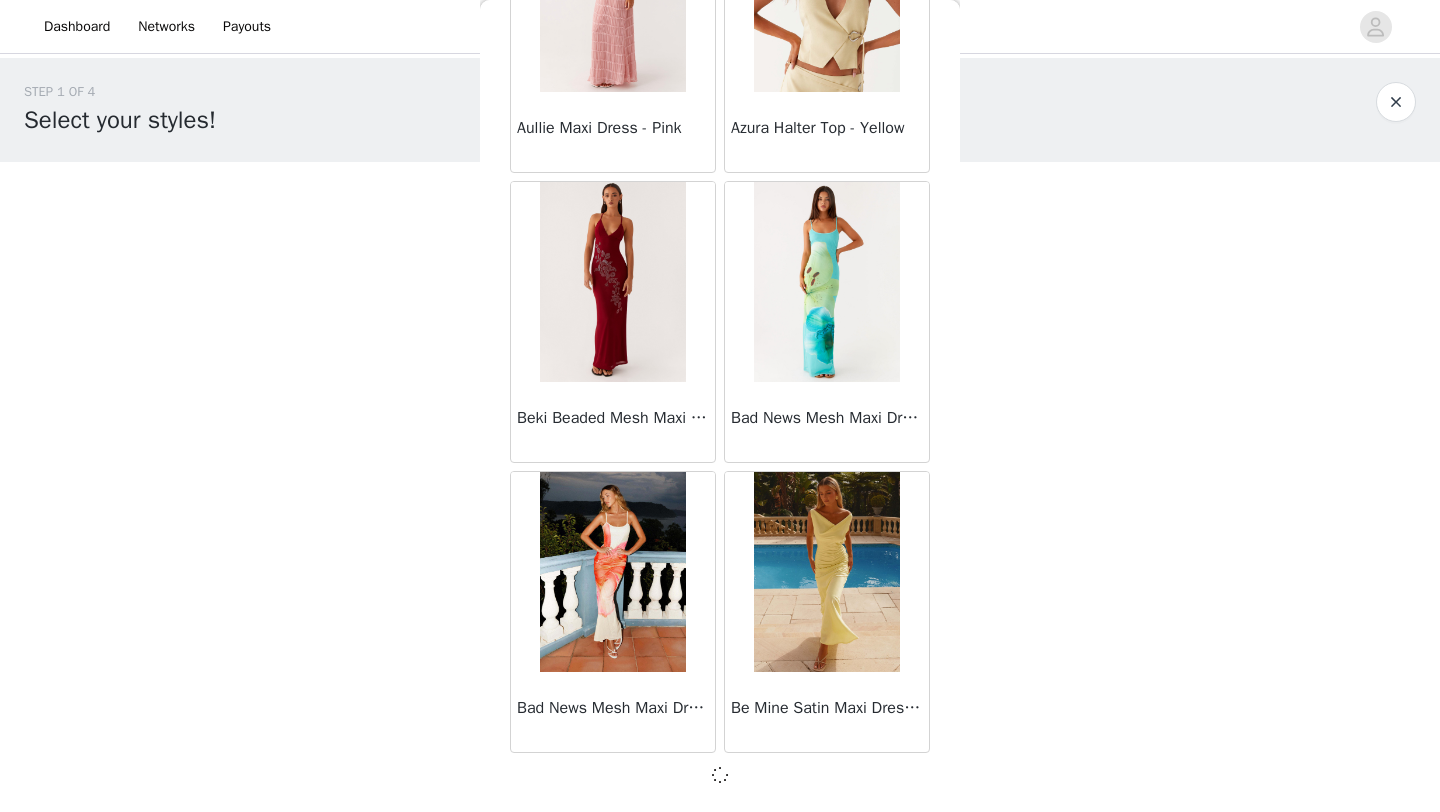 scroll, scrollTop: 2239, scrollLeft: 0, axis: vertical 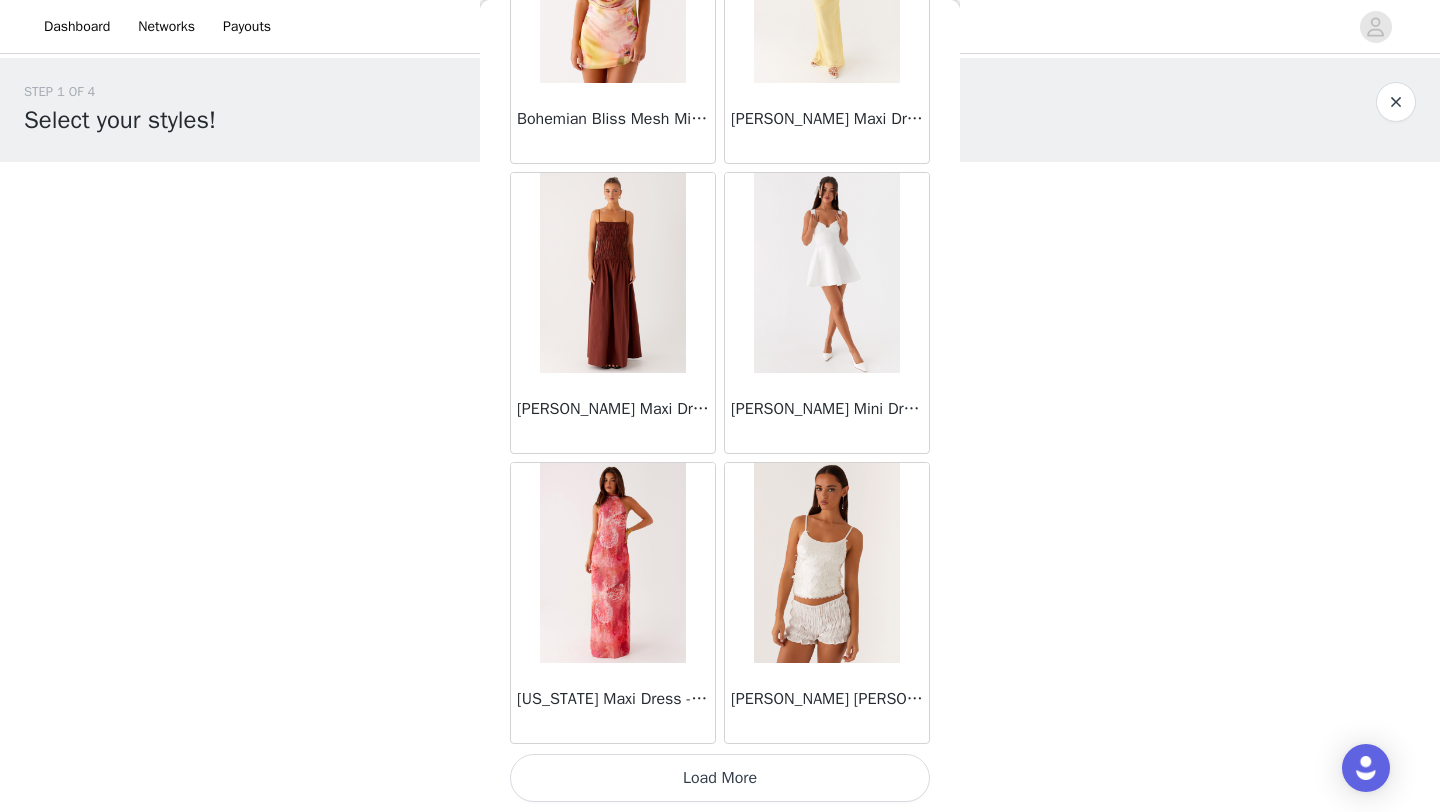 click on "Load More" at bounding box center (720, 778) 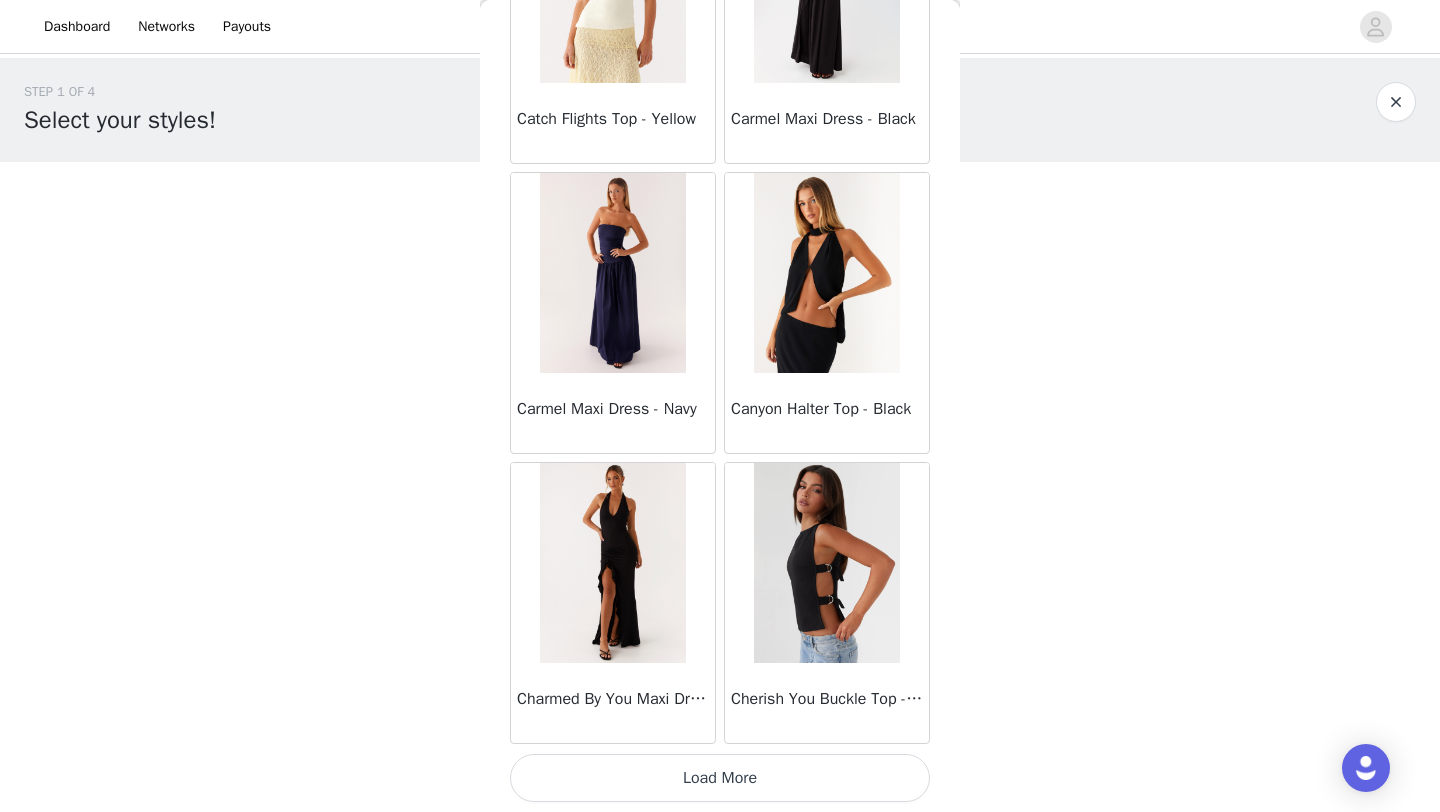 click on "Load More" at bounding box center [720, 778] 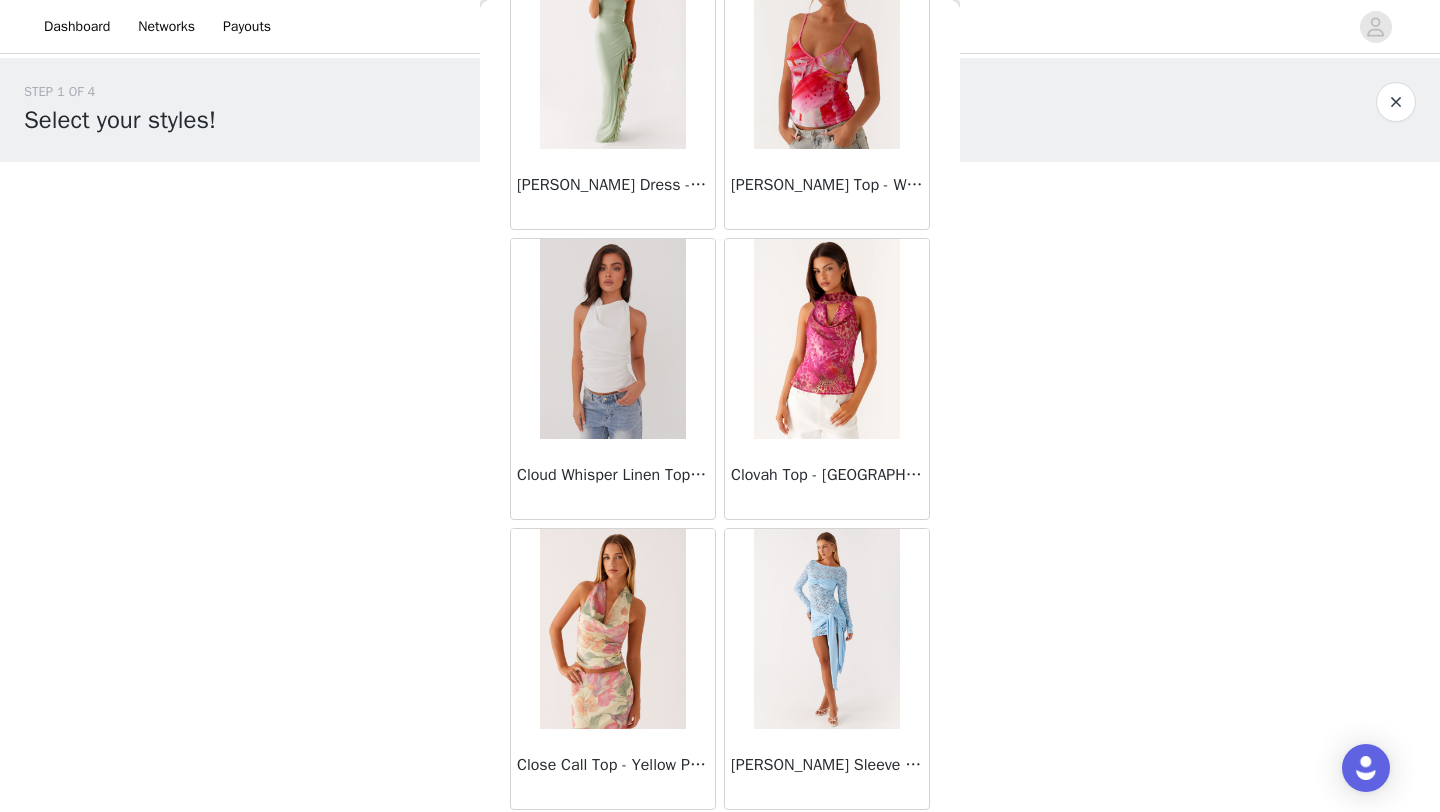 scroll, scrollTop: 10948, scrollLeft: 0, axis: vertical 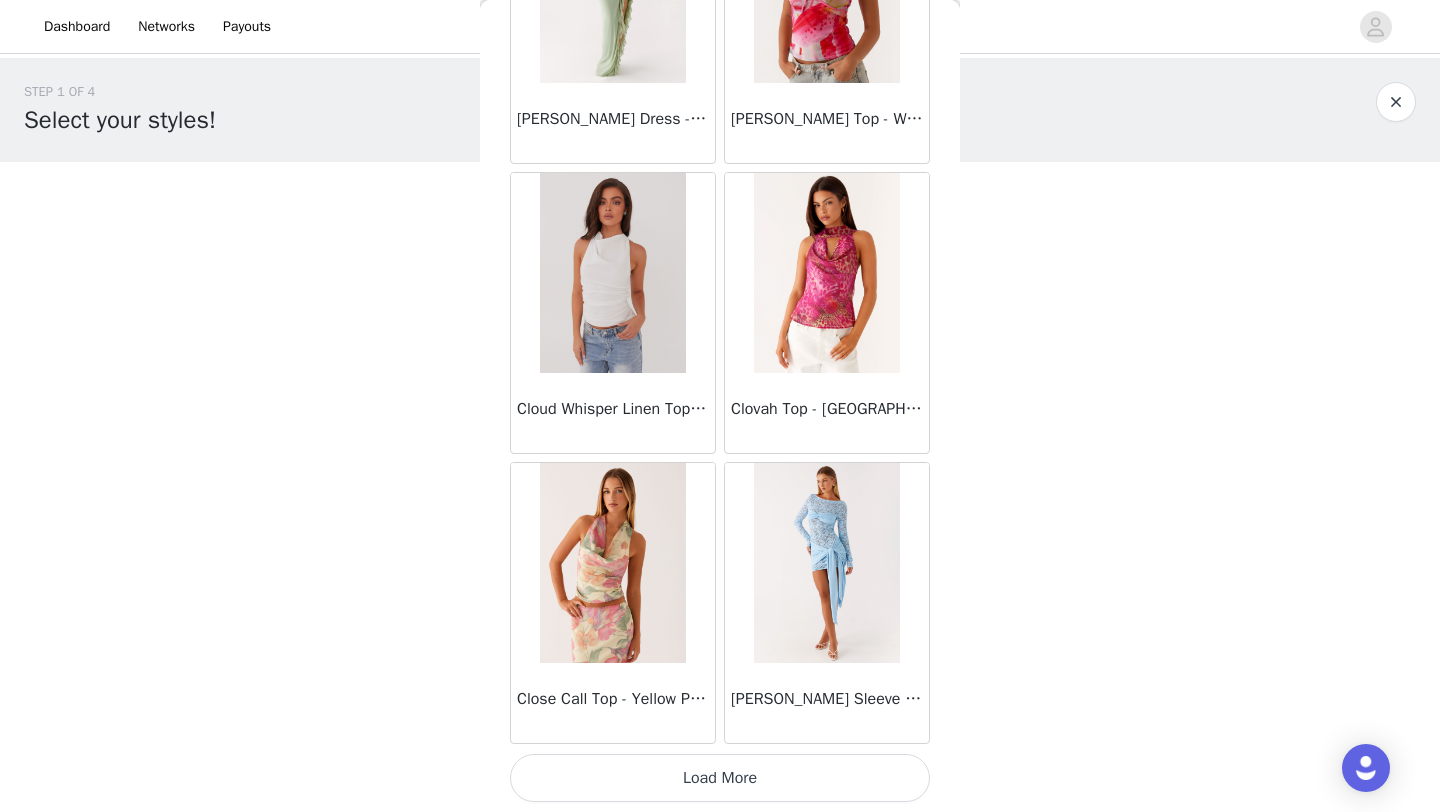 click on "Load More" at bounding box center [720, 778] 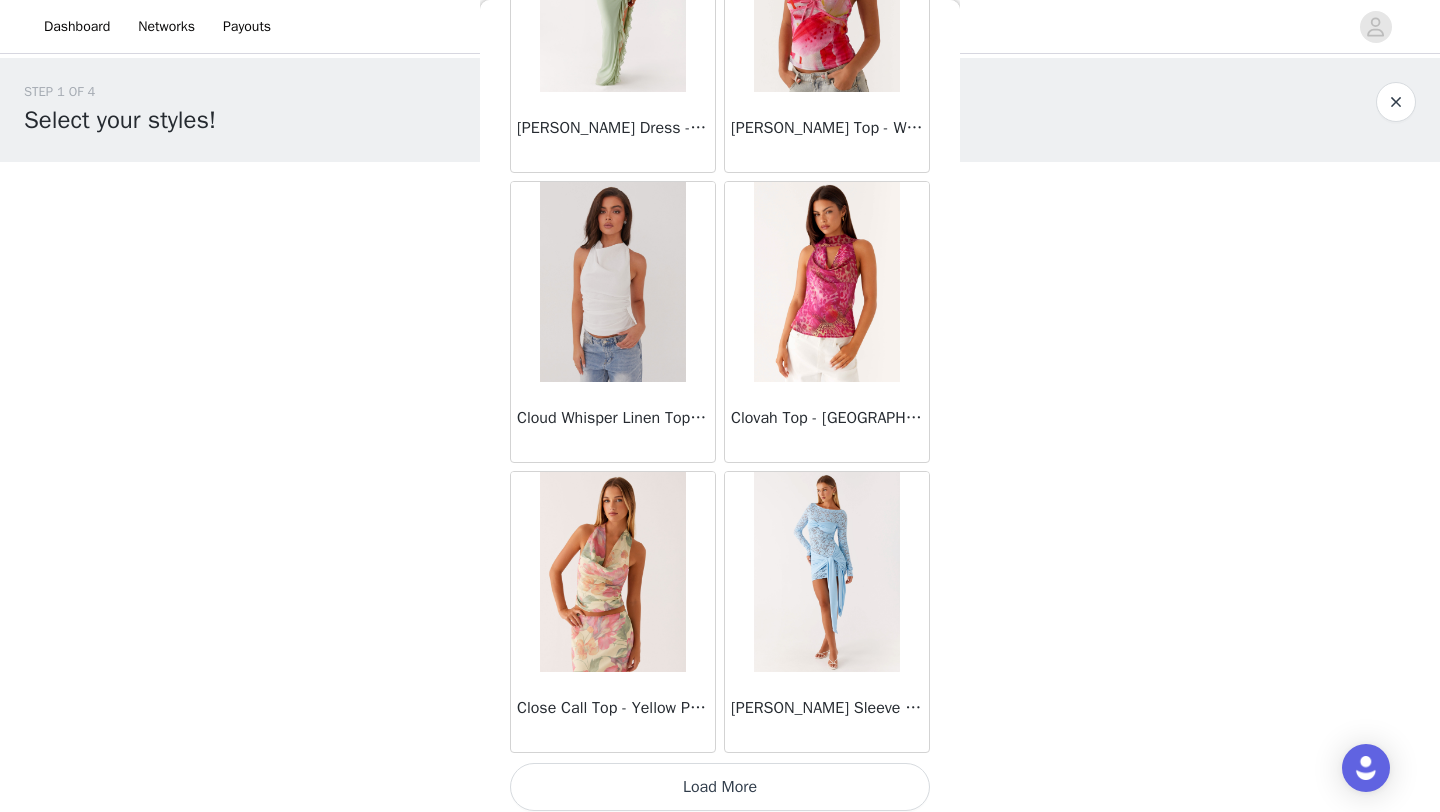 scroll, scrollTop: 10948, scrollLeft: 0, axis: vertical 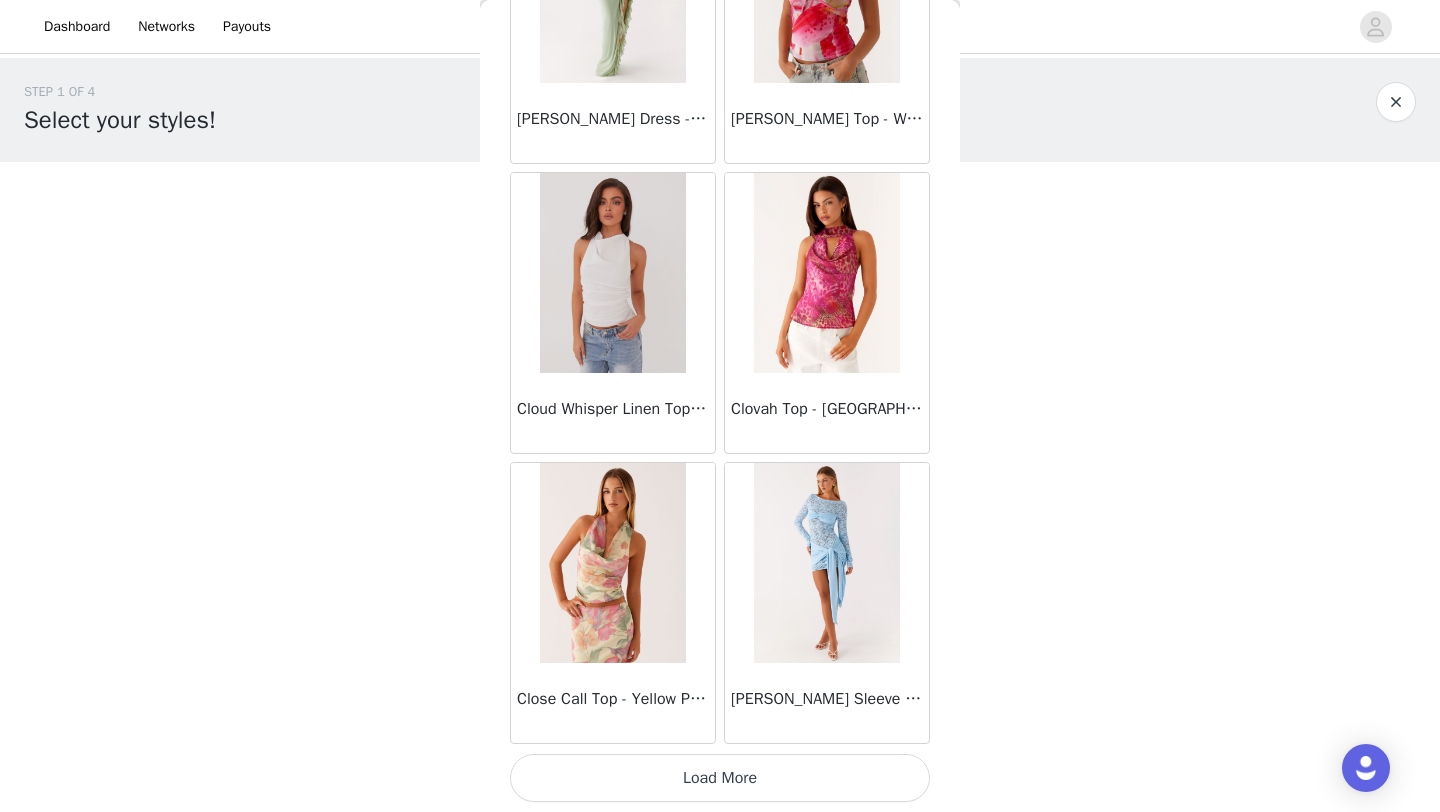 click on "STEP 1 OF 4
Select your styles!
Please note that the sizes are in AU Sizes. Australian Sizing is 2 sizes up, so a US0 = AU4, US4 = AU8. Peppermayo Size Guide: https://peppermayo.com/pages/sizing       0/3 Selected           Add Product       Back       Ayanna Strapless Mini Dress - Yellow       Aster Bloom Maxi Dress - Orange Blue Floral       Avenue Mini Dress - Plum       Aullie Maxi Dress - Yellow       Aullie Maxi Dress - Ivory       Aullie Mini Dress - Black       Avalia Backless Scarf Mini Dress - White Polka Dot       Aullie Maxi Dress - Blue       Aster Bloom Maxi Dress - Bloom Wave Print       Athens One Shoulder Top - Floral       Aullie Mini Dress - Blue       Aullie Maxi Dress - Black       Ayanna Strapless Mini Dress - Cobalt       Atlantic Midi Dress - Yellow       Aullie Maxi Dress - Pink       Azura Halter Top - Yellow       Beki Beaded Mesh Maxi Dress - Deep Red" at bounding box center [720, 237] 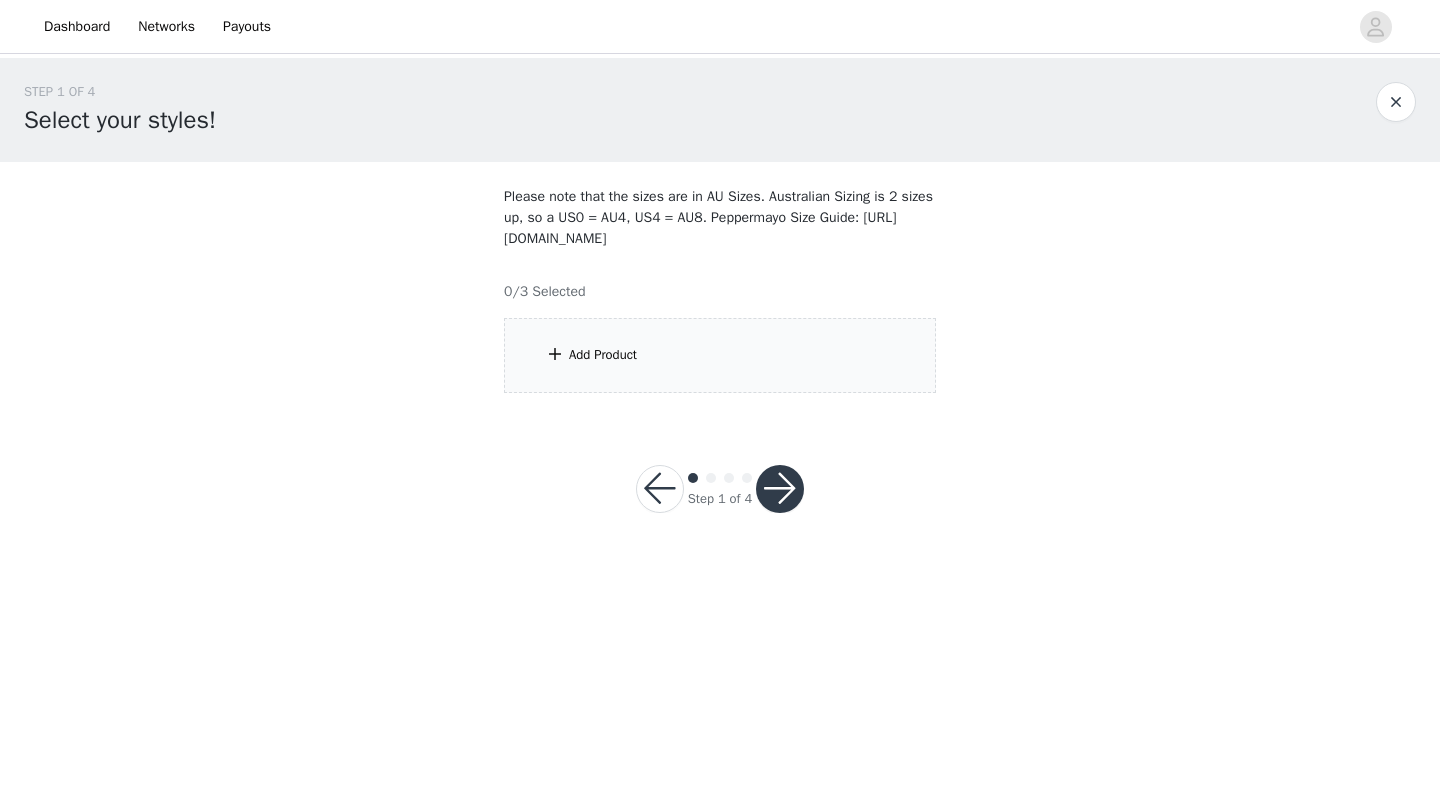 scroll, scrollTop: 0, scrollLeft: 0, axis: both 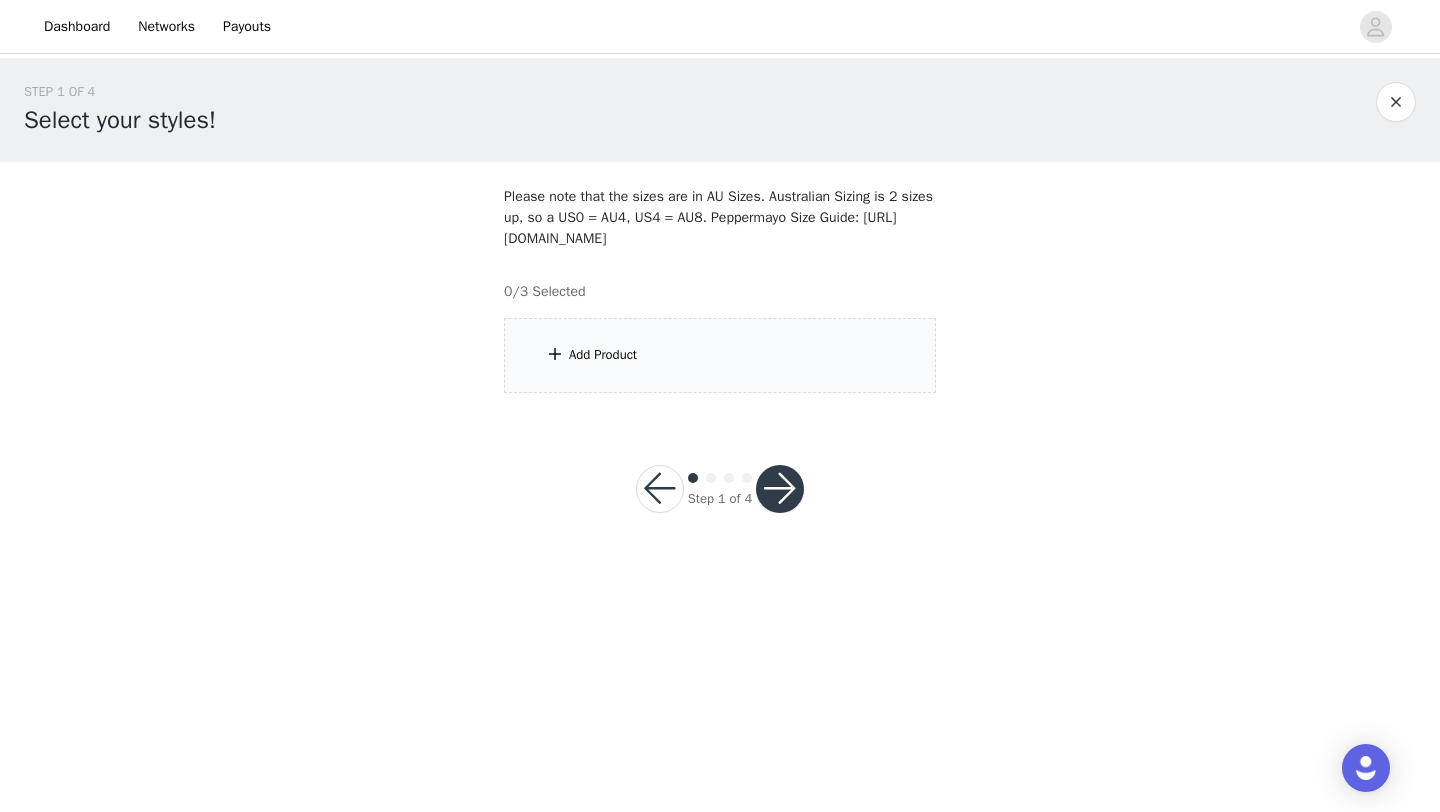 click on "Step 1 of 4" at bounding box center [720, 489] 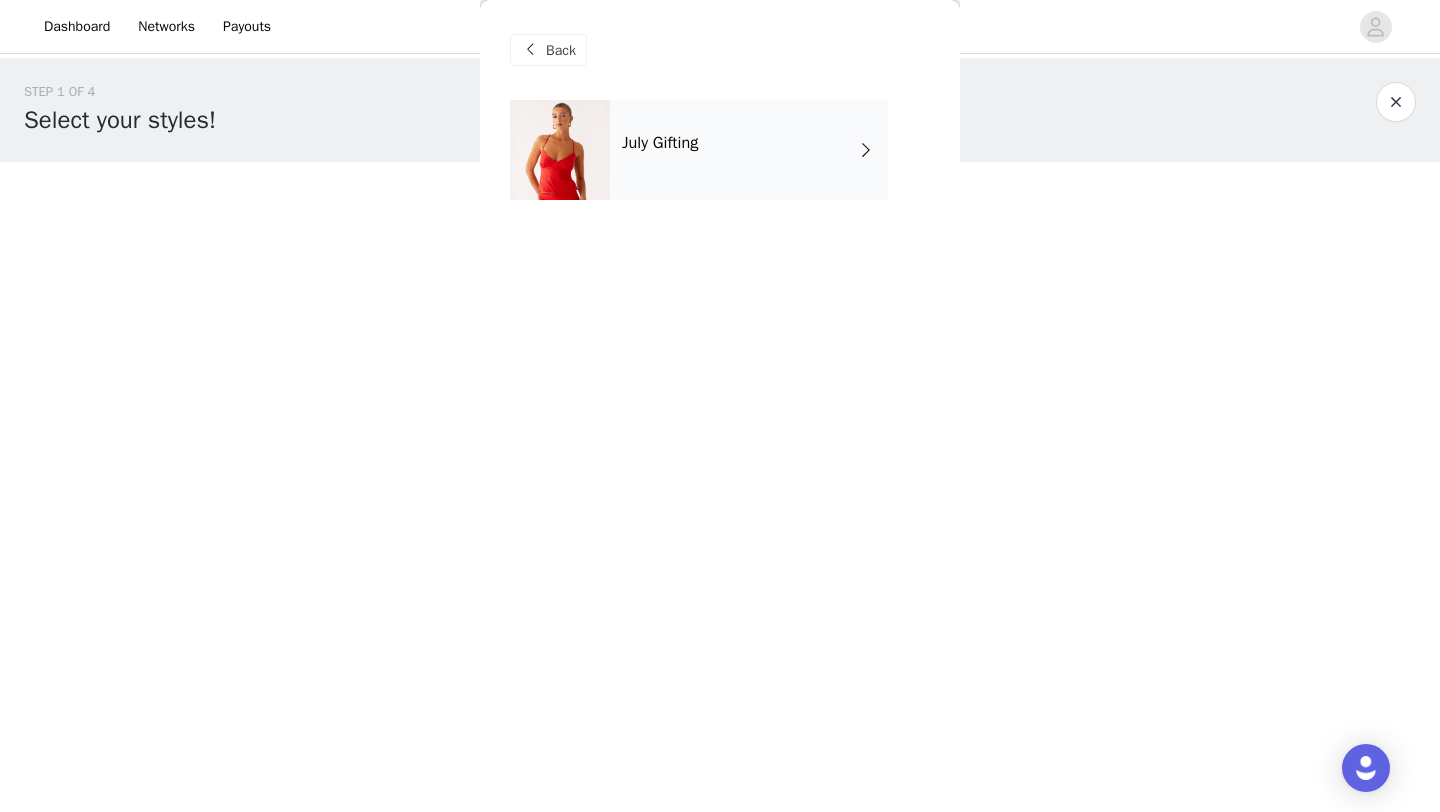 click on "July Gifting" at bounding box center (749, 150) 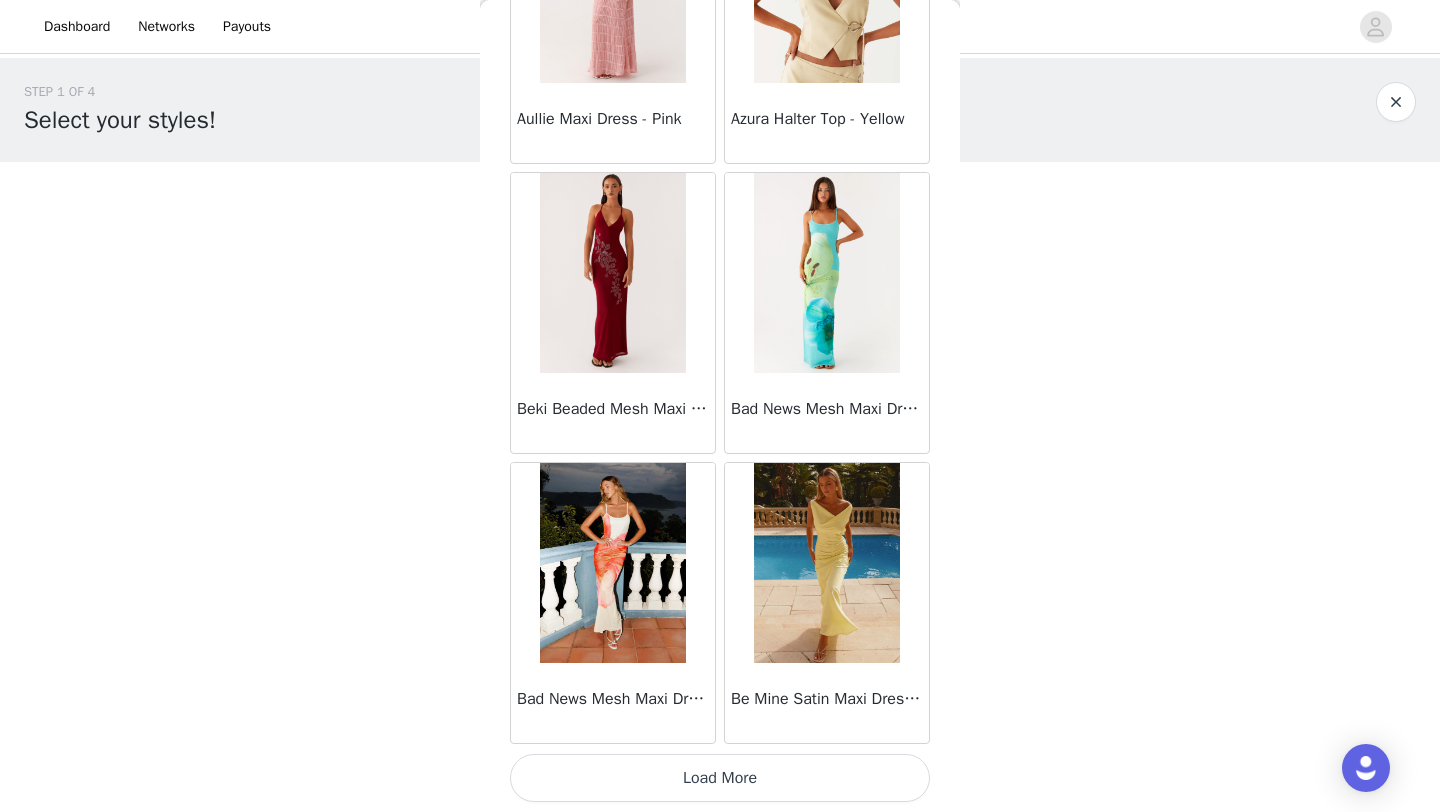 click on "Load More" at bounding box center [720, 778] 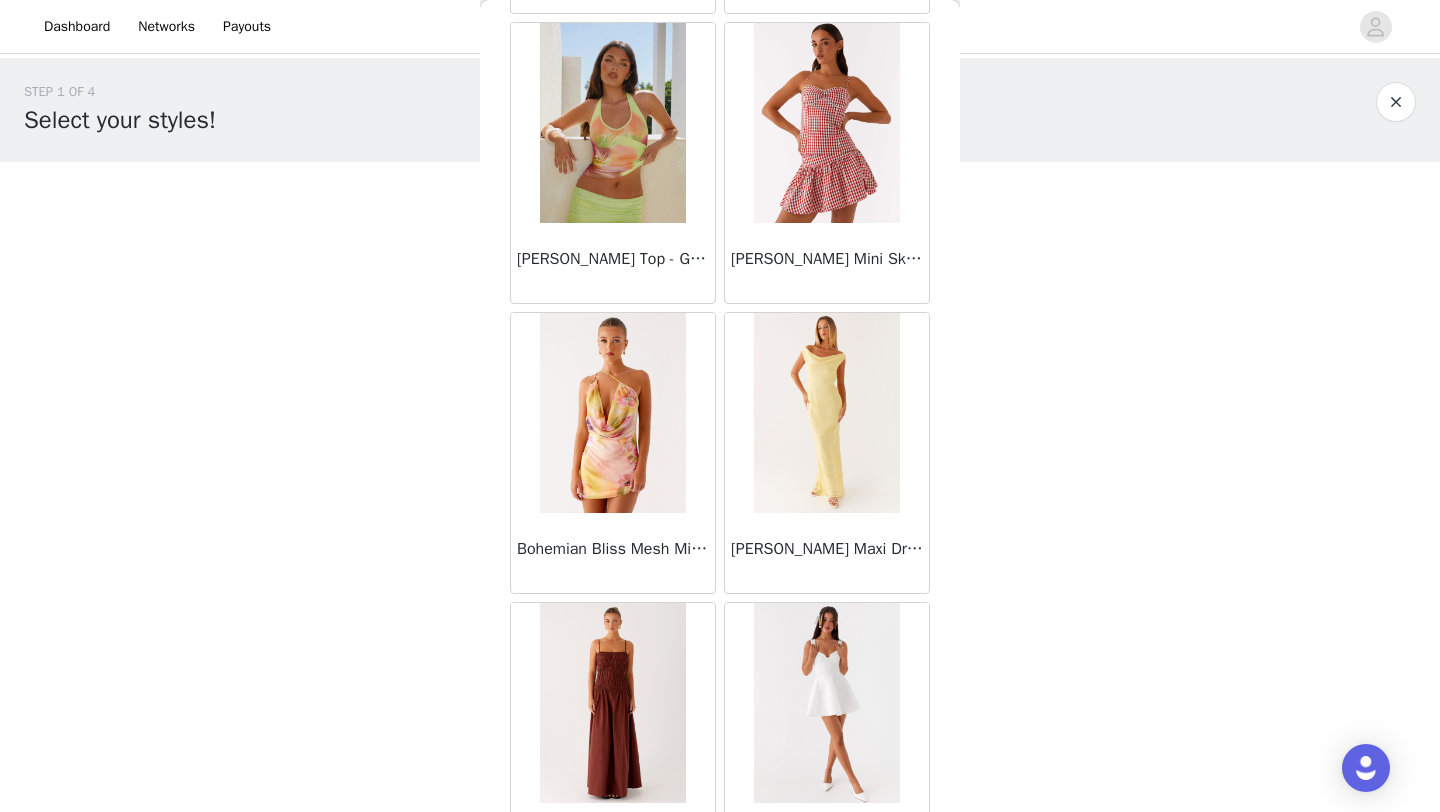 scroll, scrollTop: 5148, scrollLeft: 0, axis: vertical 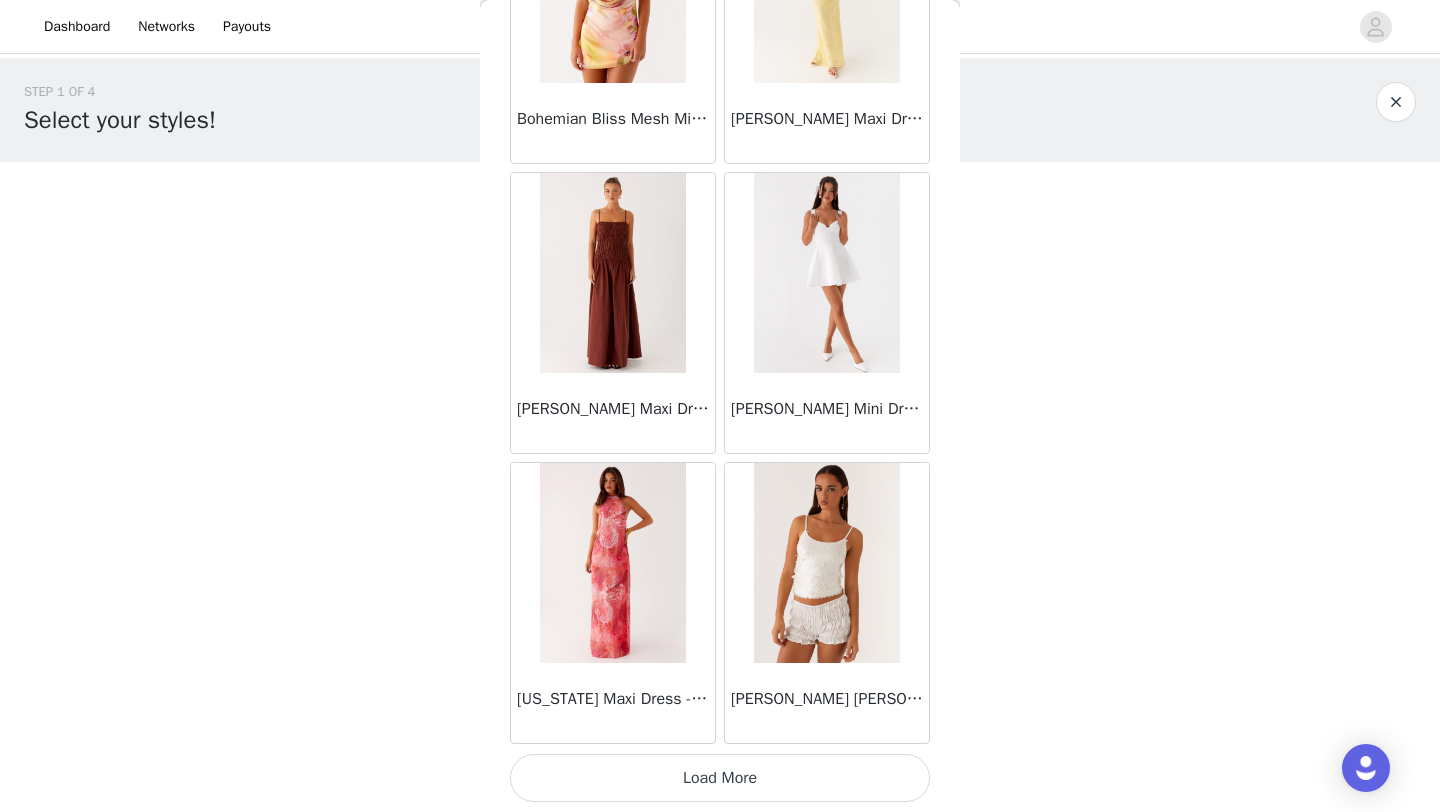 click on "Load More" at bounding box center [720, 778] 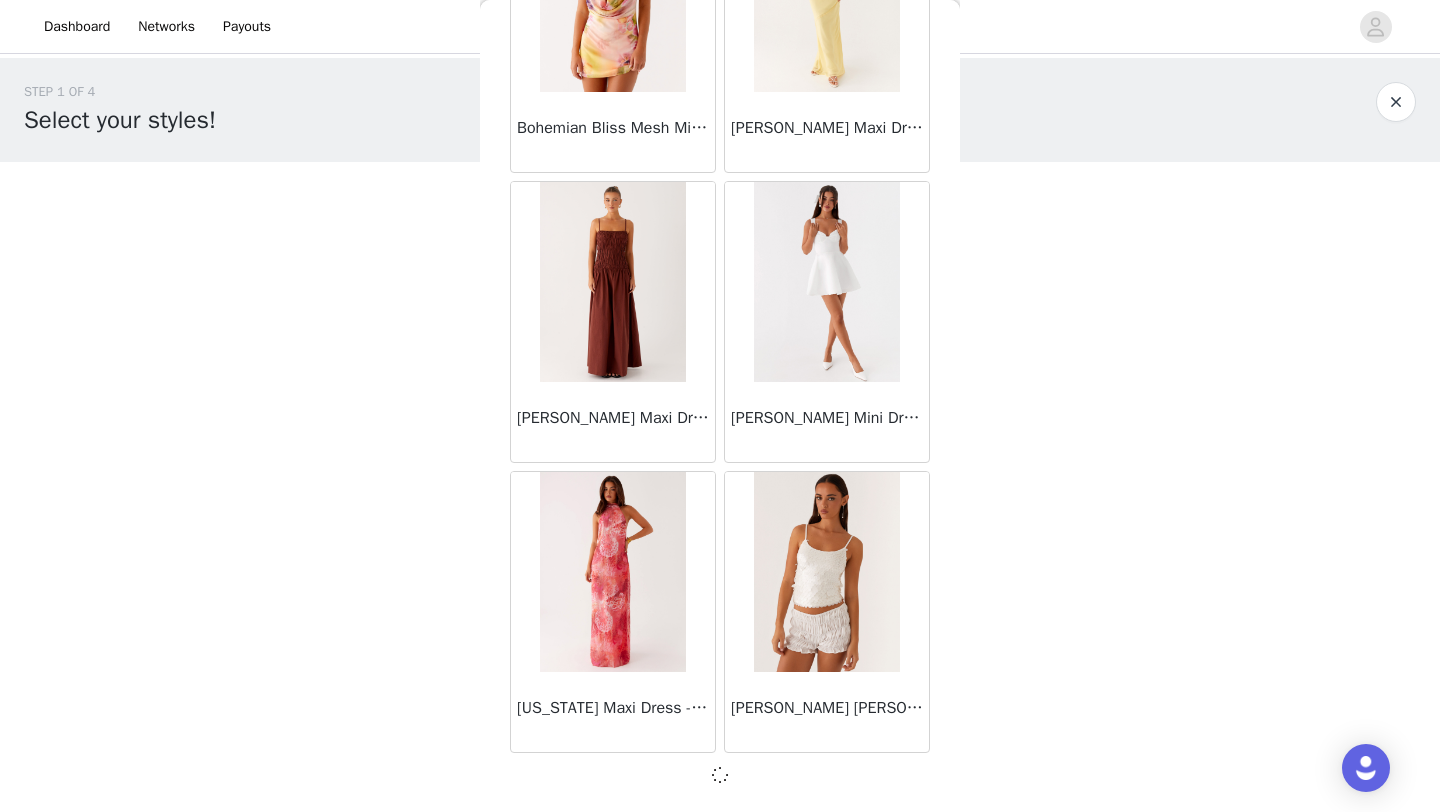 scroll, scrollTop: 5139, scrollLeft: 0, axis: vertical 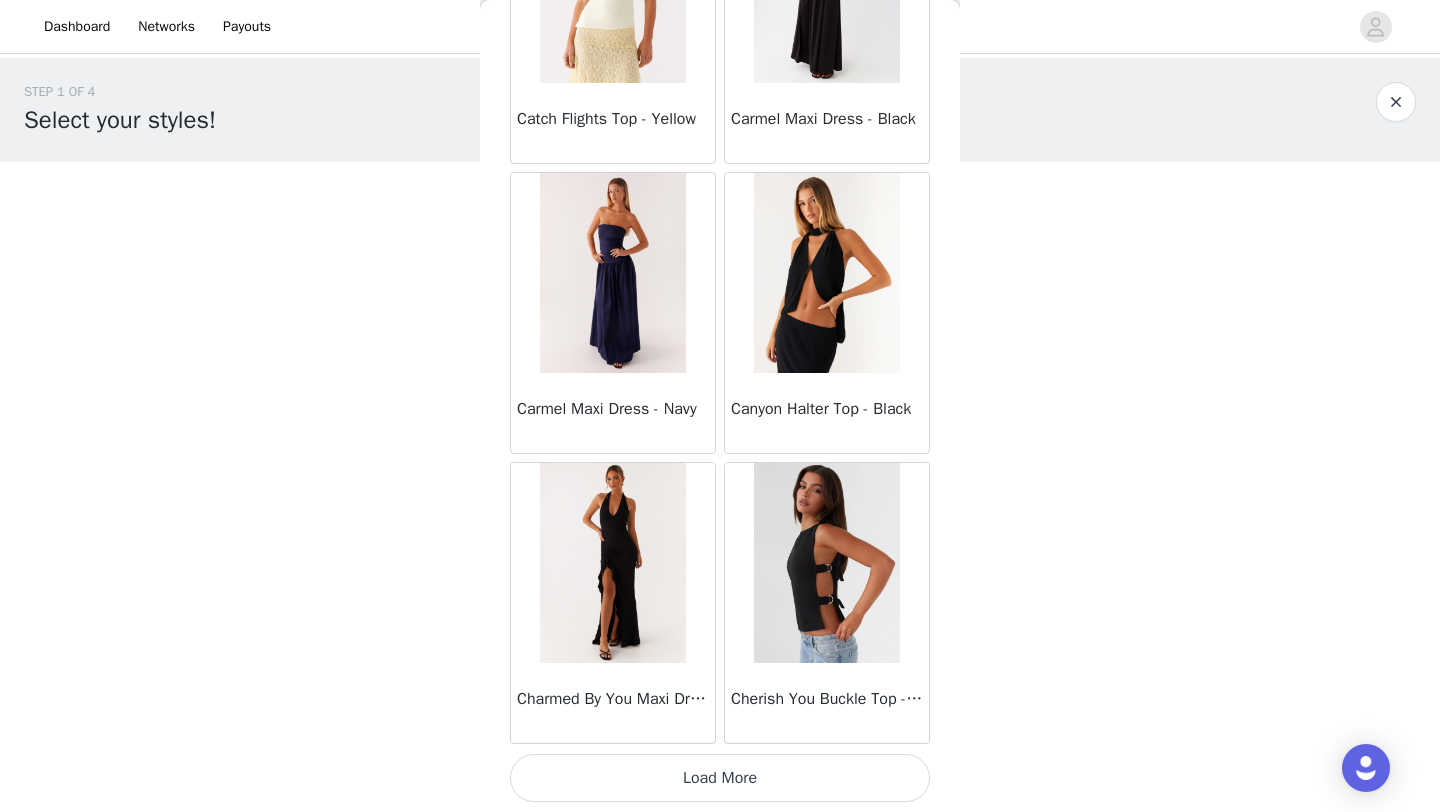 click on "Load More" at bounding box center [720, 778] 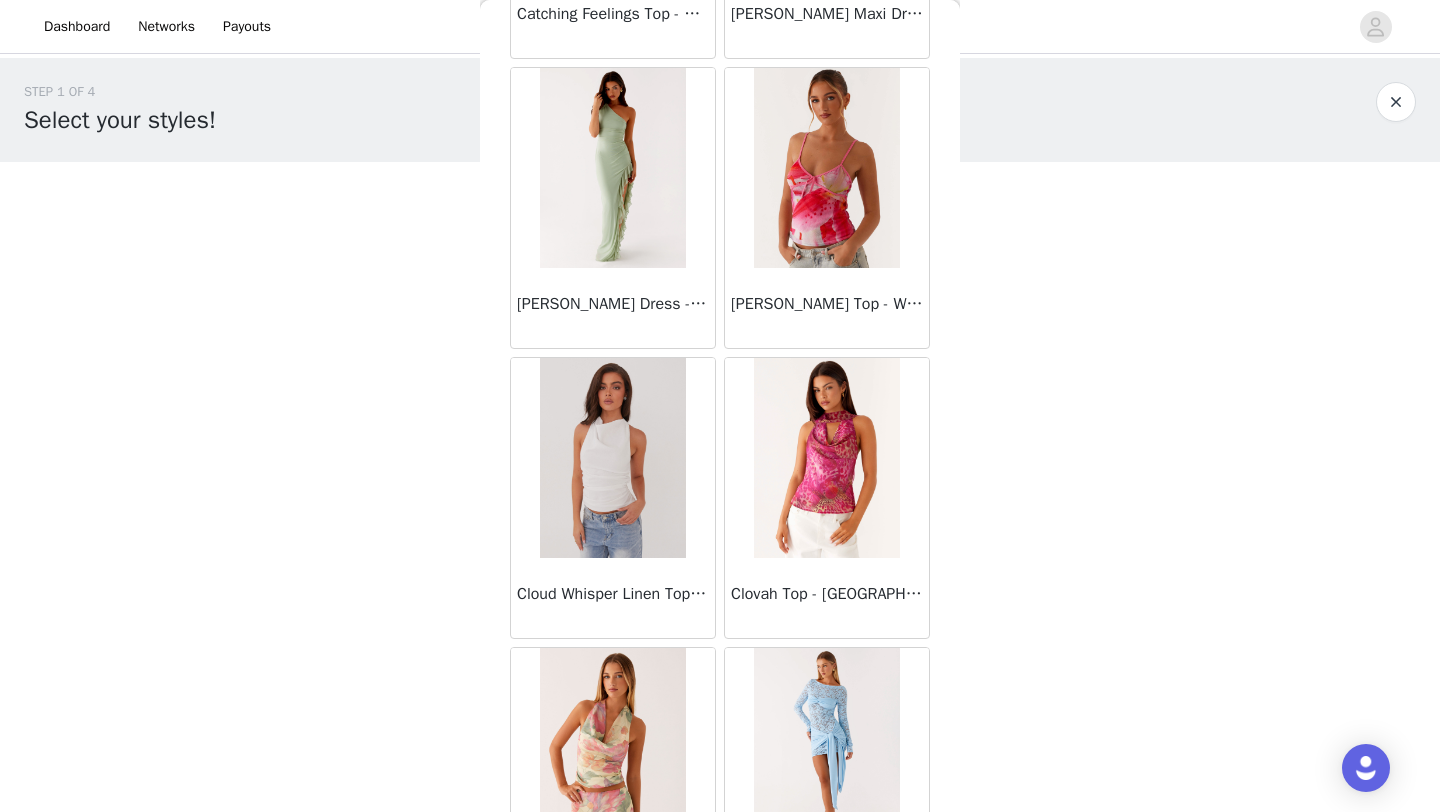 scroll, scrollTop: 10948, scrollLeft: 0, axis: vertical 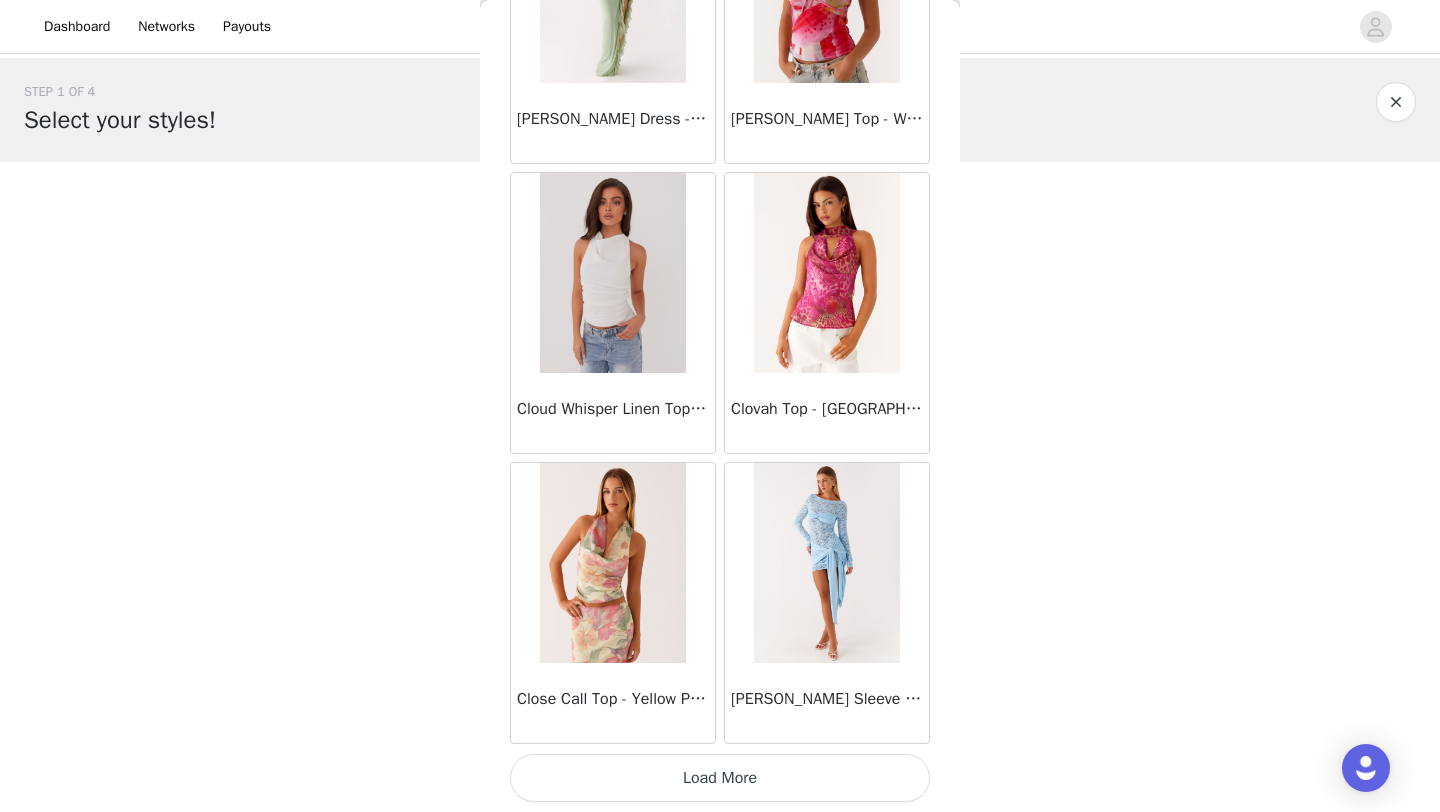 click on "Load More" at bounding box center (720, 778) 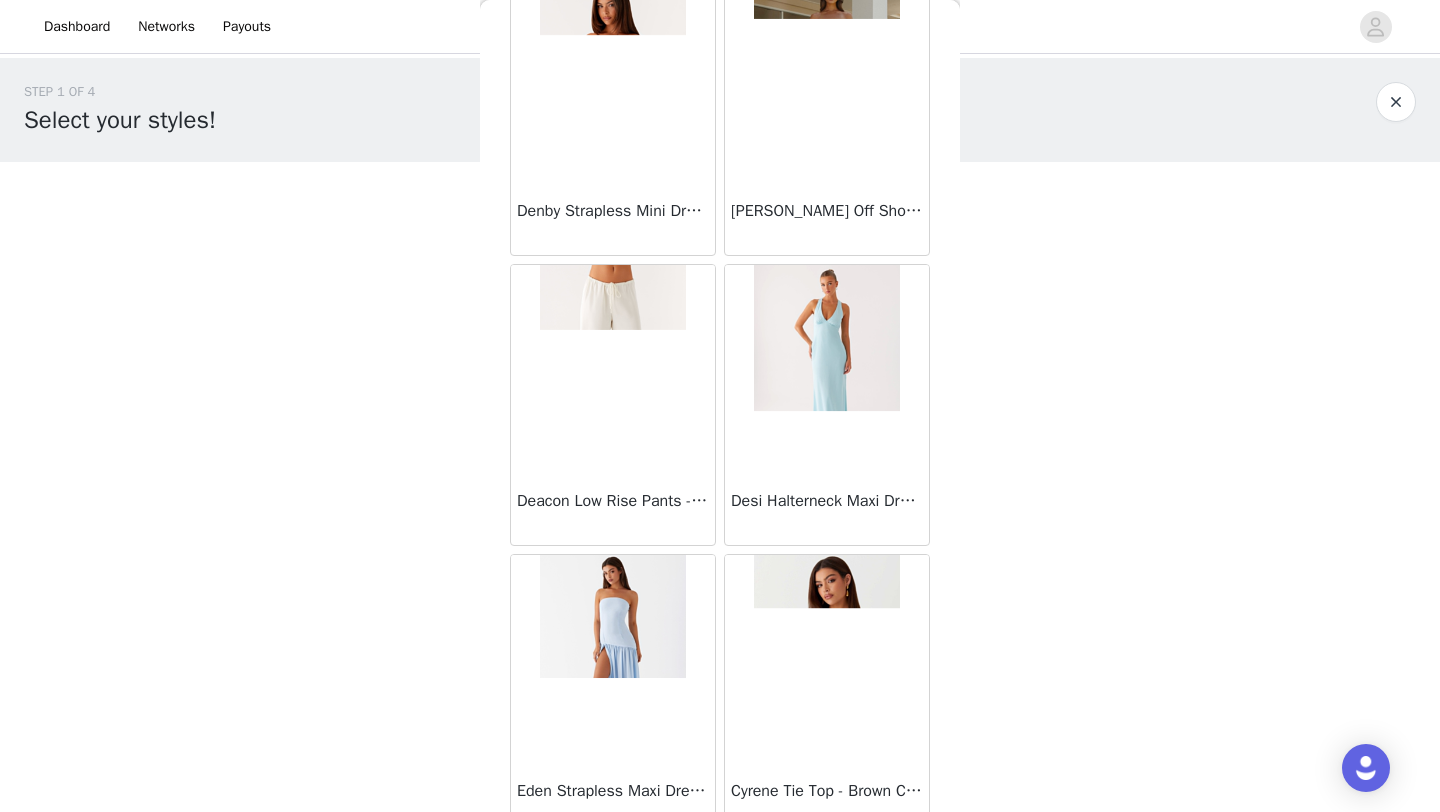 scroll, scrollTop: 13848, scrollLeft: 0, axis: vertical 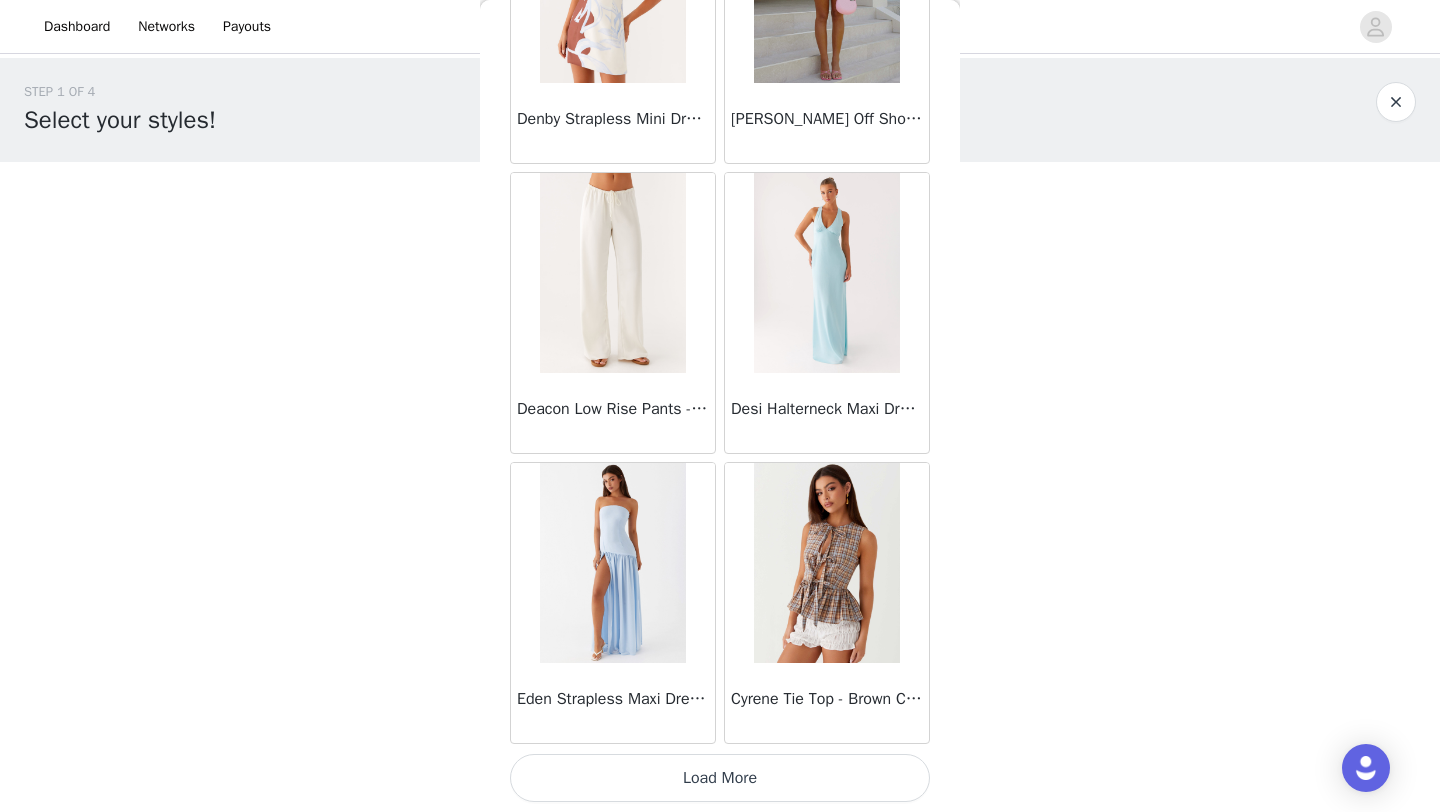 click on "Load More" at bounding box center (720, 778) 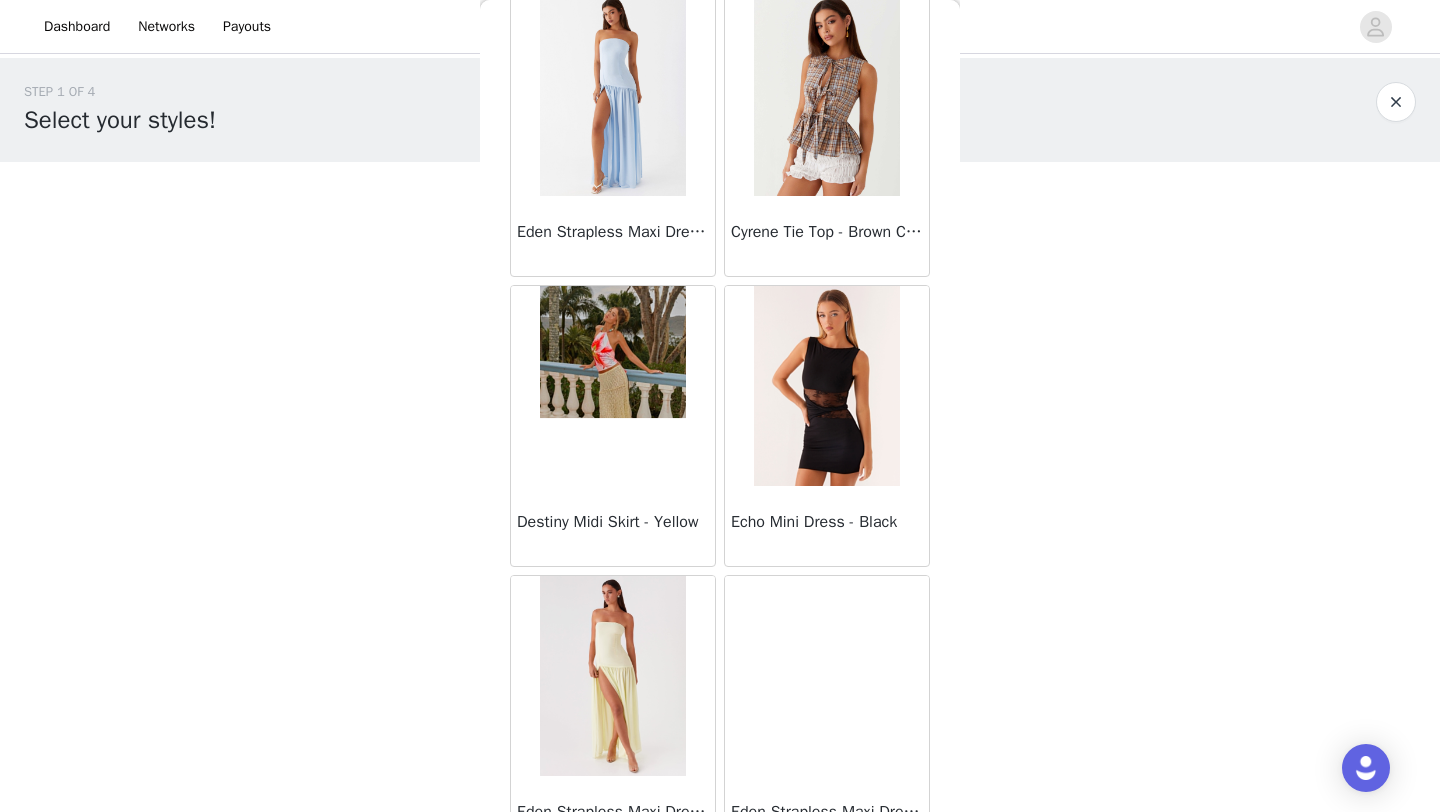 scroll, scrollTop: 14338, scrollLeft: 0, axis: vertical 